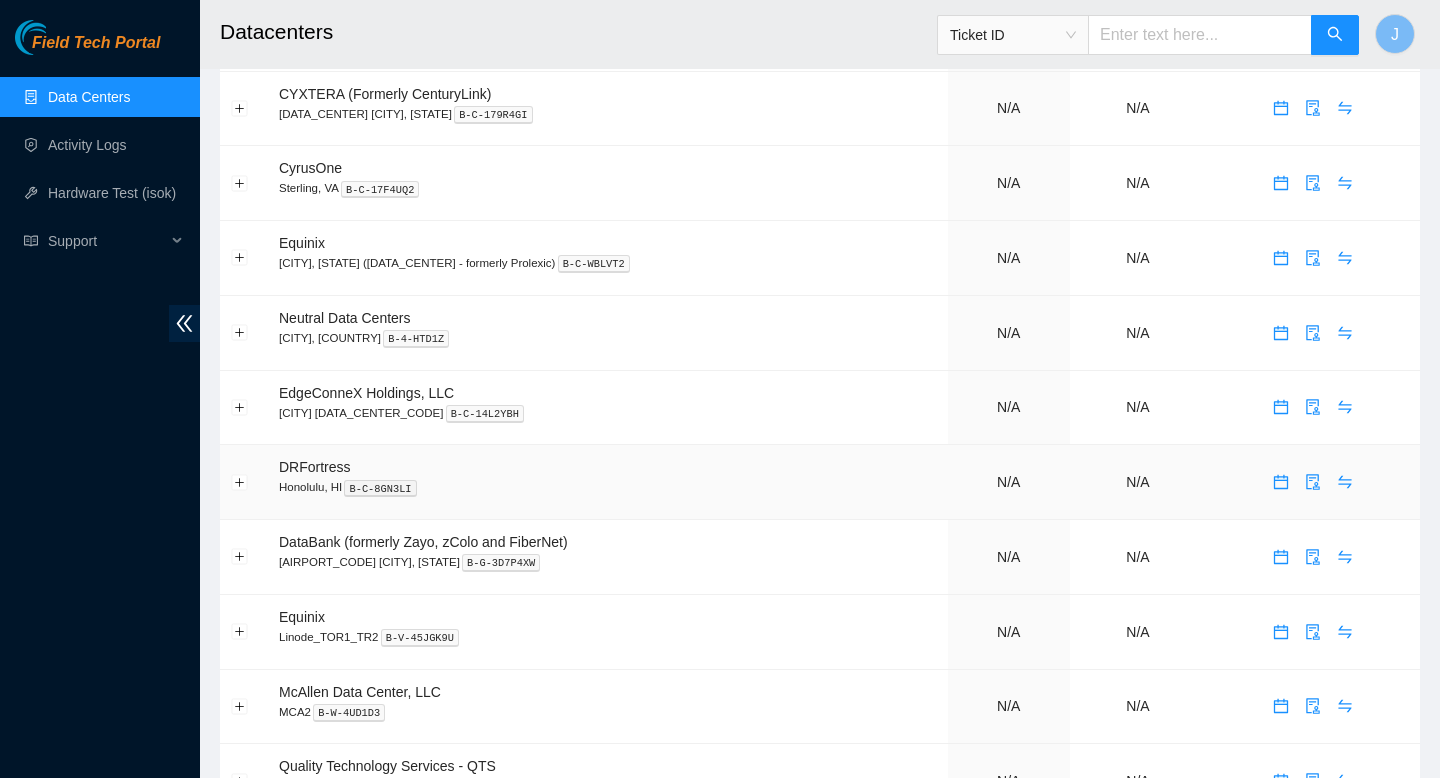 scroll, scrollTop: 0, scrollLeft: 0, axis: both 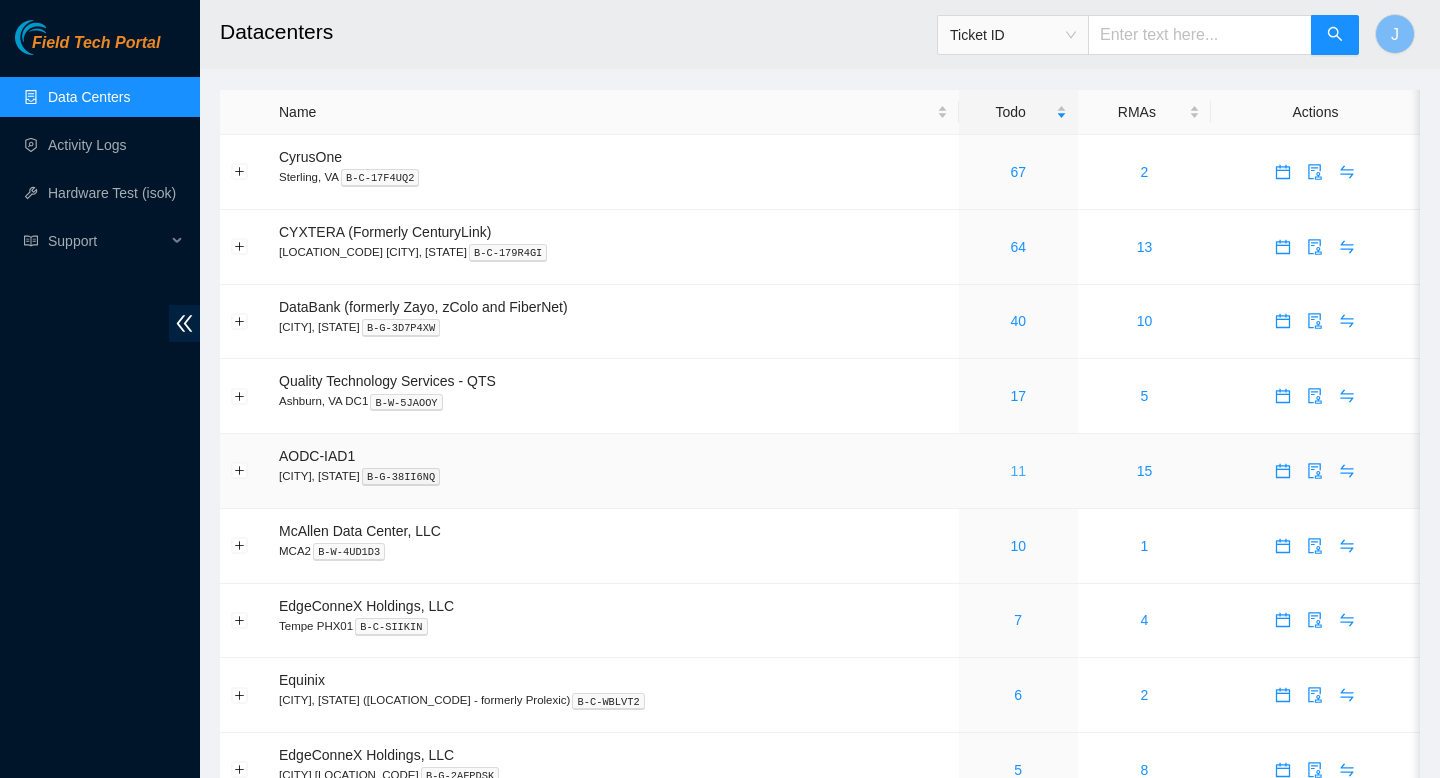 click on "11" at bounding box center [1018, 471] 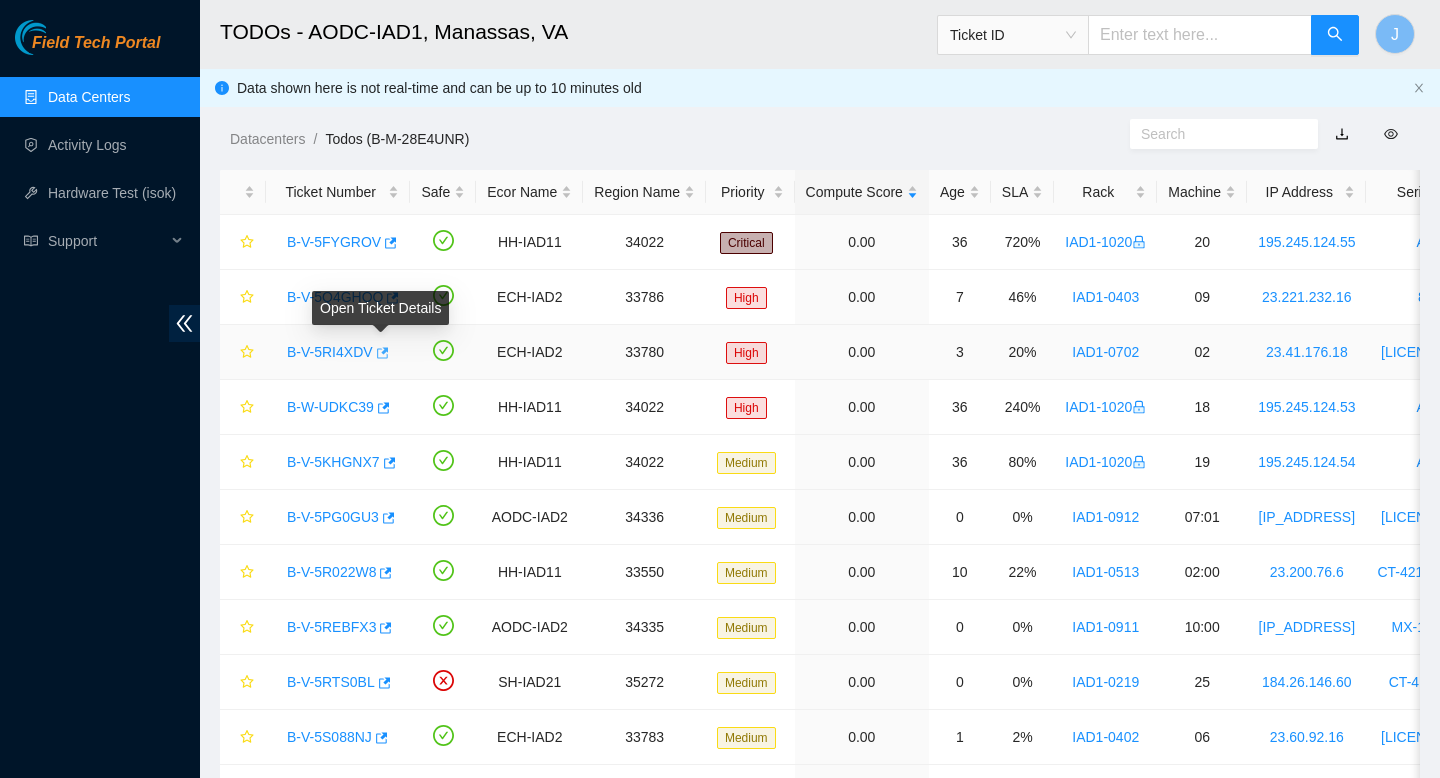 click 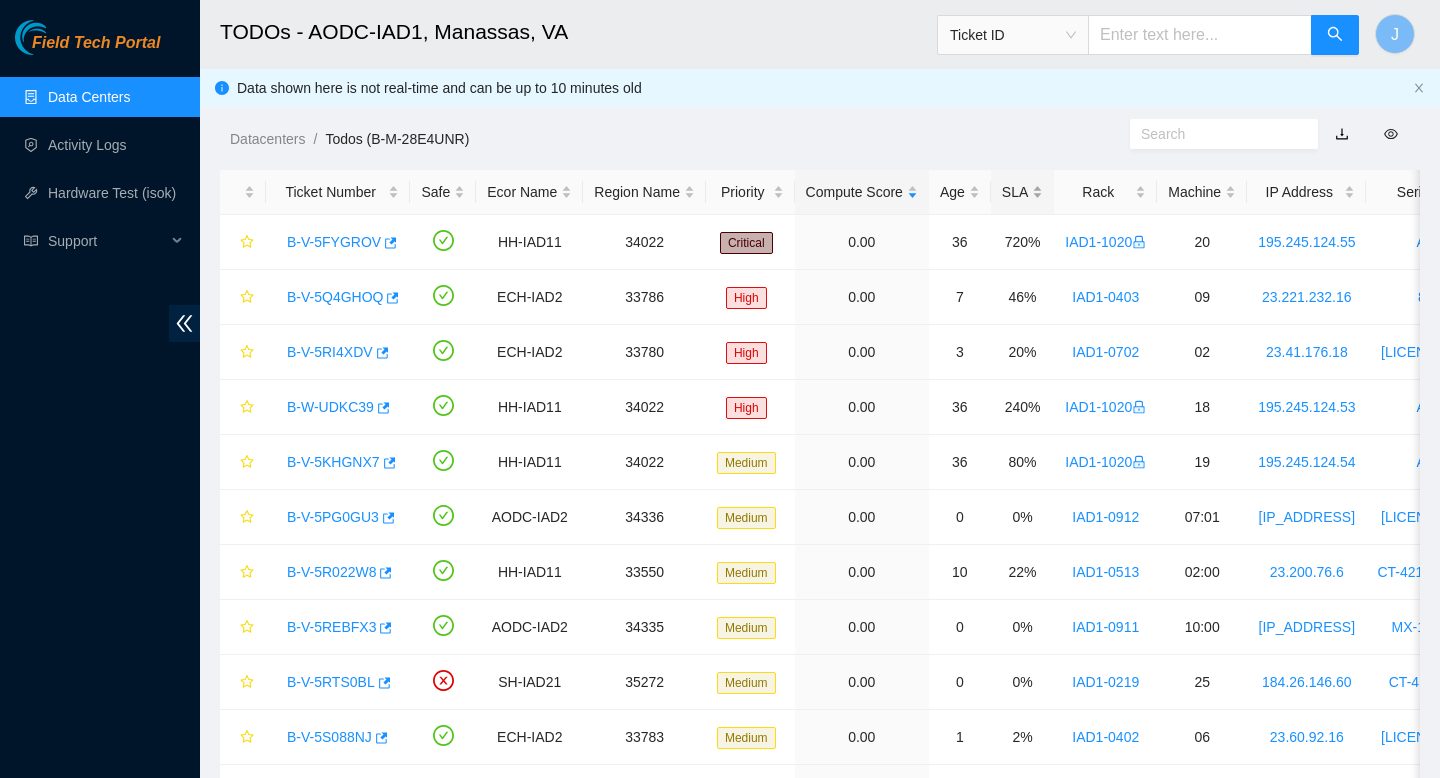 click on "SLA" at bounding box center [1022, 192] 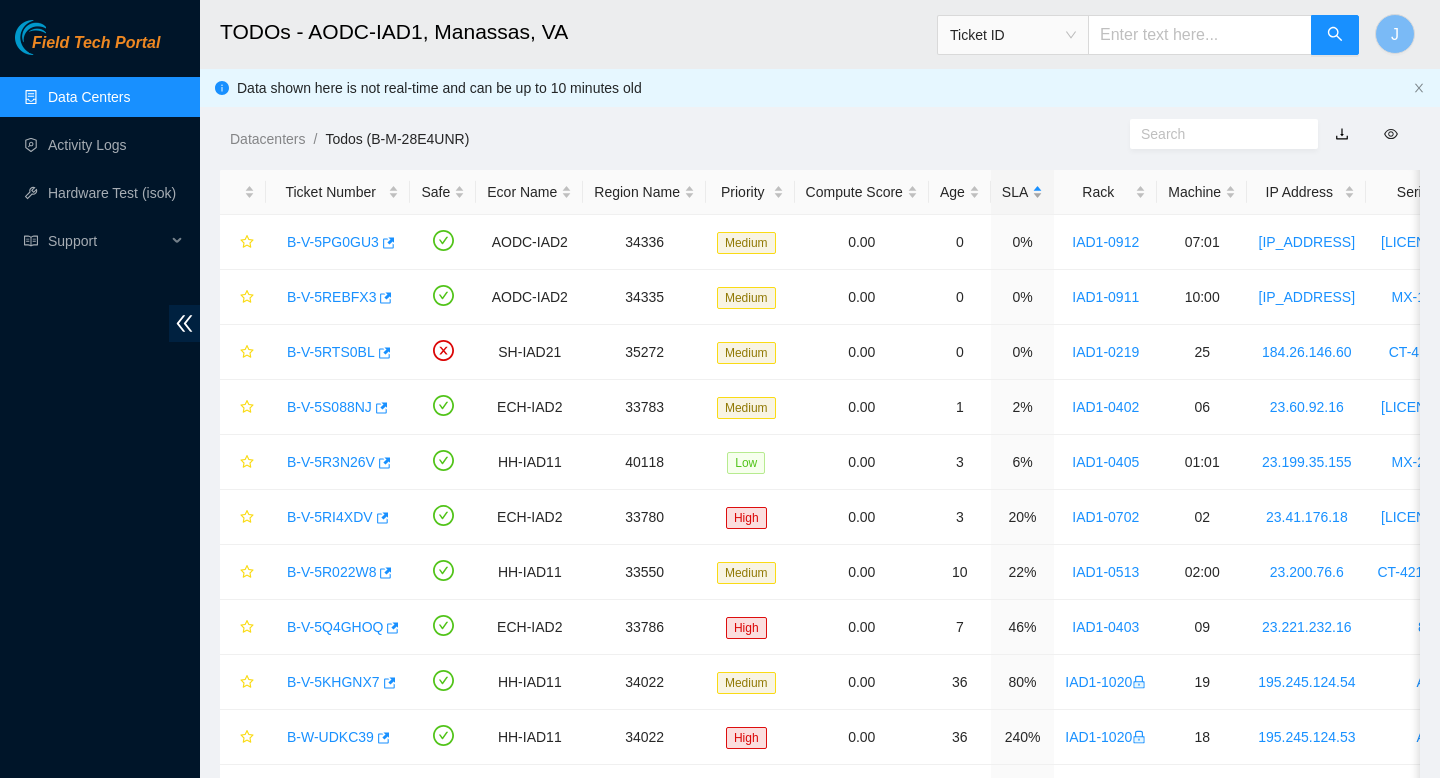 click on "SLA" at bounding box center [1022, 192] 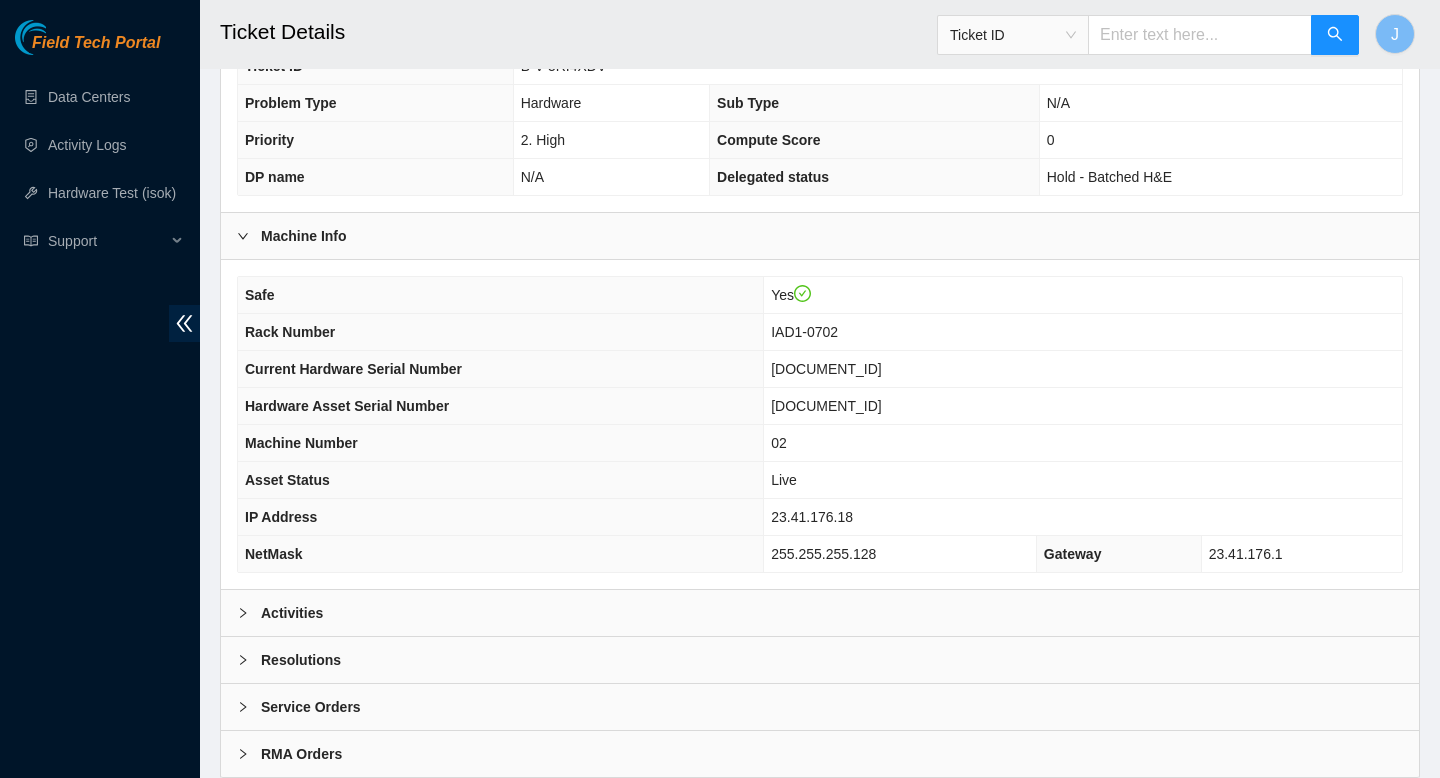 scroll, scrollTop: 579, scrollLeft: 0, axis: vertical 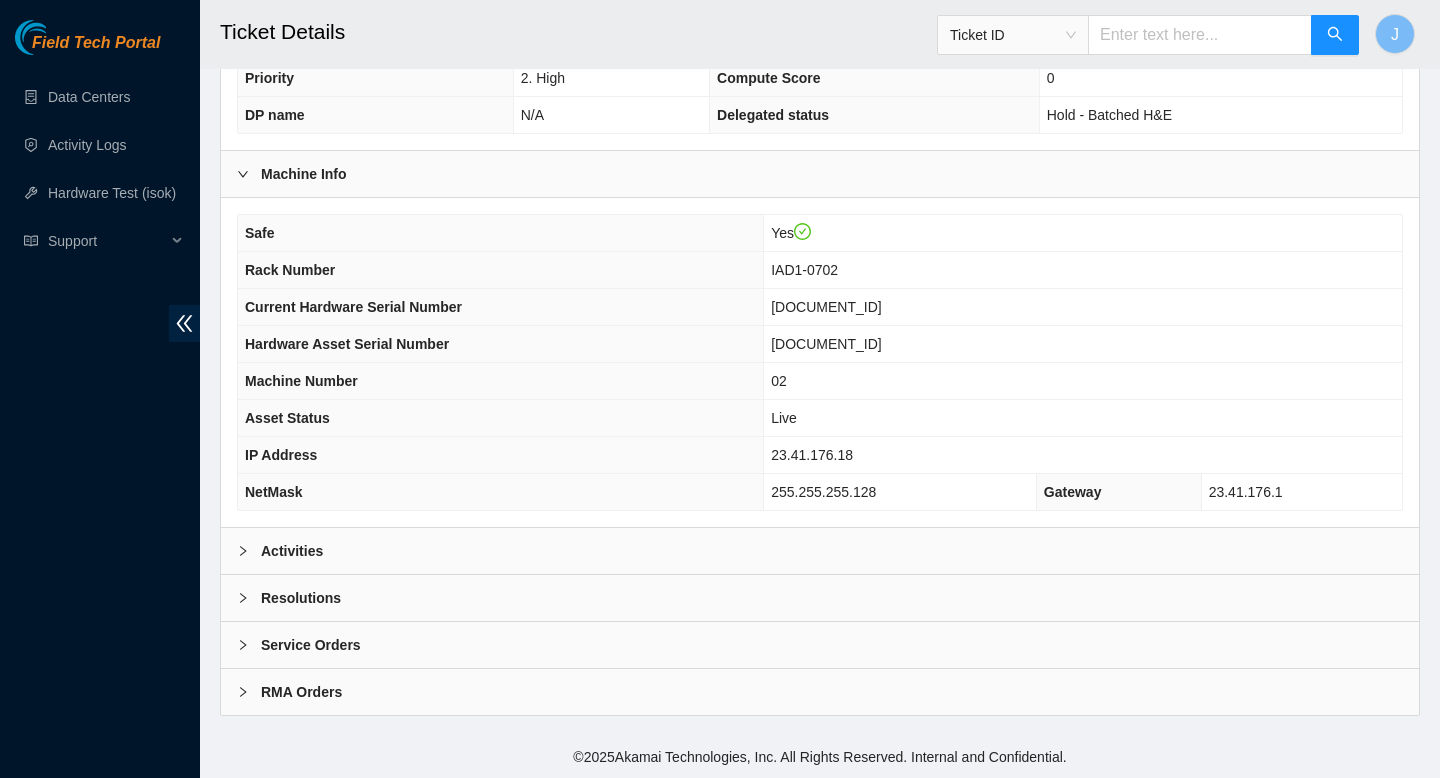 click on "Activities" at bounding box center [820, 551] 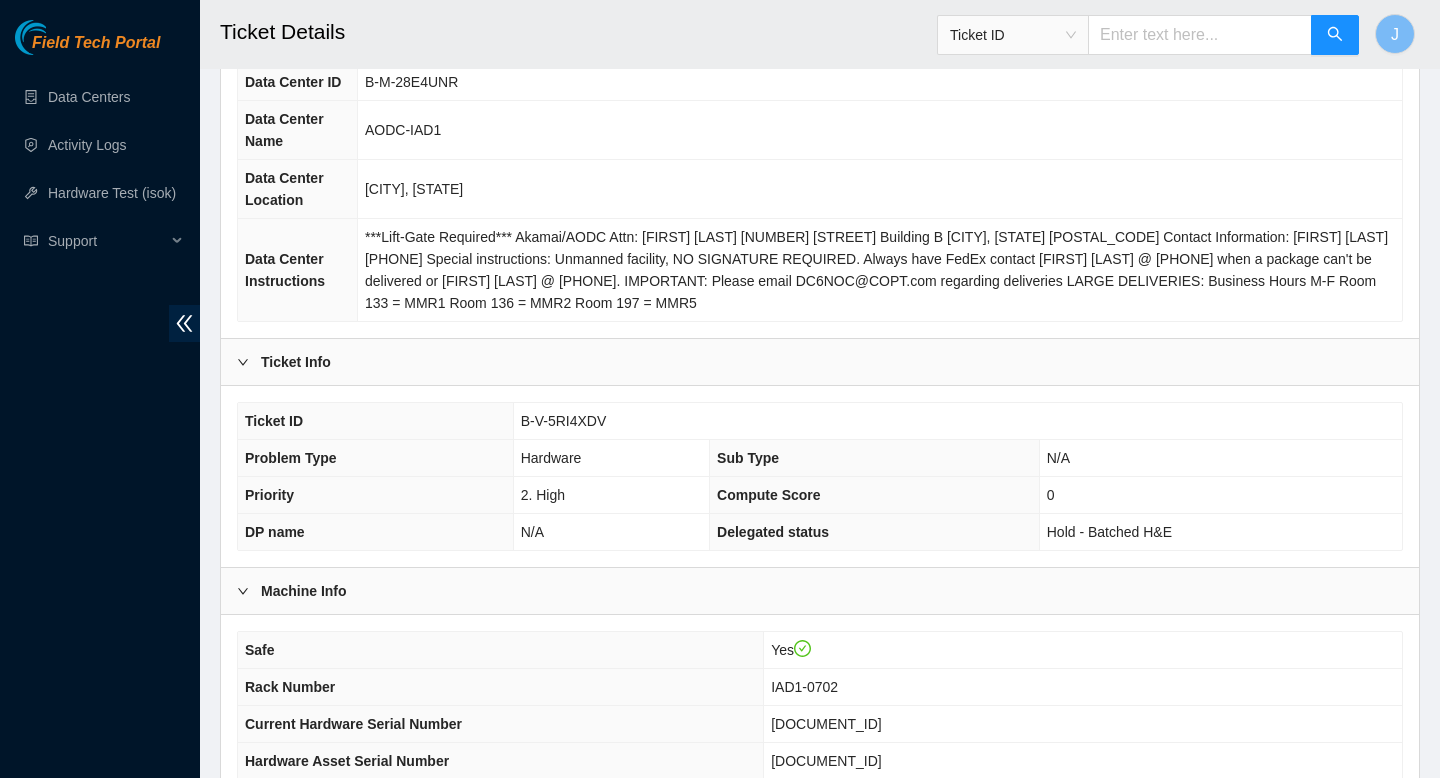 scroll, scrollTop: 0, scrollLeft: 0, axis: both 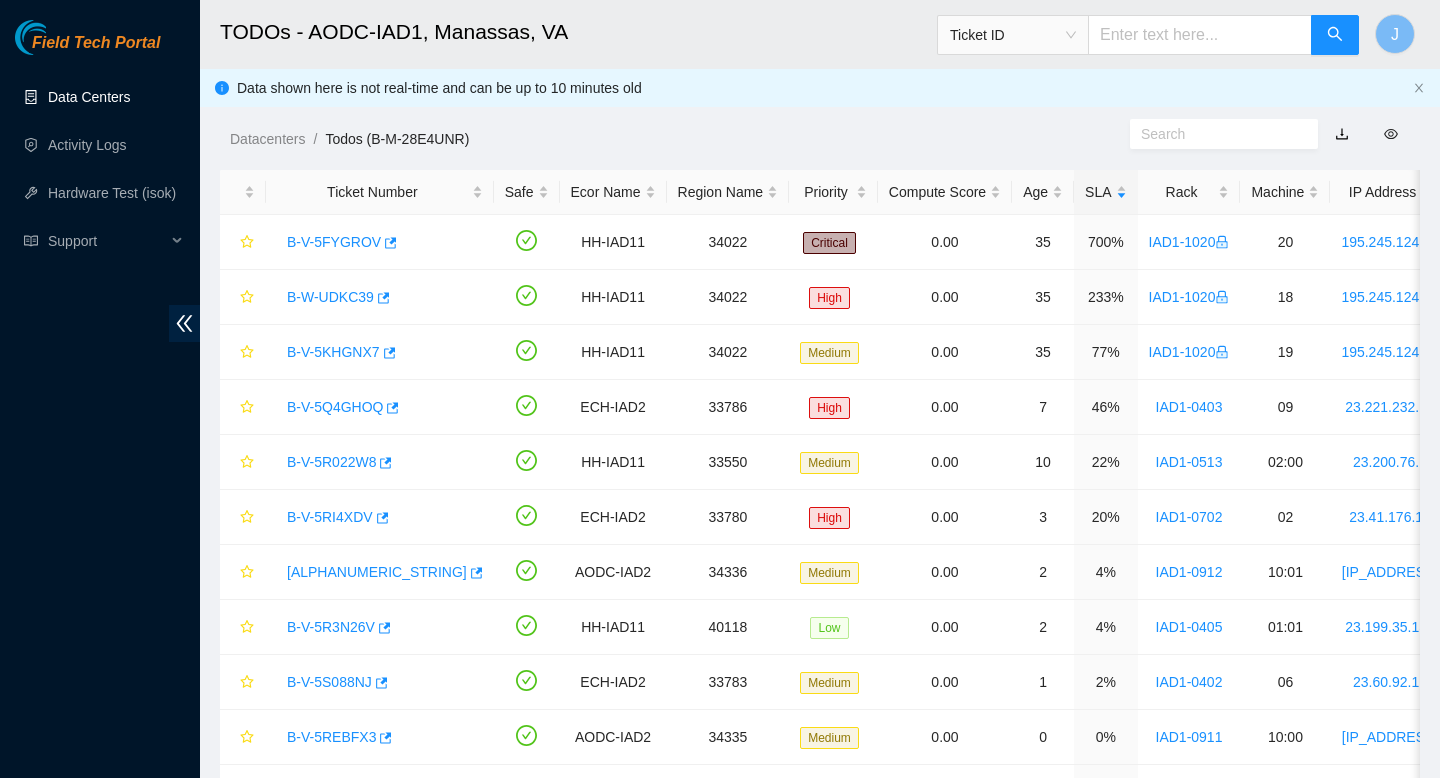 click on "Data Centers" at bounding box center (89, 97) 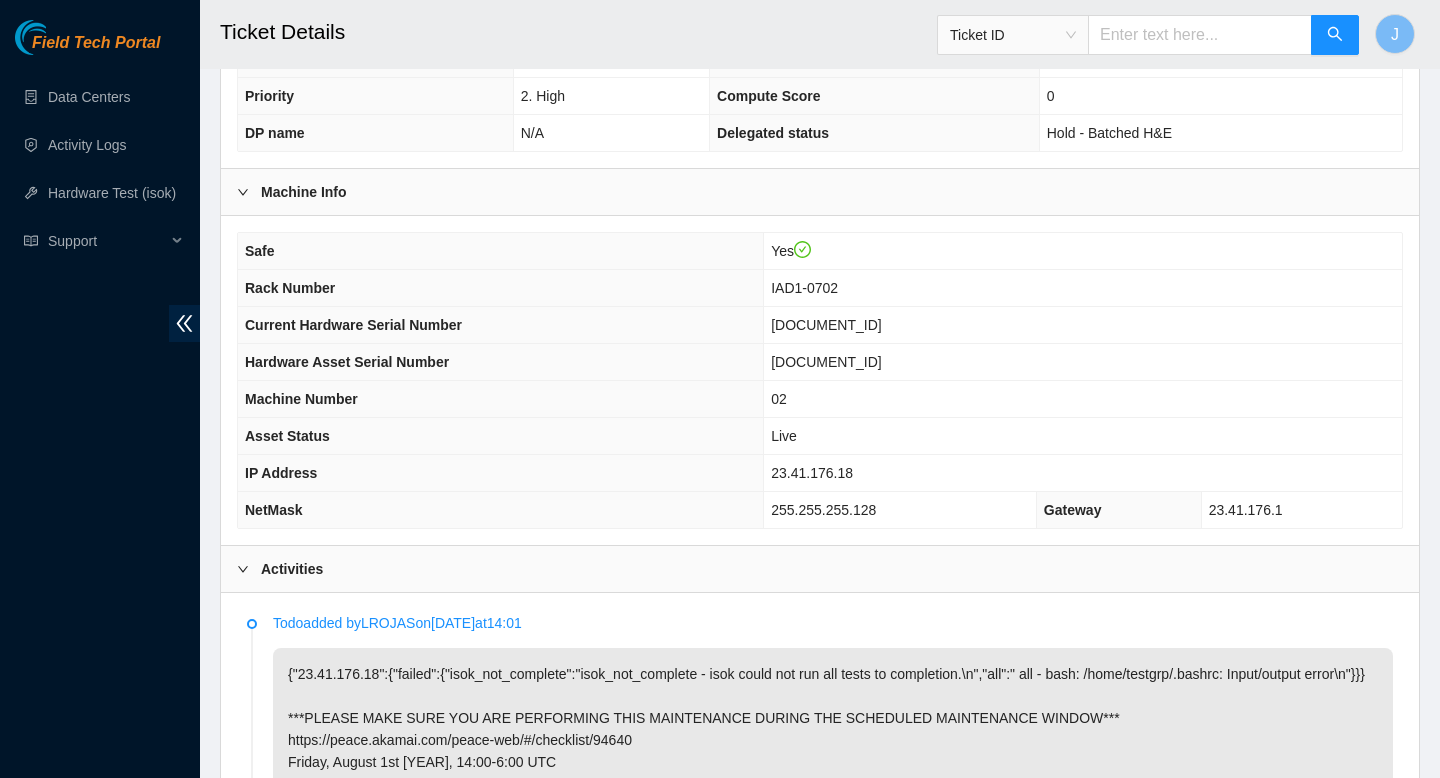 scroll, scrollTop: 664, scrollLeft: 0, axis: vertical 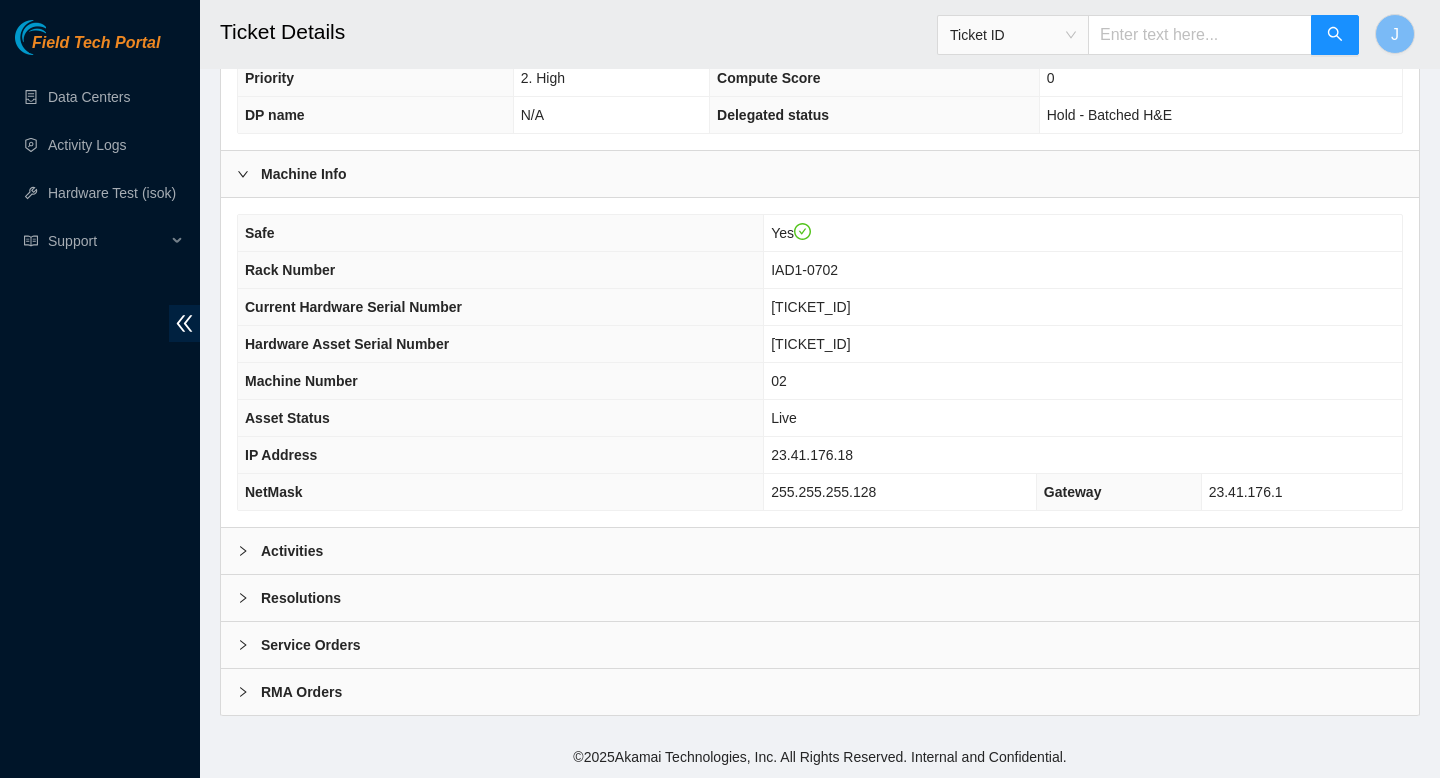 click on "Activities" at bounding box center (820, 551) 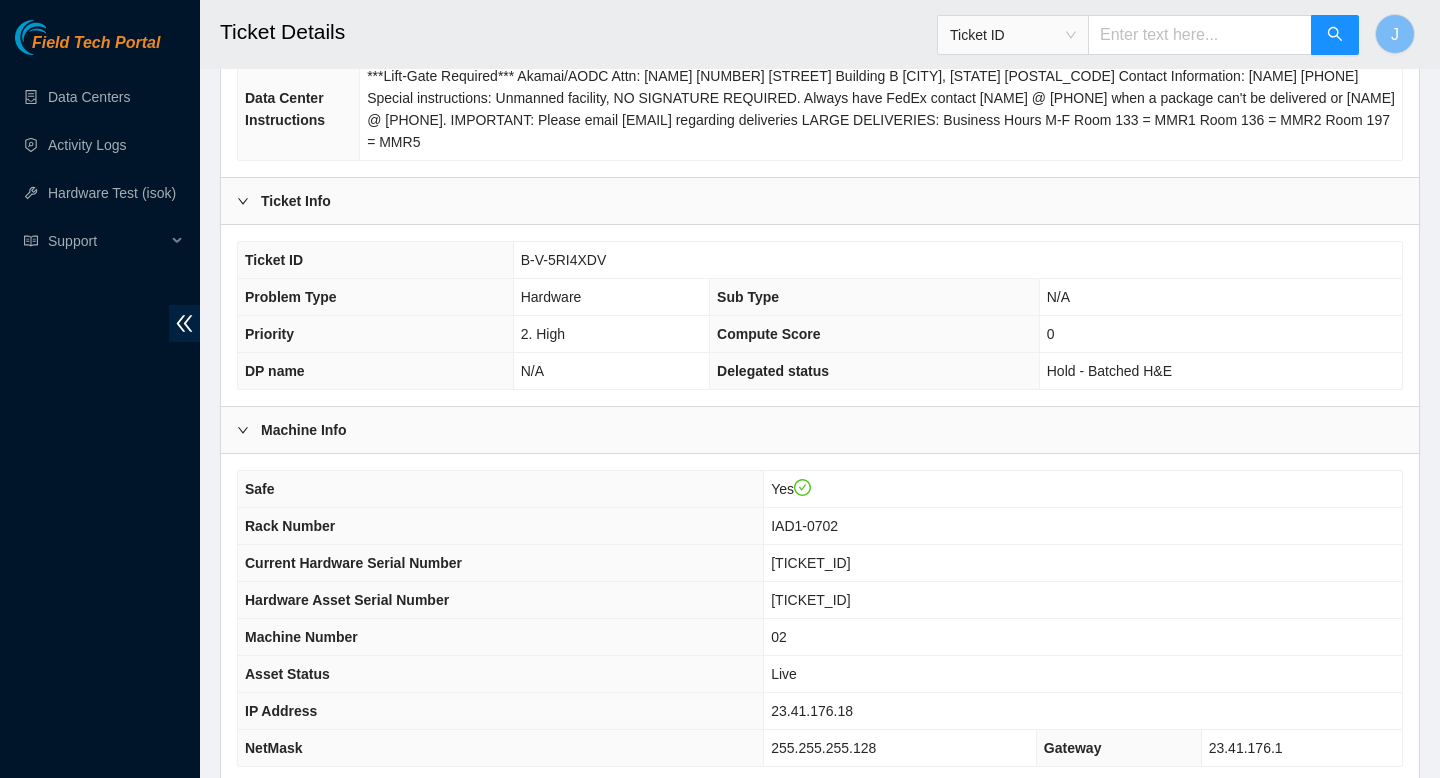 scroll, scrollTop: 342, scrollLeft: 0, axis: vertical 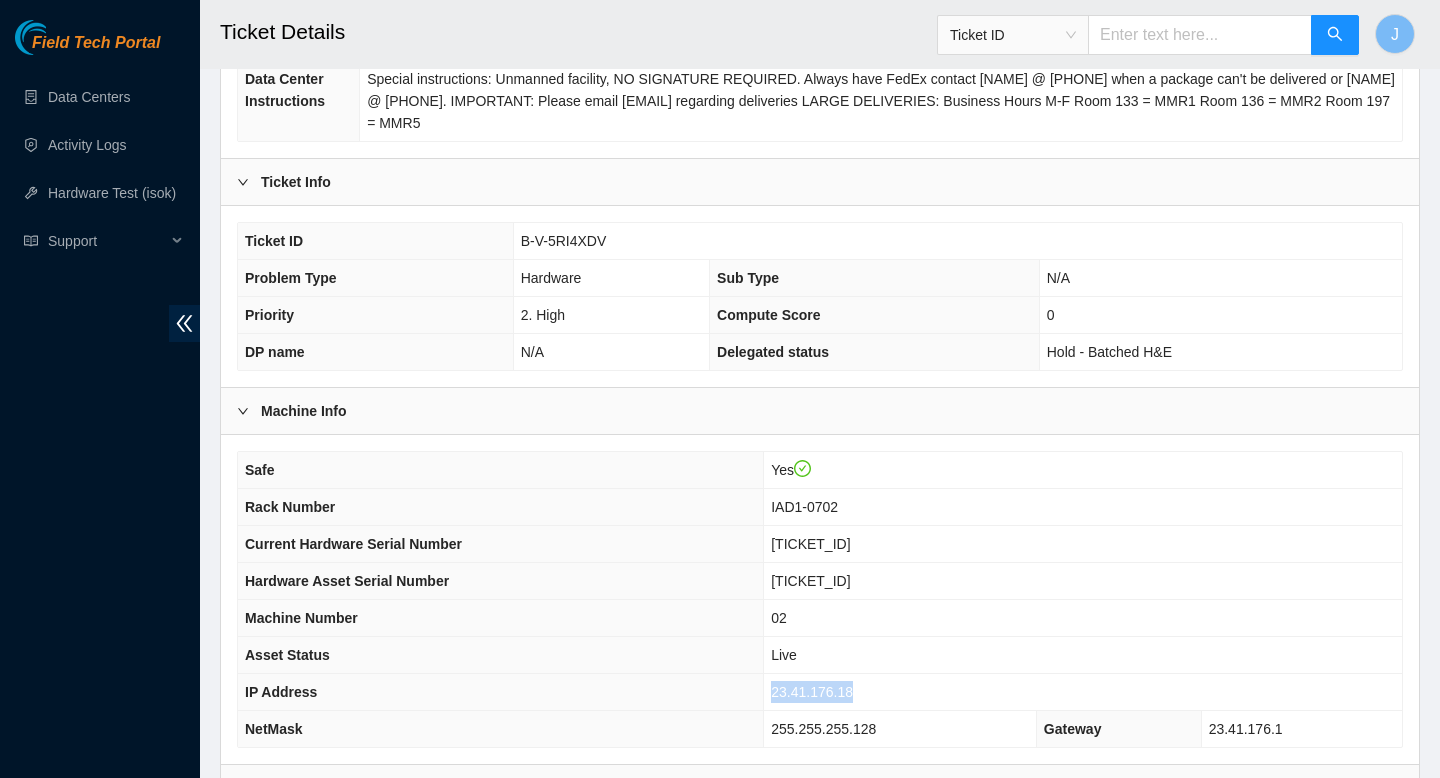 drag, startPoint x: 866, startPoint y: 684, endPoint x: 757, endPoint y: 694, distance: 109.457756 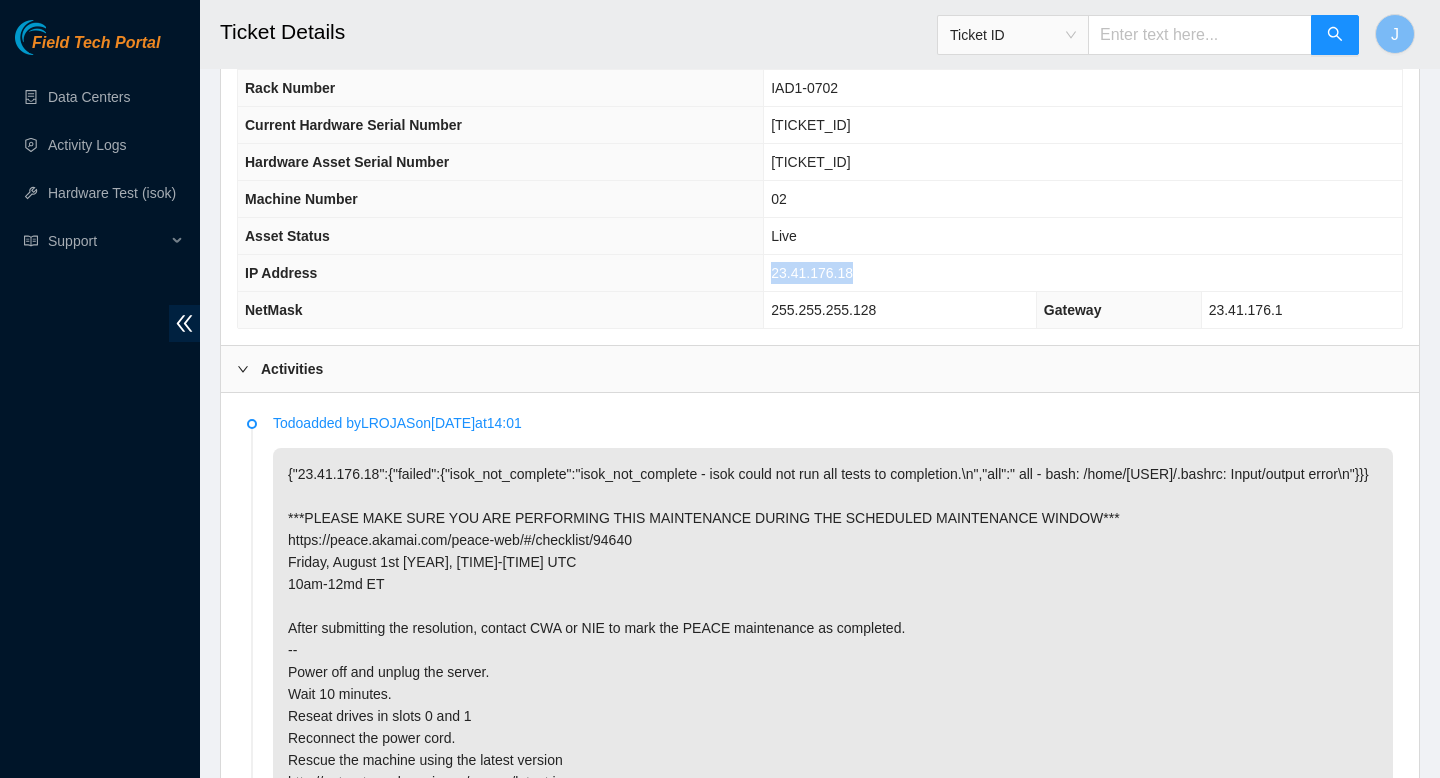 scroll, scrollTop: 754, scrollLeft: 0, axis: vertical 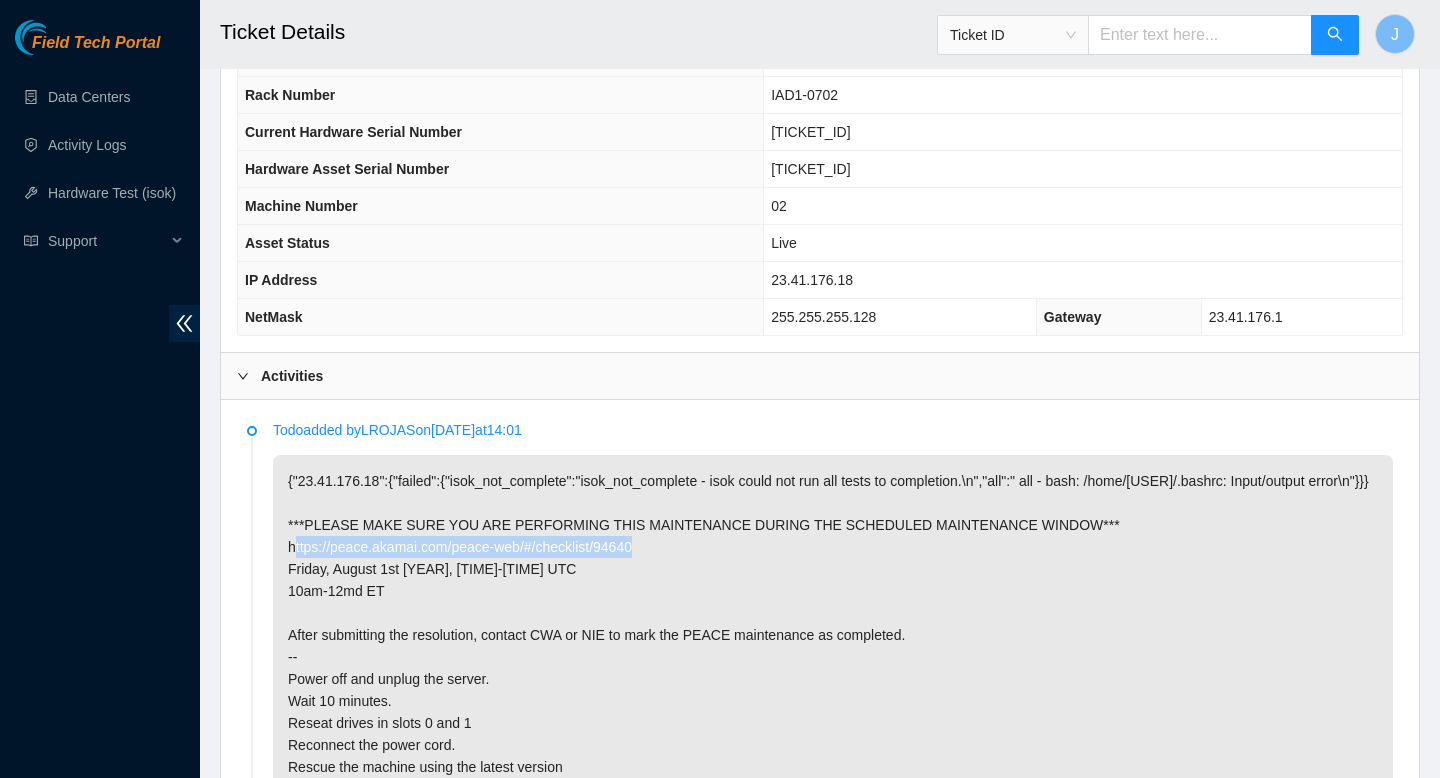 drag, startPoint x: 658, startPoint y: 573, endPoint x: 288, endPoint y: 558, distance: 370.30392 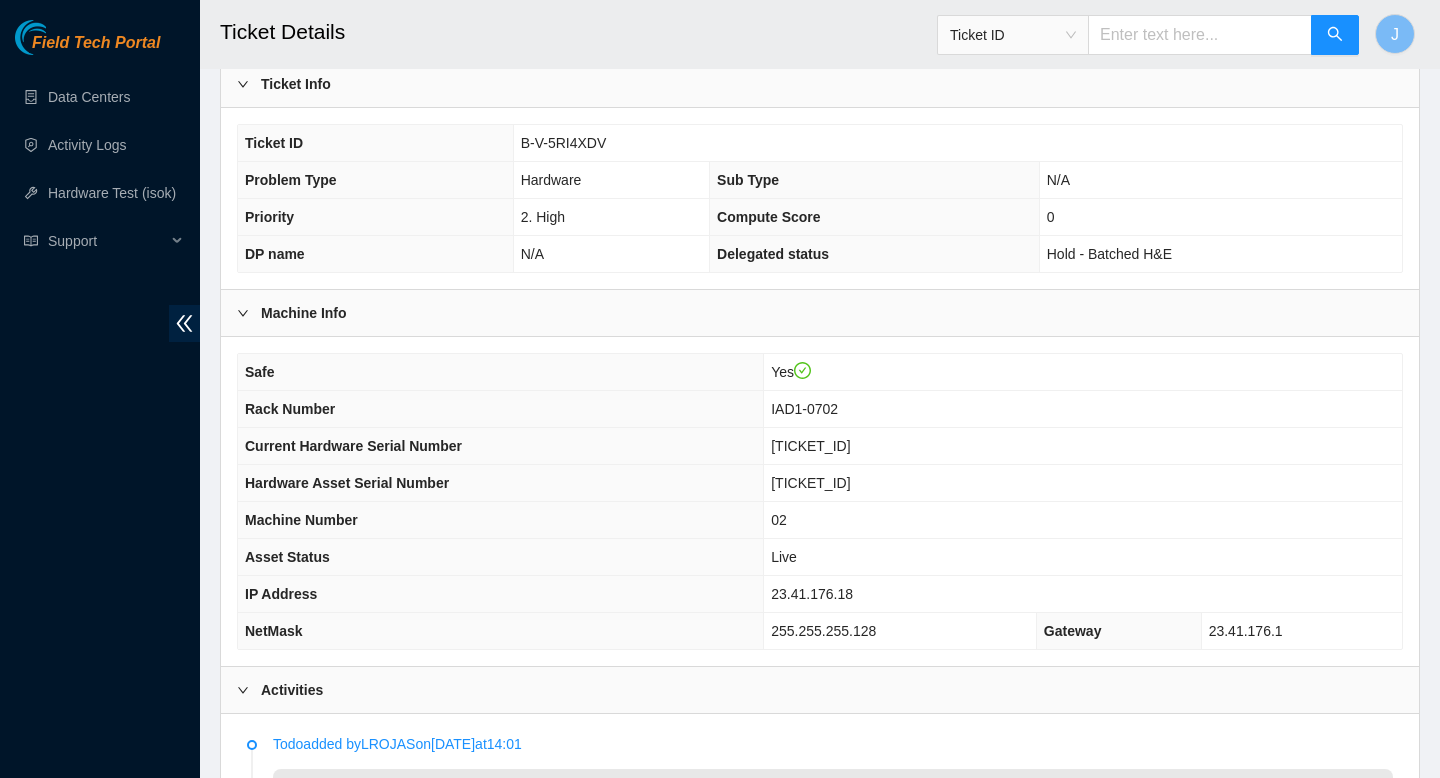 scroll, scrollTop: 434, scrollLeft: 0, axis: vertical 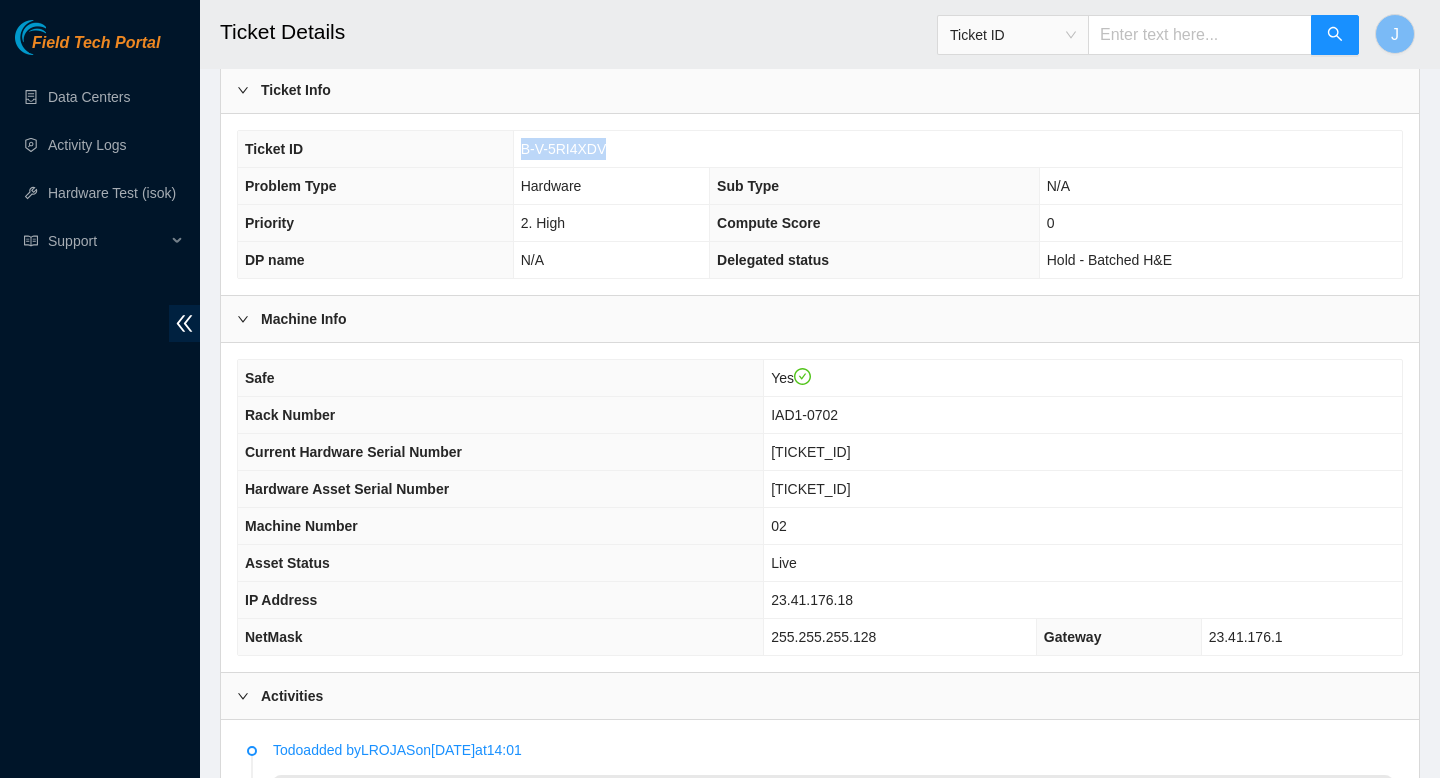 drag, startPoint x: 612, startPoint y: 153, endPoint x: 499, endPoint y: 152, distance: 113.004425 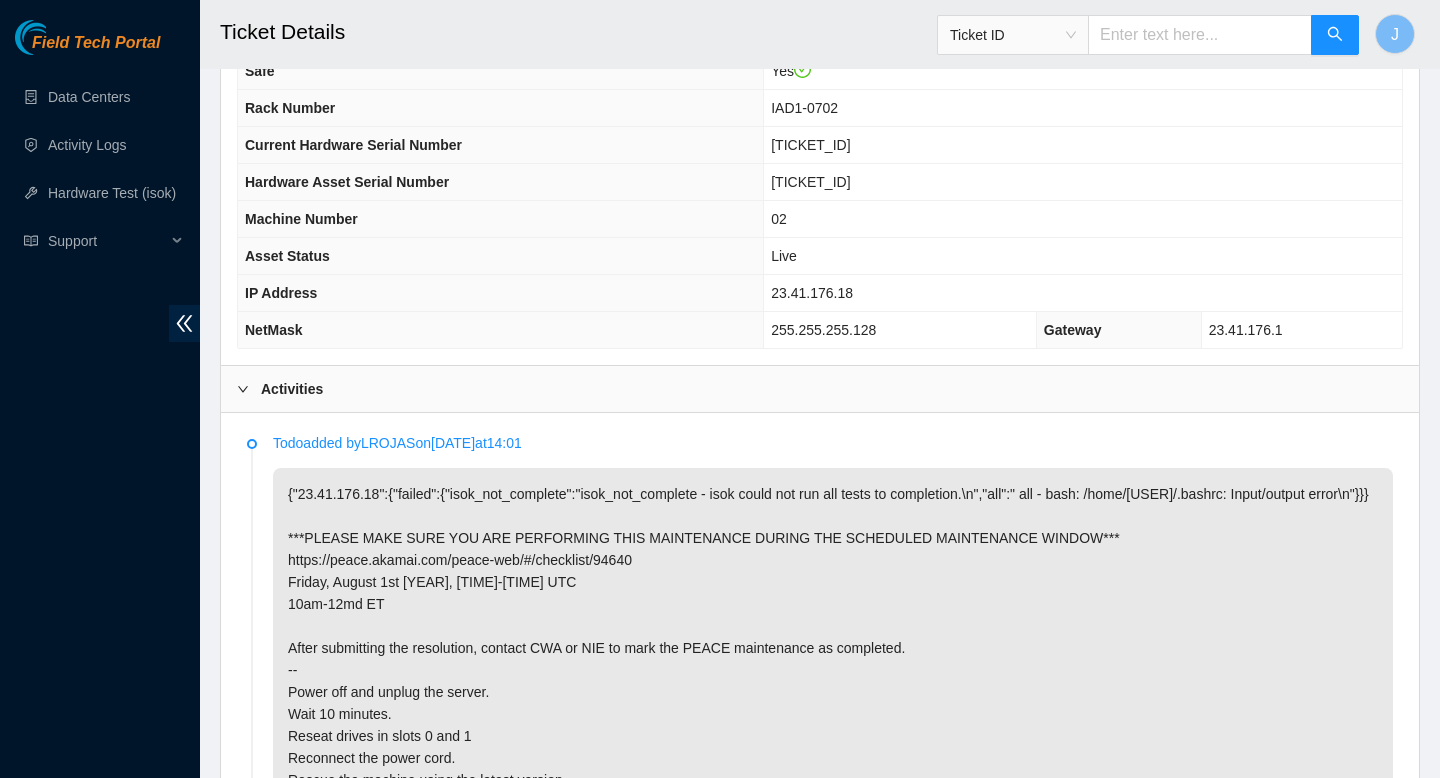 scroll, scrollTop: 719, scrollLeft: 0, axis: vertical 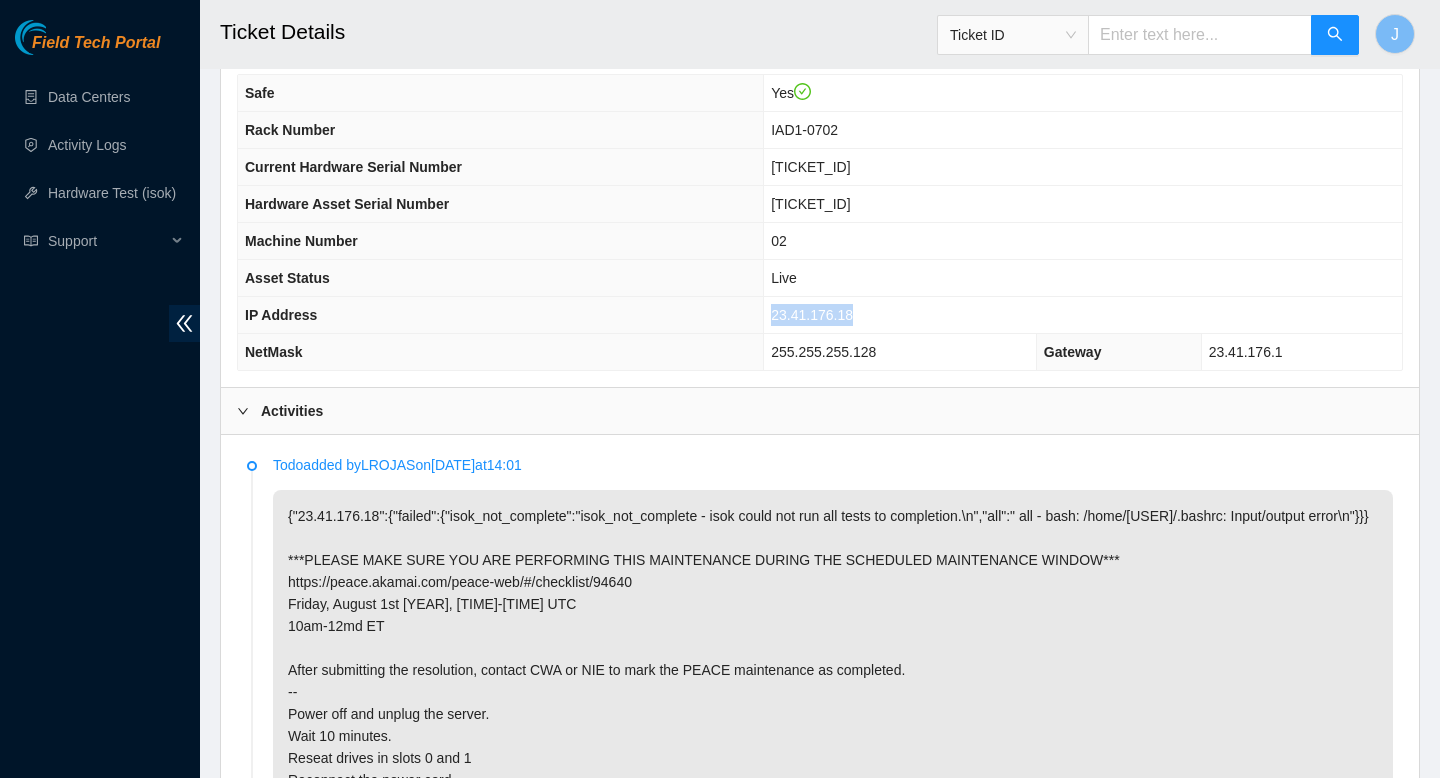 drag, startPoint x: 859, startPoint y: 315, endPoint x: 734, endPoint y: 321, distance: 125.14392 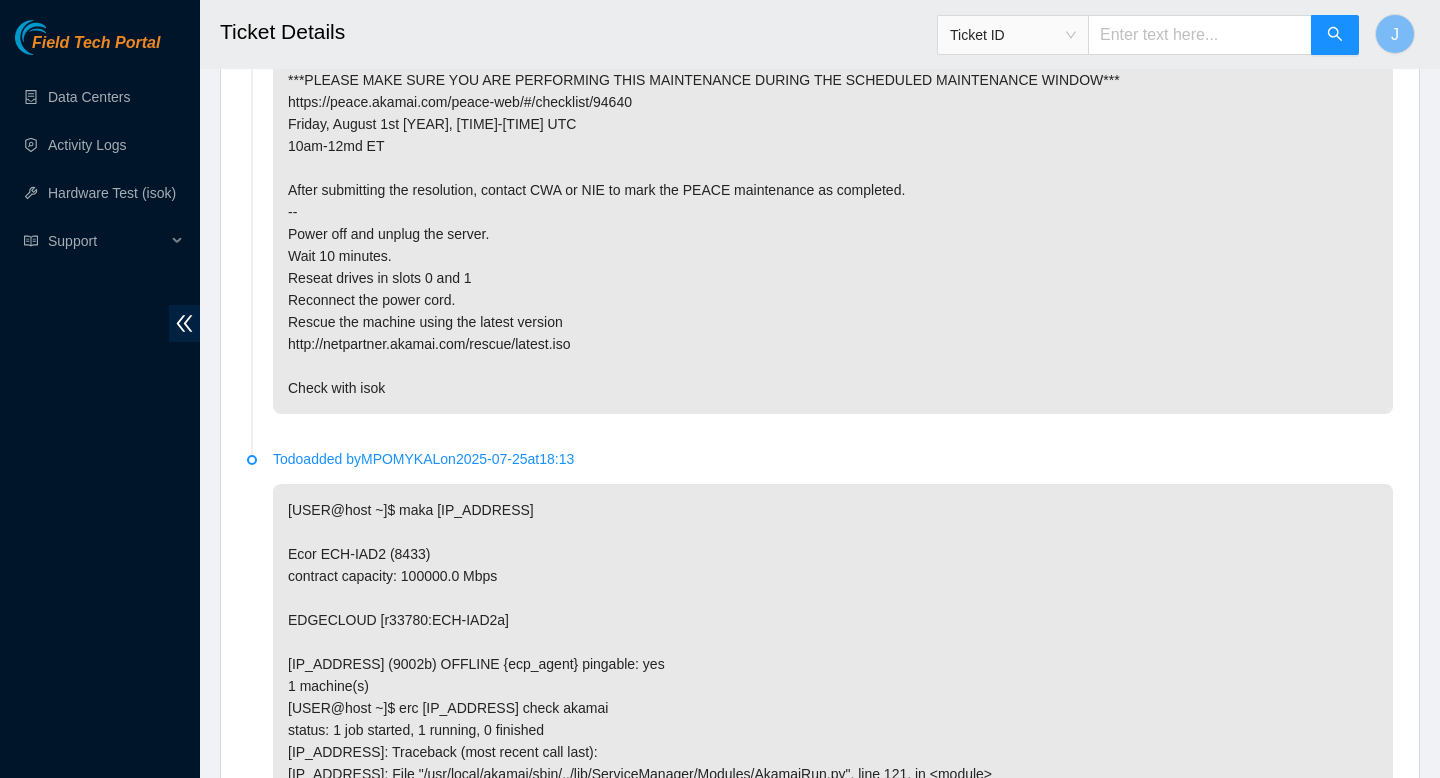 scroll, scrollTop: 1800, scrollLeft: 0, axis: vertical 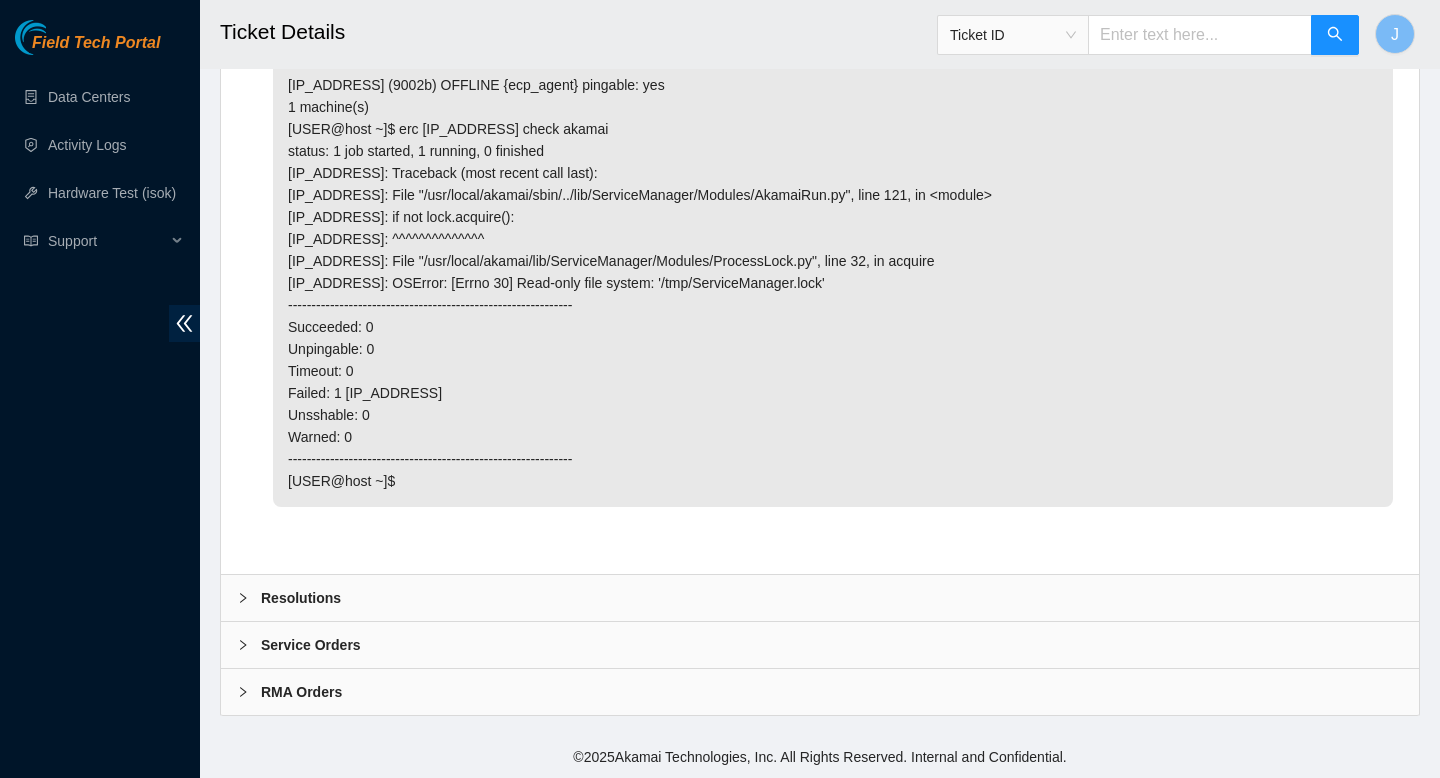click on "Resolutions" at bounding box center [820, 598] 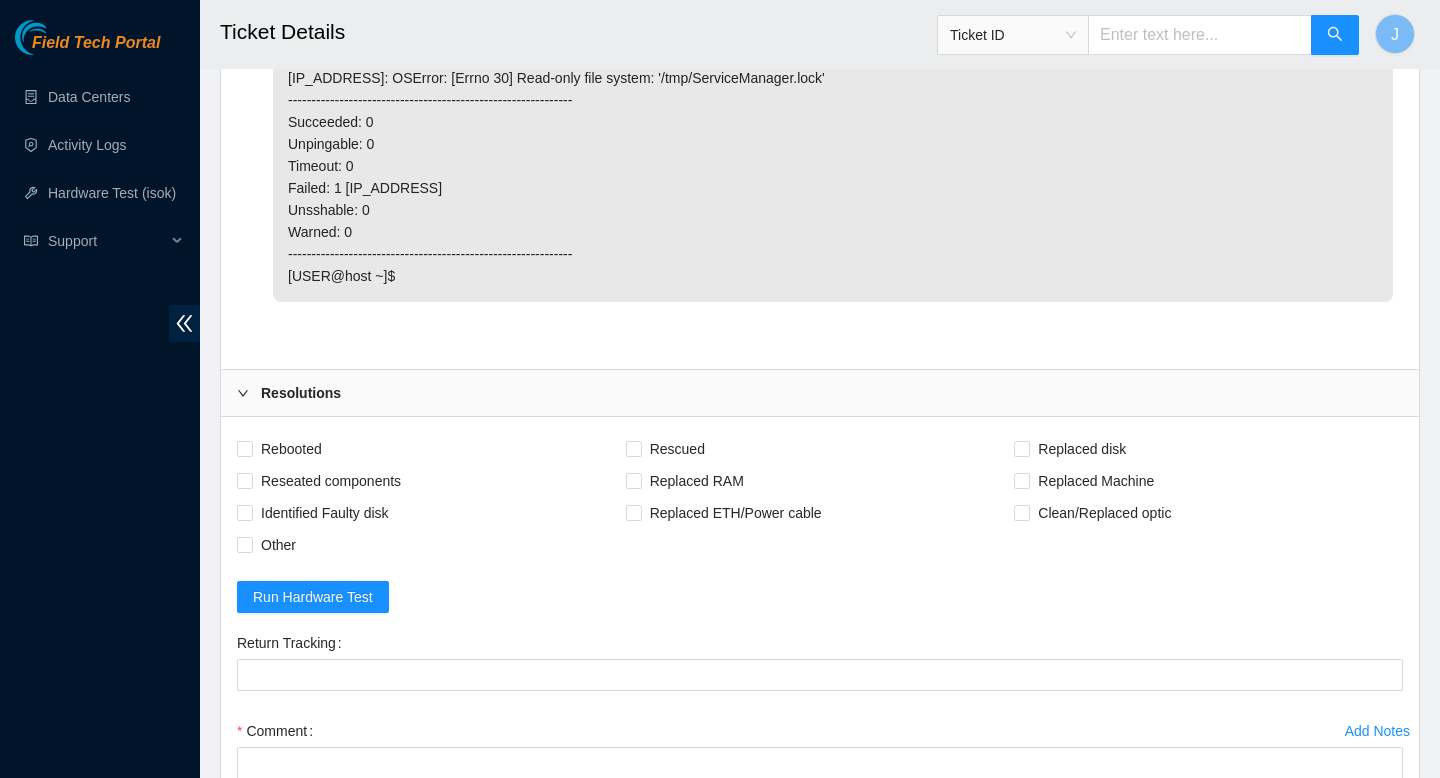 scroll, scrollTop: 2021, scrollLeft: 0, axis: vertical 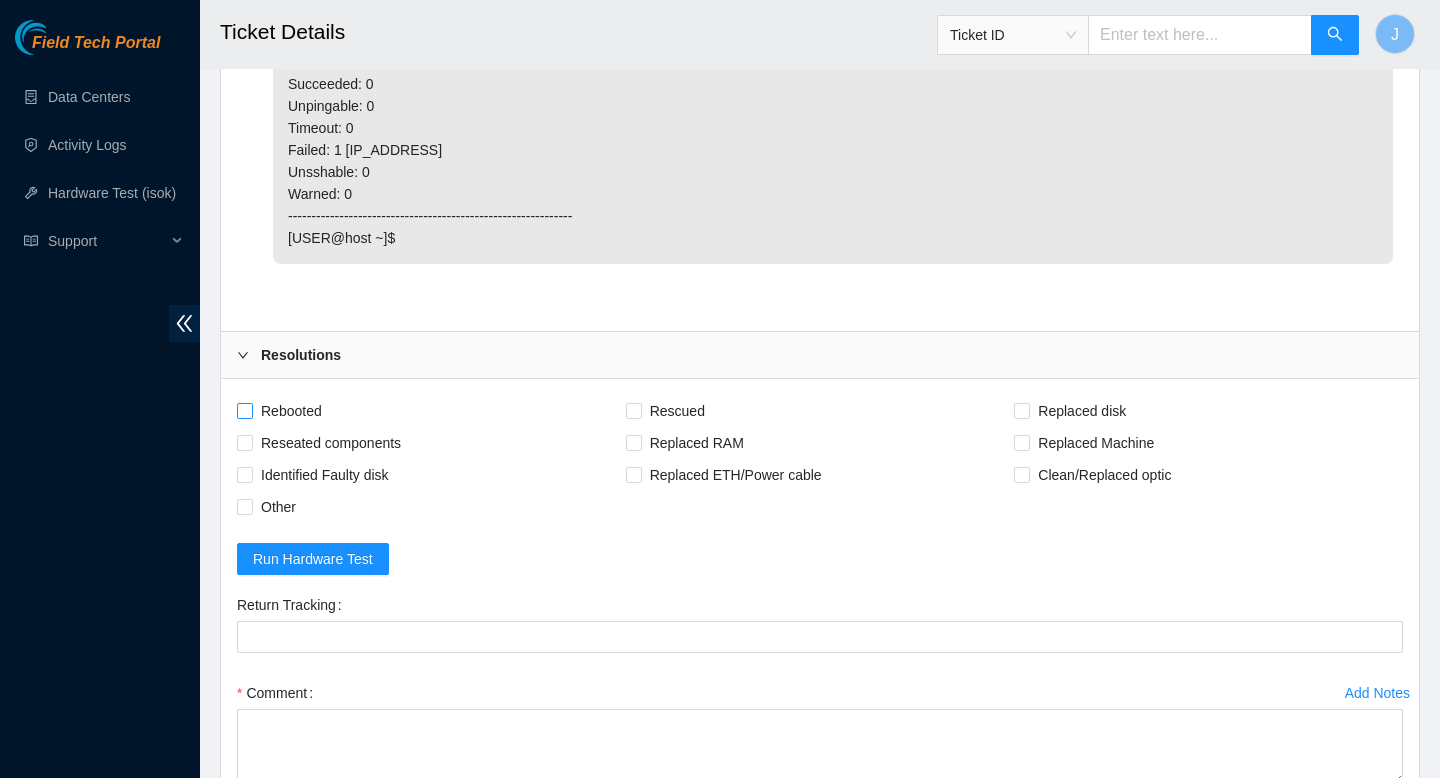 click on "Rebooted" at bounding box center (244, 410) 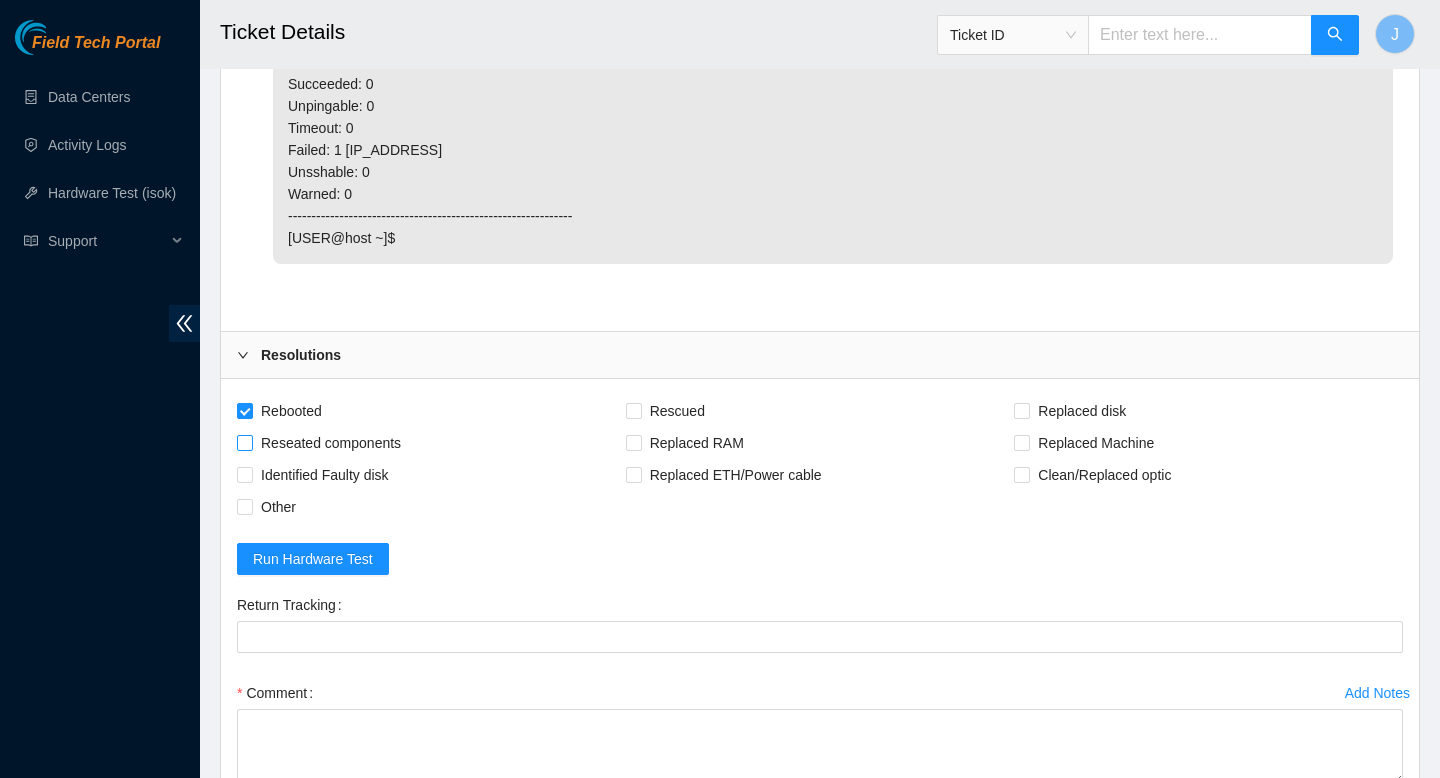 click on "Reseated components" at bounding box center [244, 442] 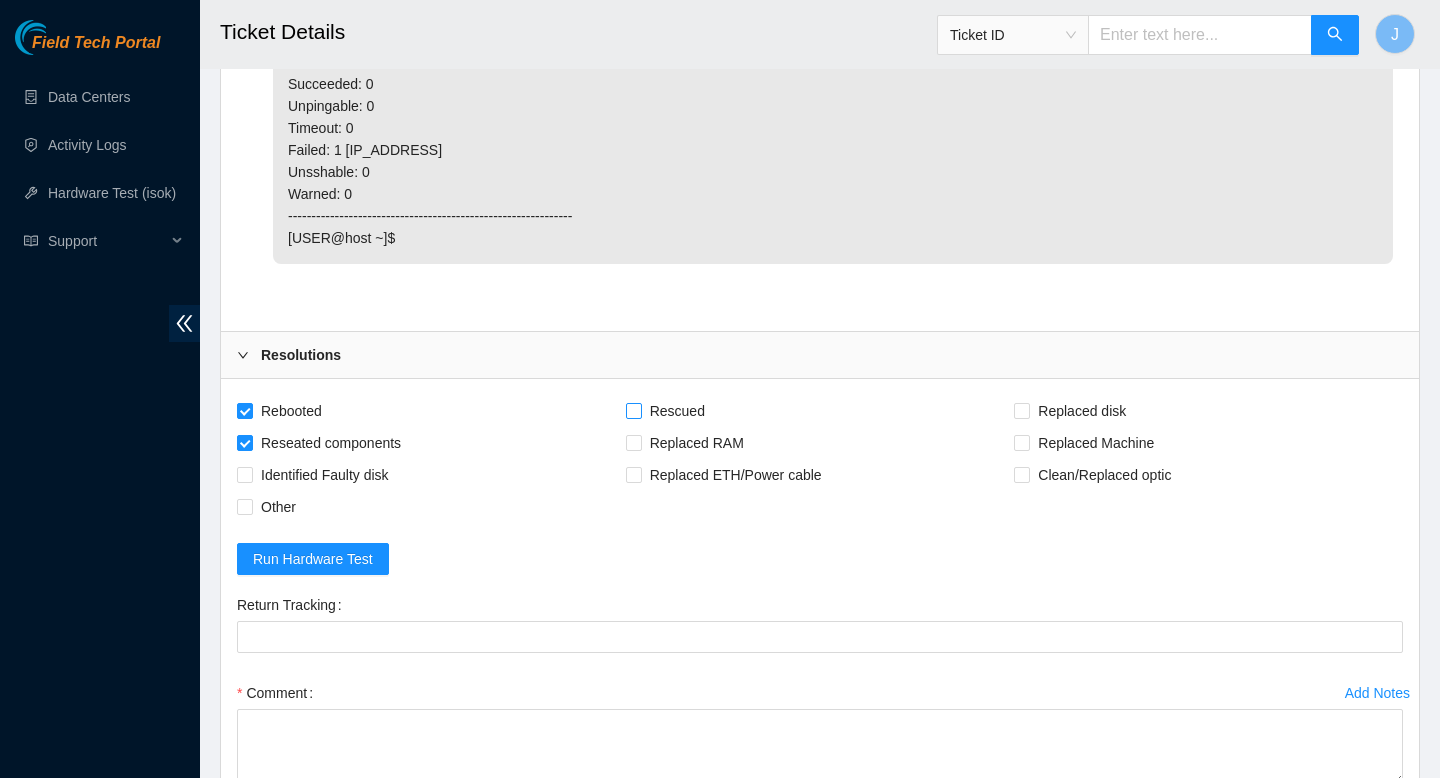 click on "Rescued" at bounding box center (633, 410) 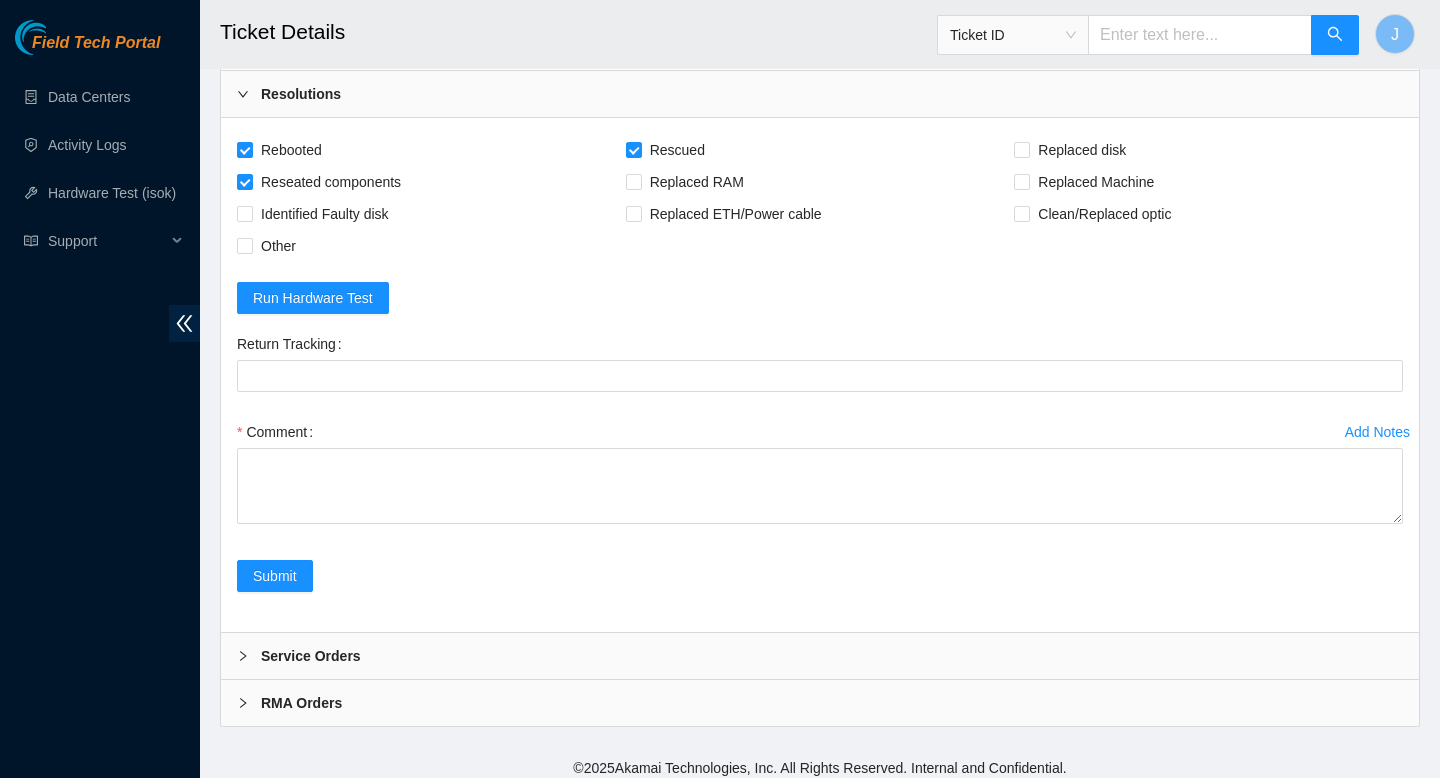 scroll, scrollTop: 2283, scrollLeft: 0, axis: vertical 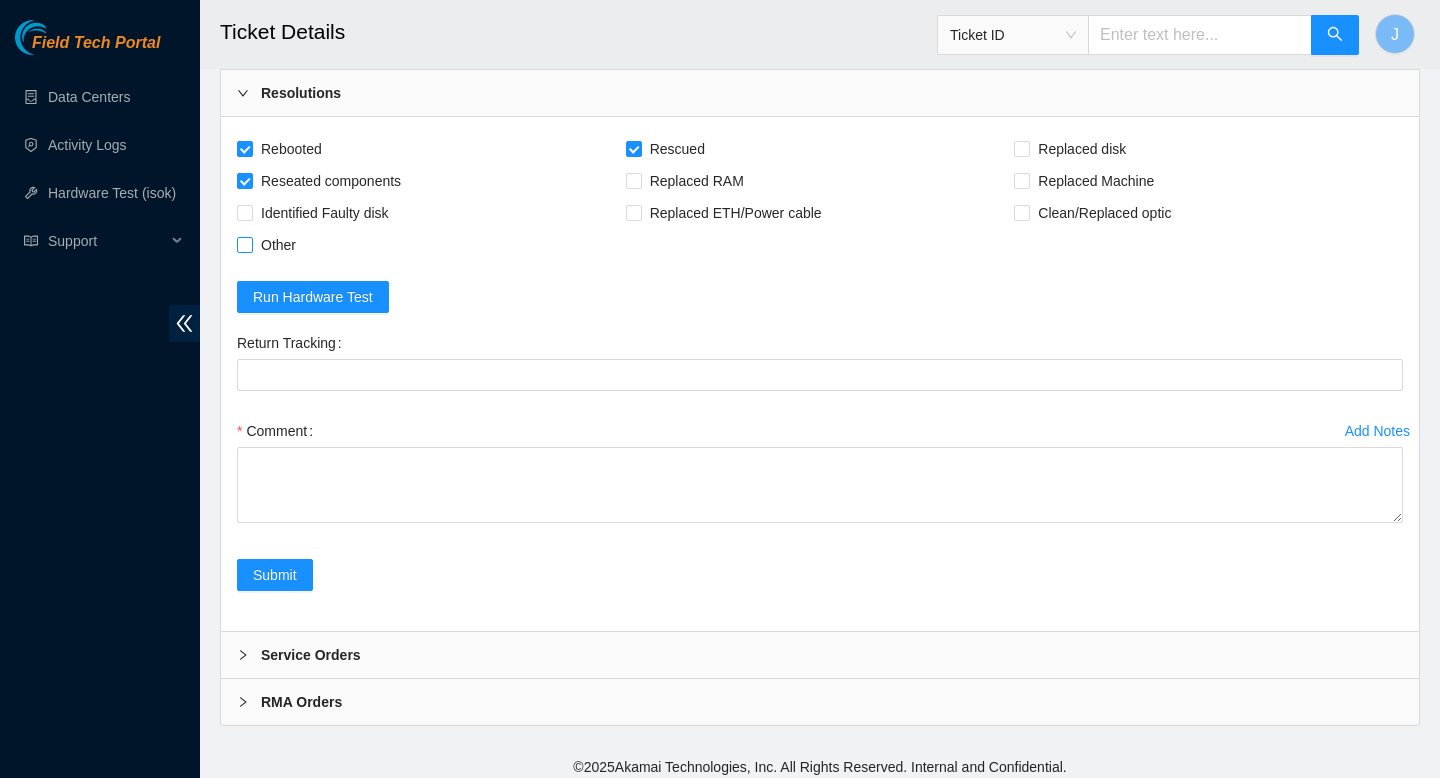 click on "Other" at bounding box center [244, 244] 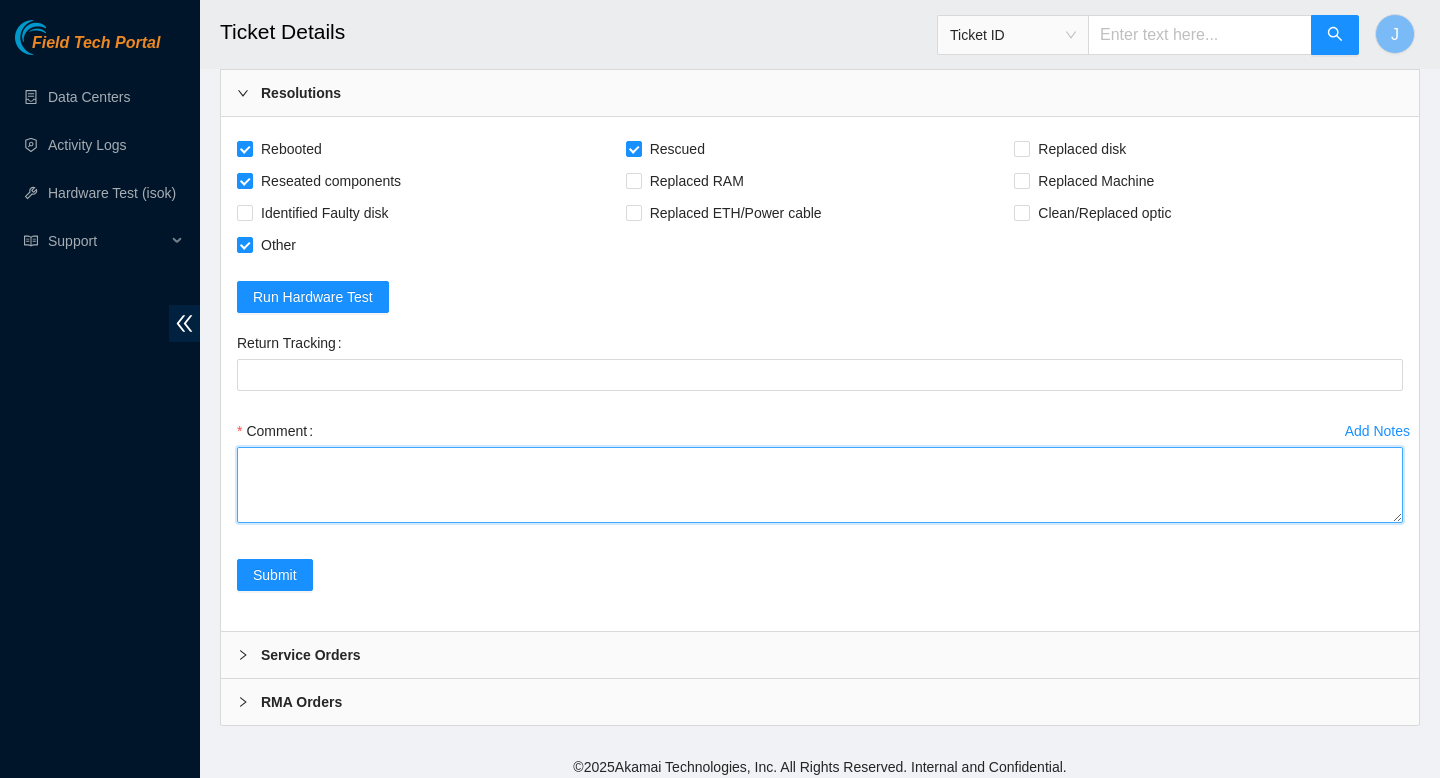 click on "Comment" at bounding box center (820, 485) 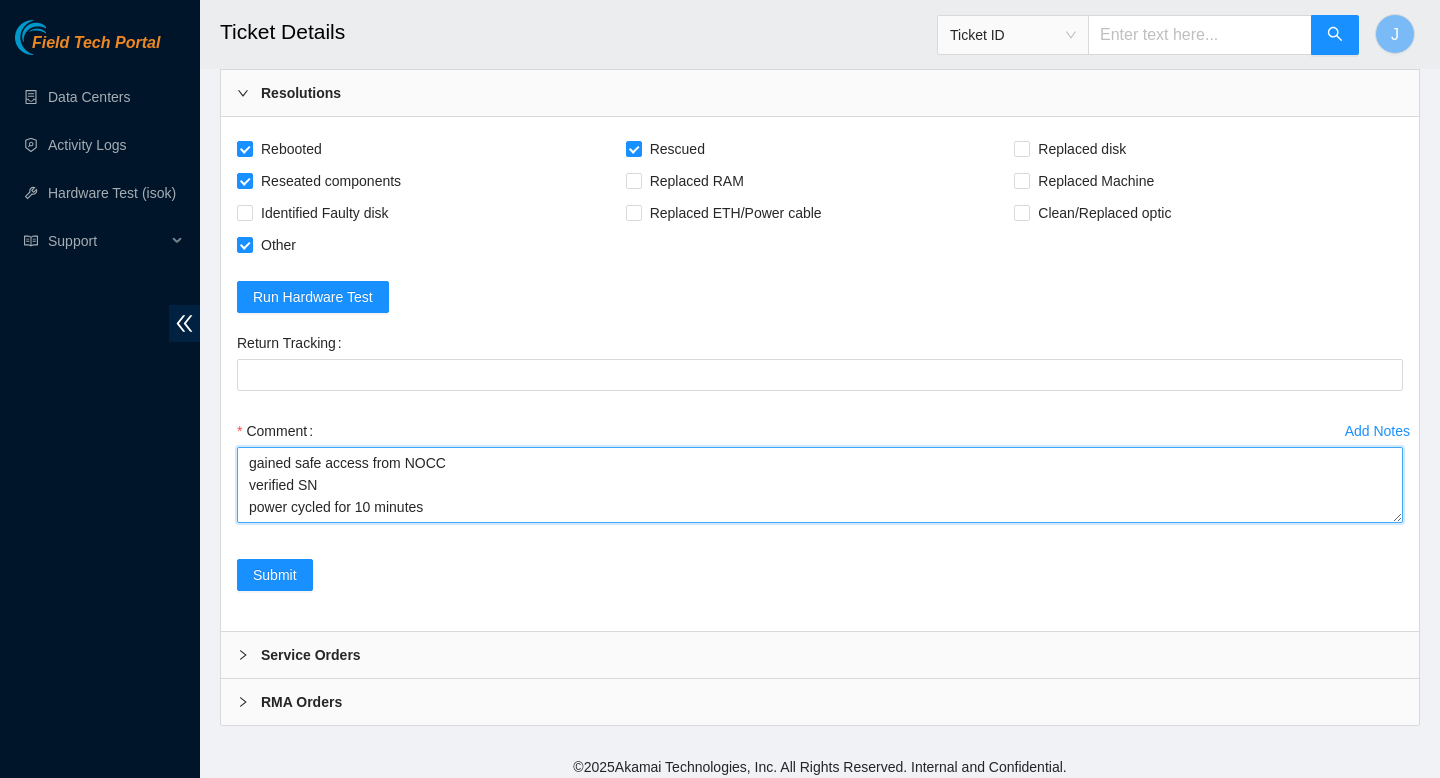 scroll, scrollTop: 15, scrollLeft: 0, axis: vertical 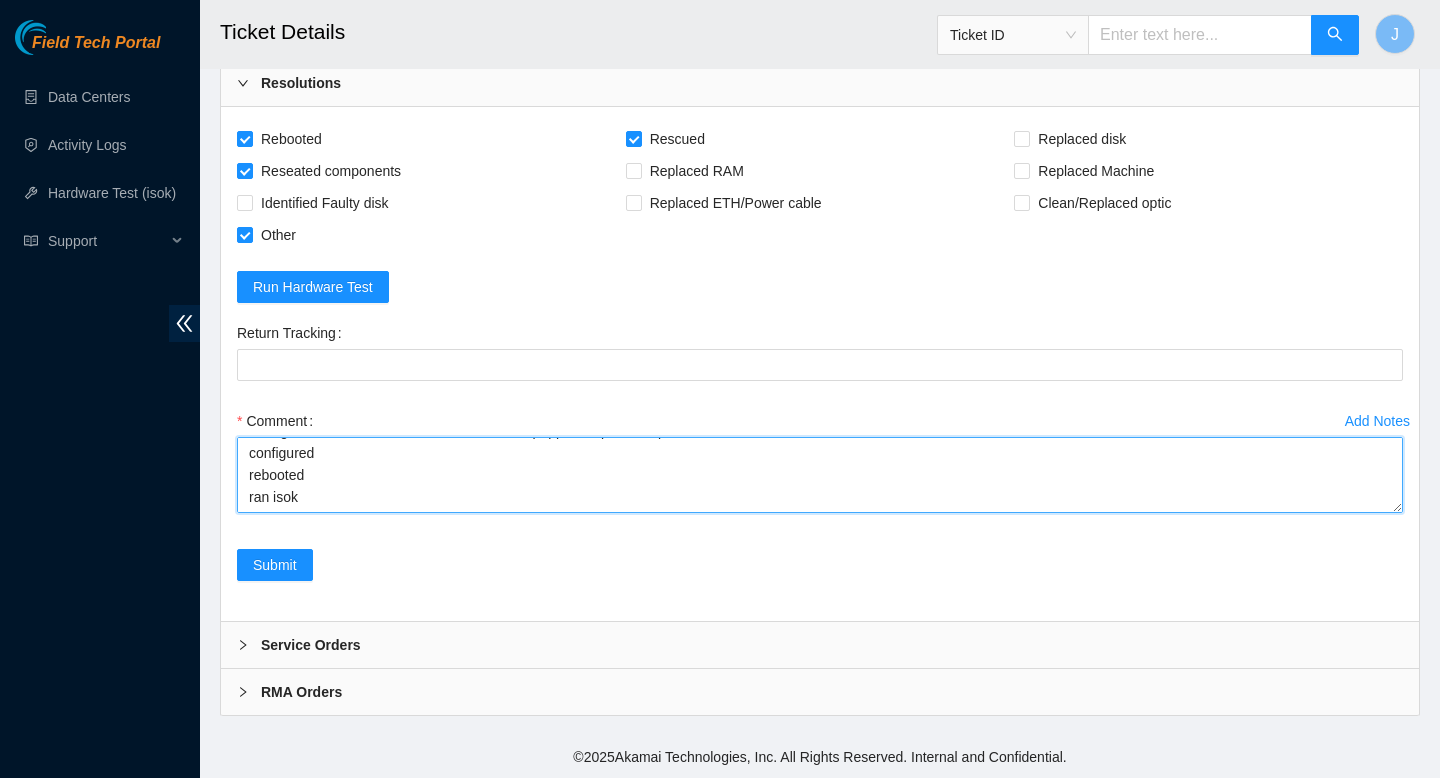 paste on "317678	01-08-2025 10:55:45	23.41.176.18	COMPLETE
Result Detail
Message
Ticket ID
23.41.176.18 :   passed: ok" 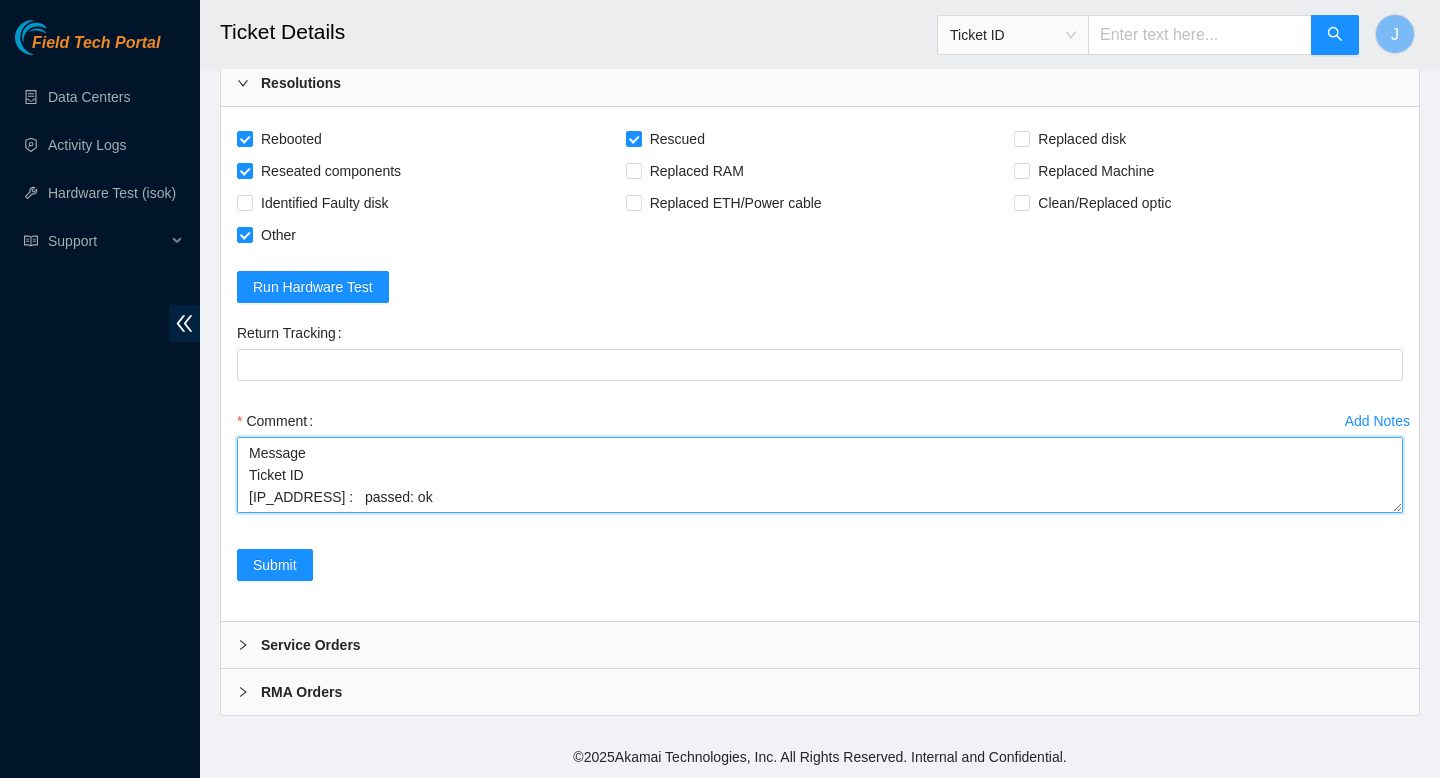 scroll, scrollTop: 323, scrollLeft: 0, axis: vertical 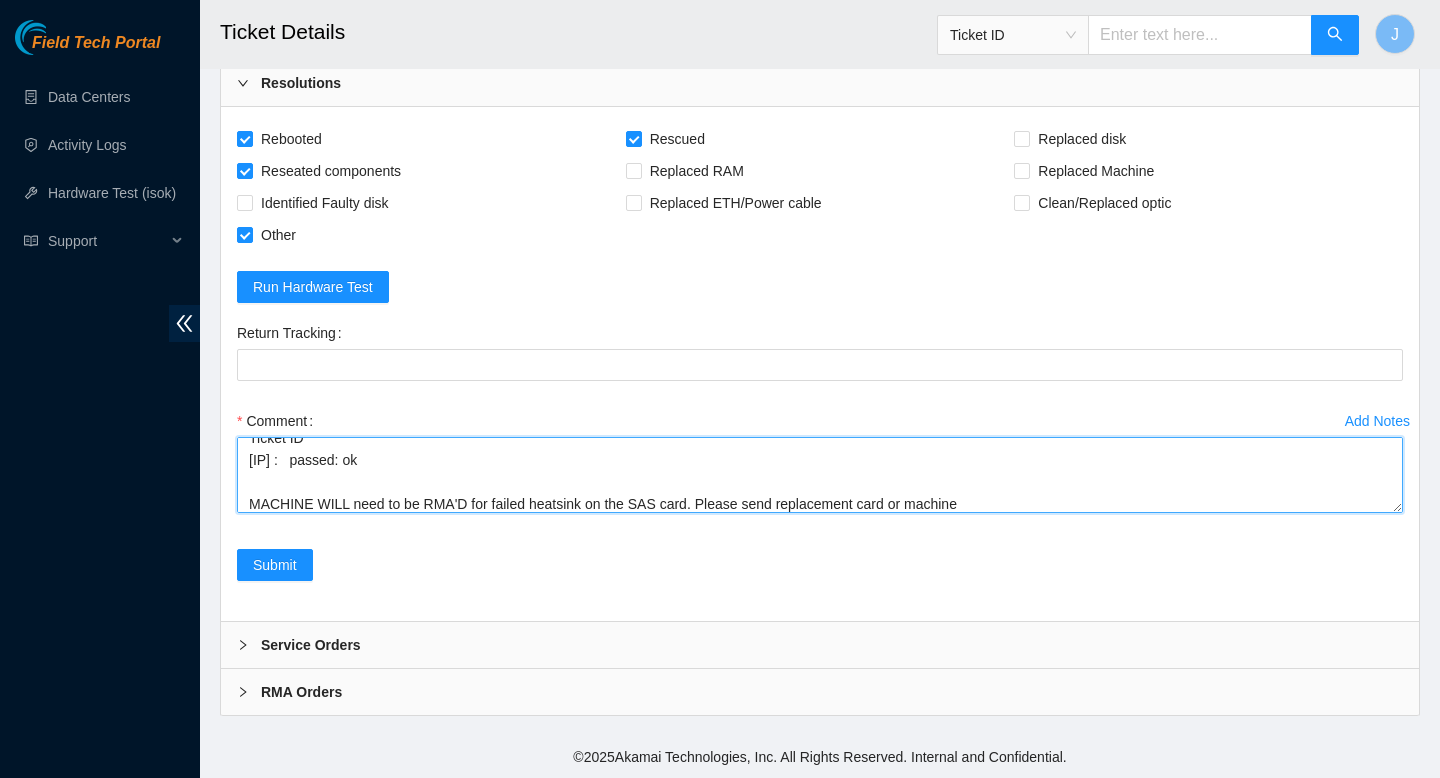 click on "gained safe access from NOCC
verified SN
power cycled for 10 minutes
reseated disks in slots 0 and 1
powered on after 10 minutes
entered bios, found boot order not properply configured
adjusted saved and extied
rescued
during rescue, found the SAS card's heatsink popped its pin, took pic and attached to ticket w/ NIE assistance
configured
rebooted
ran isok 317678	01-08-2025 10:55:45	23.41.176.18	COMPLETE
Result Detail
Message
Ticket ID
23.41.176.18 :   passed: ok
MACHINE WILL need to be RMA'D for failed heatsink on the SAS card. Please send replacement card or machine" at bounding box center [820, 475] 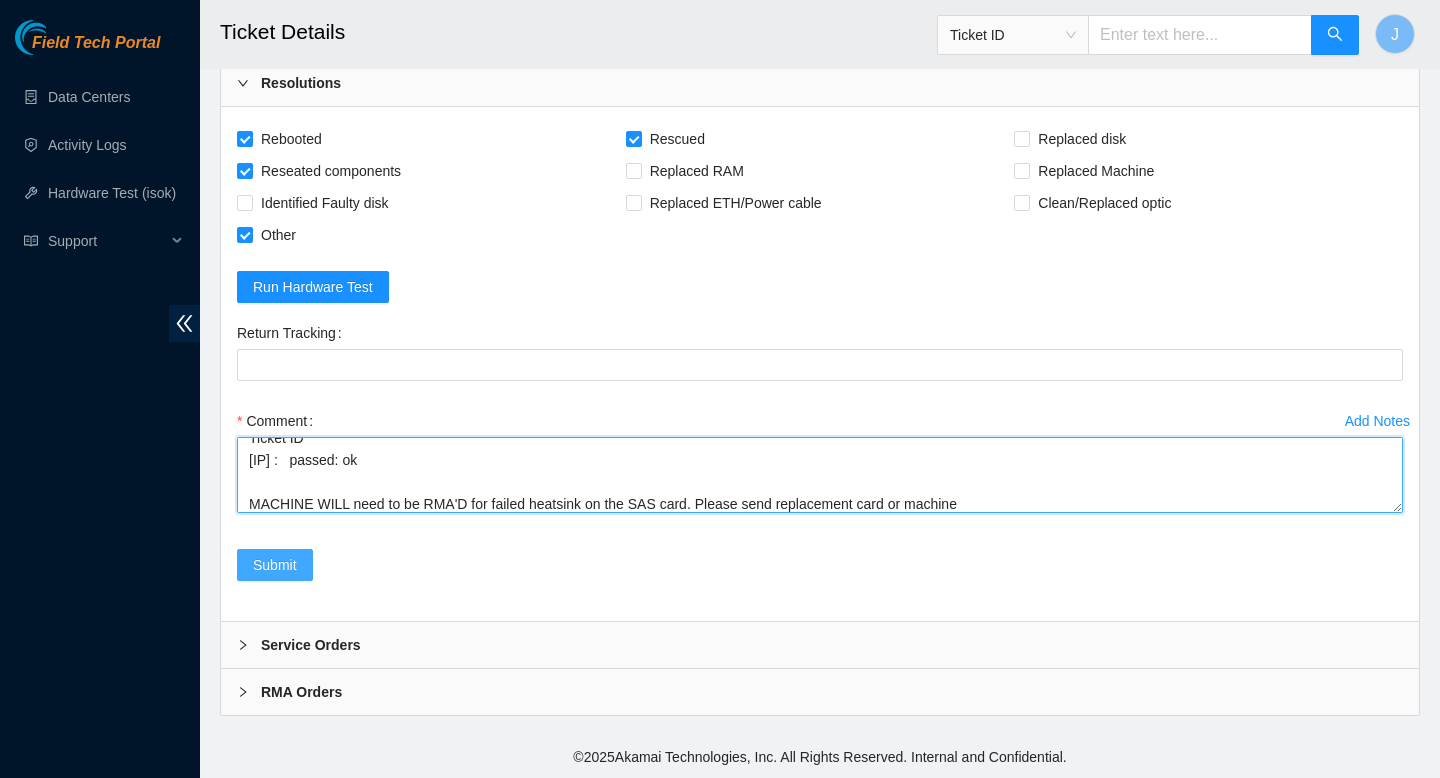 type on "gained safe access from NOCC
verified SN
power cycled for 10 minutes
reseated disks in slots 0 and 1
powered on after 10 minutes
entered bios, found boot order not properply configured
adjusted saved and extied
rescued
during rescue, found the SAS card's heatsink popped its pin, took pic and attached to ticket w/ NIE assistance
configured
rebooted
ran isok 317678	01-08-2025 10:55:45	23.41.176.18	COMPLETE
Result Detail
Message
Ticket ID
23.41.176.18 :   passed: ok
MACHINE WILL need to be RMA'D for failed heatsink on the SAS card. Please send replacement card or machine" 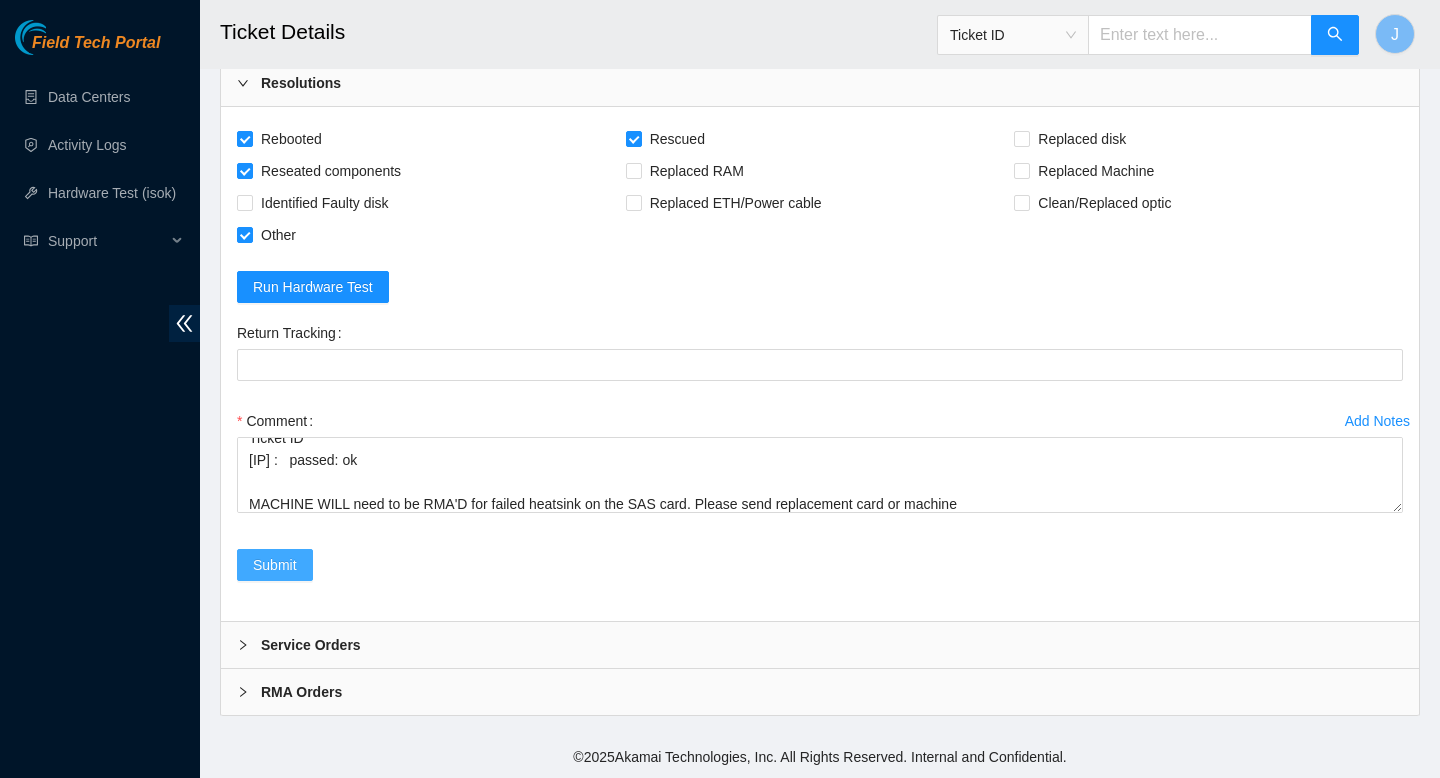 click on "Submit" at bounding box center (275, 565) 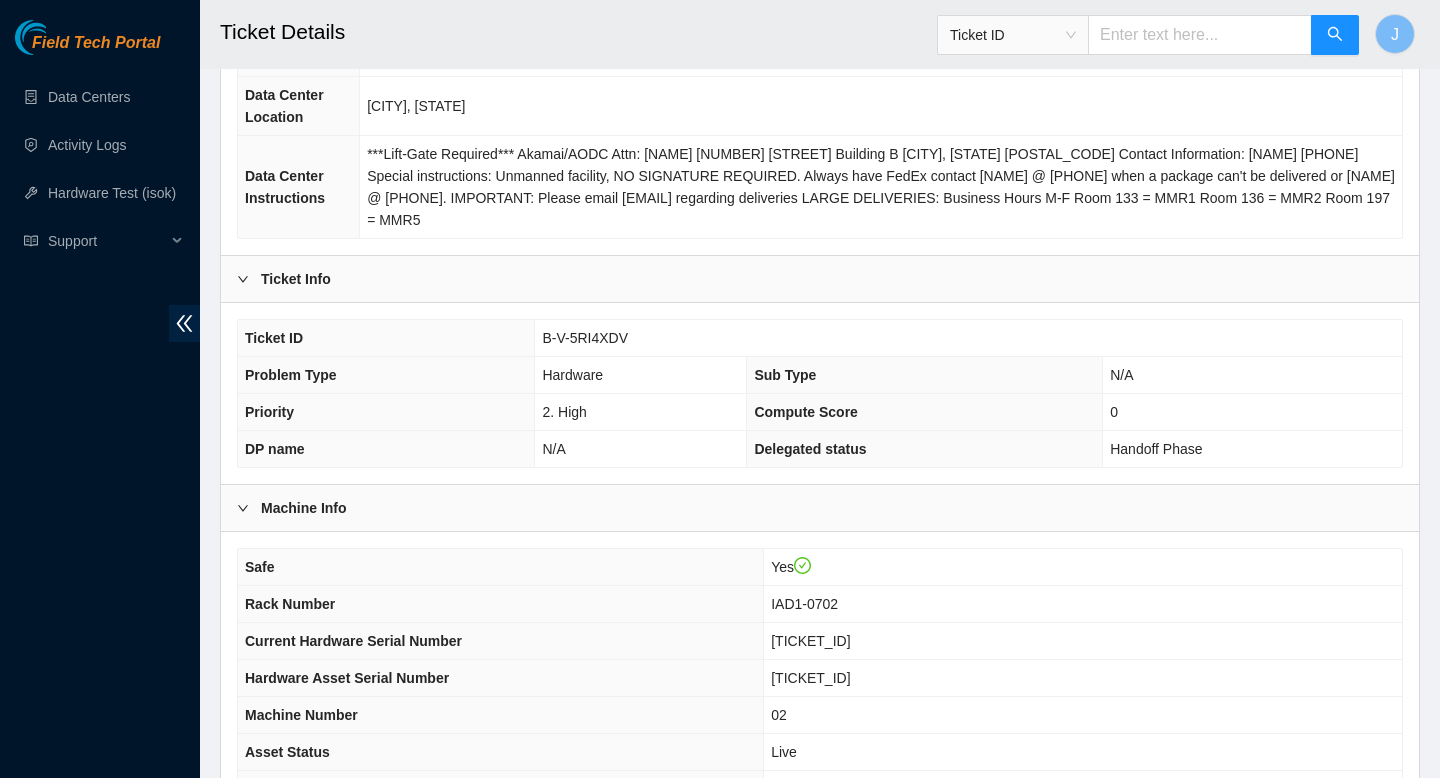 scroll, scrollTop: 0, scrollLeft: 0, axis: both 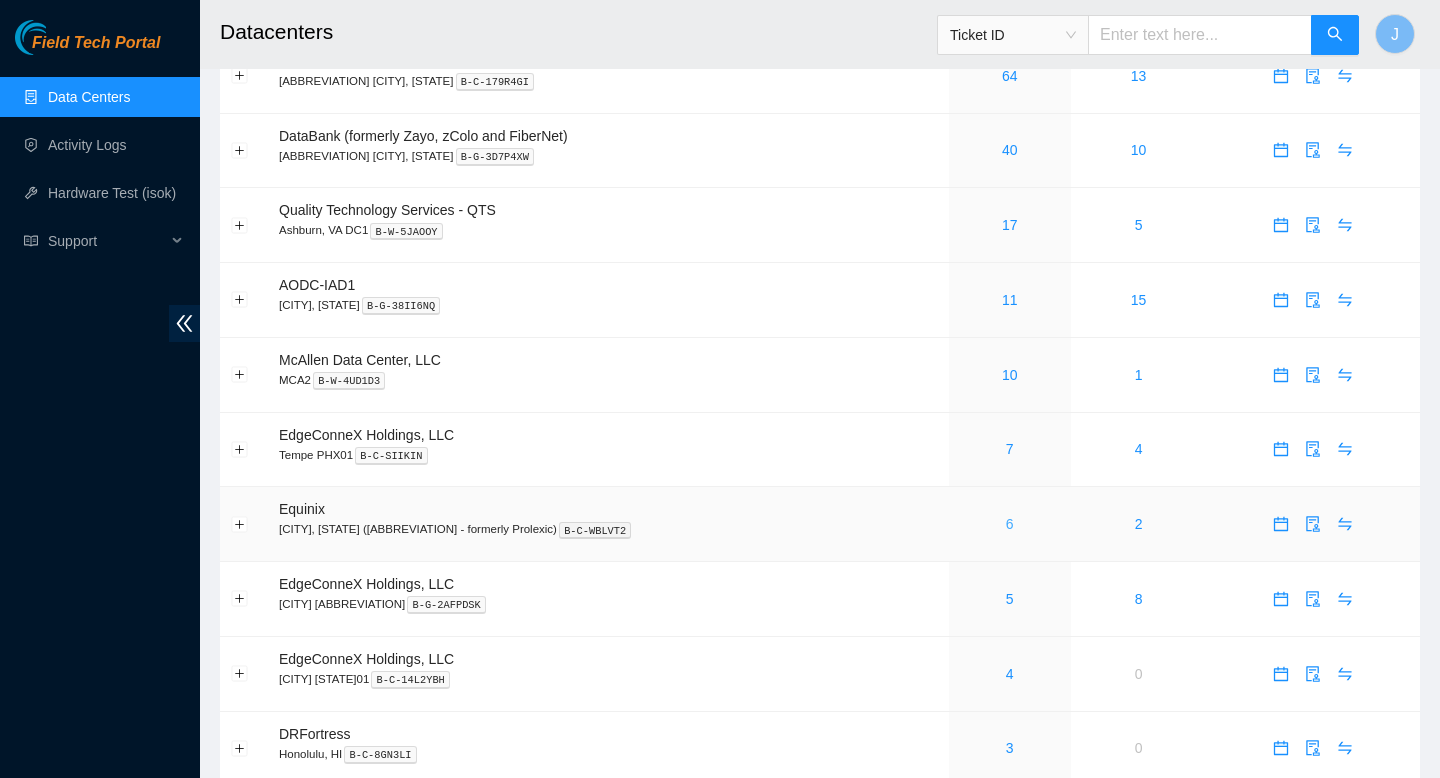click on "6" at bounding box center (1010, 524) 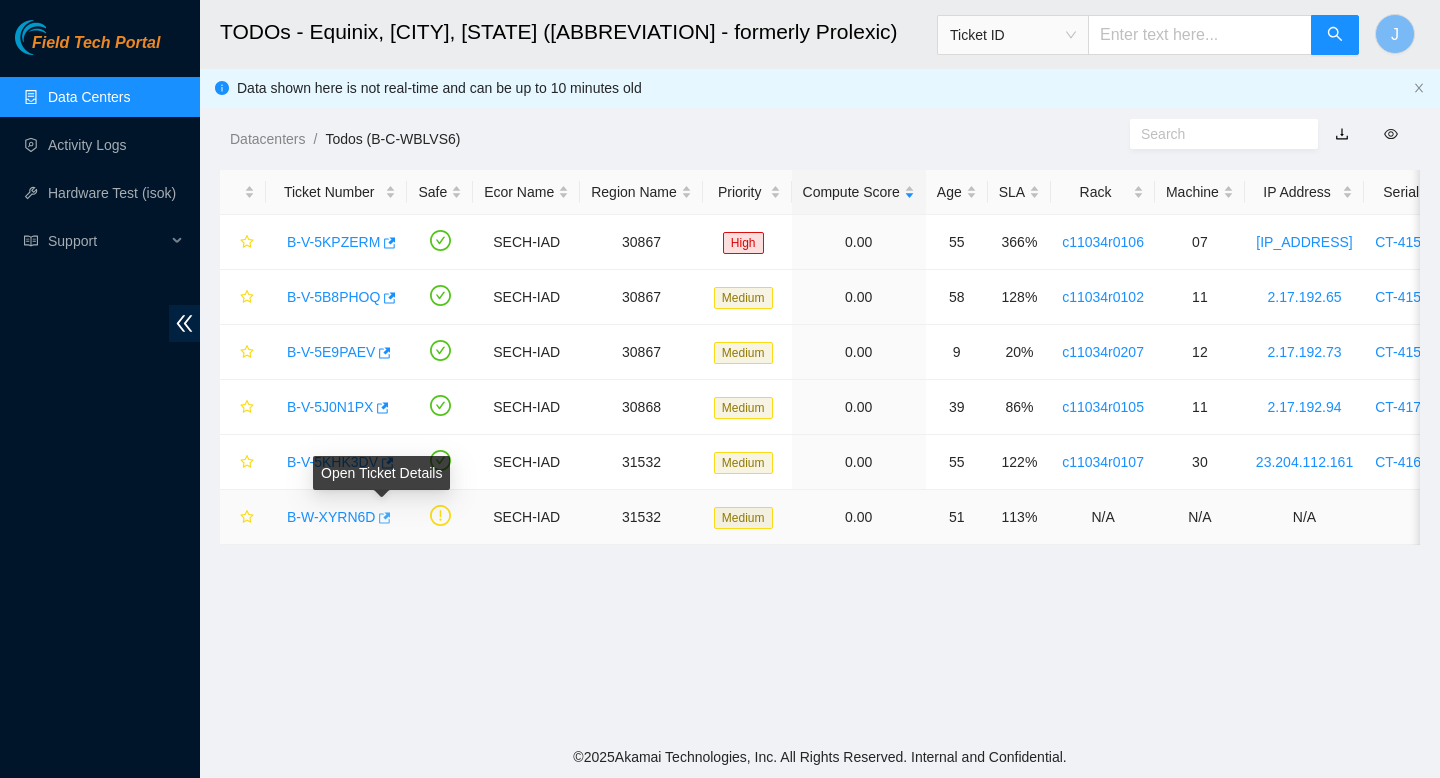 click 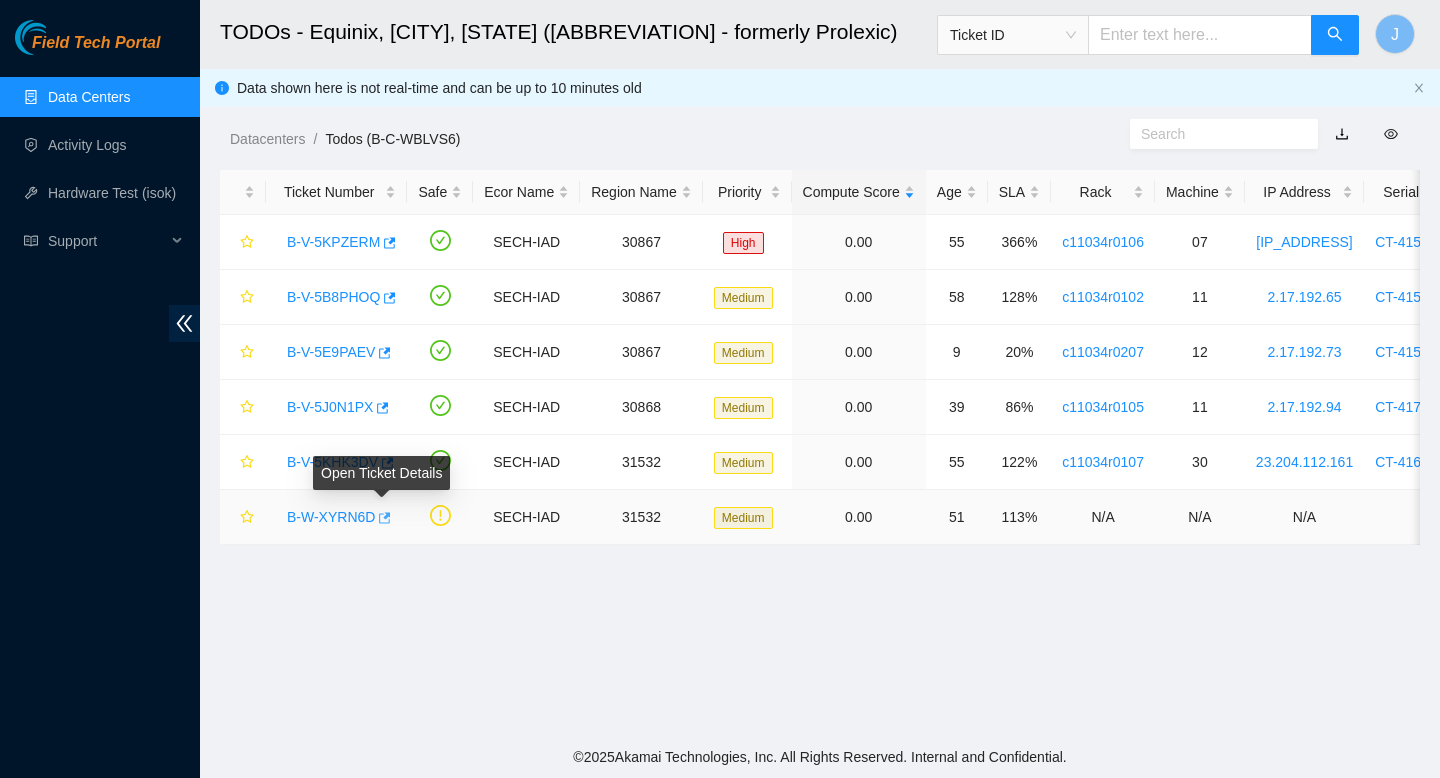 click 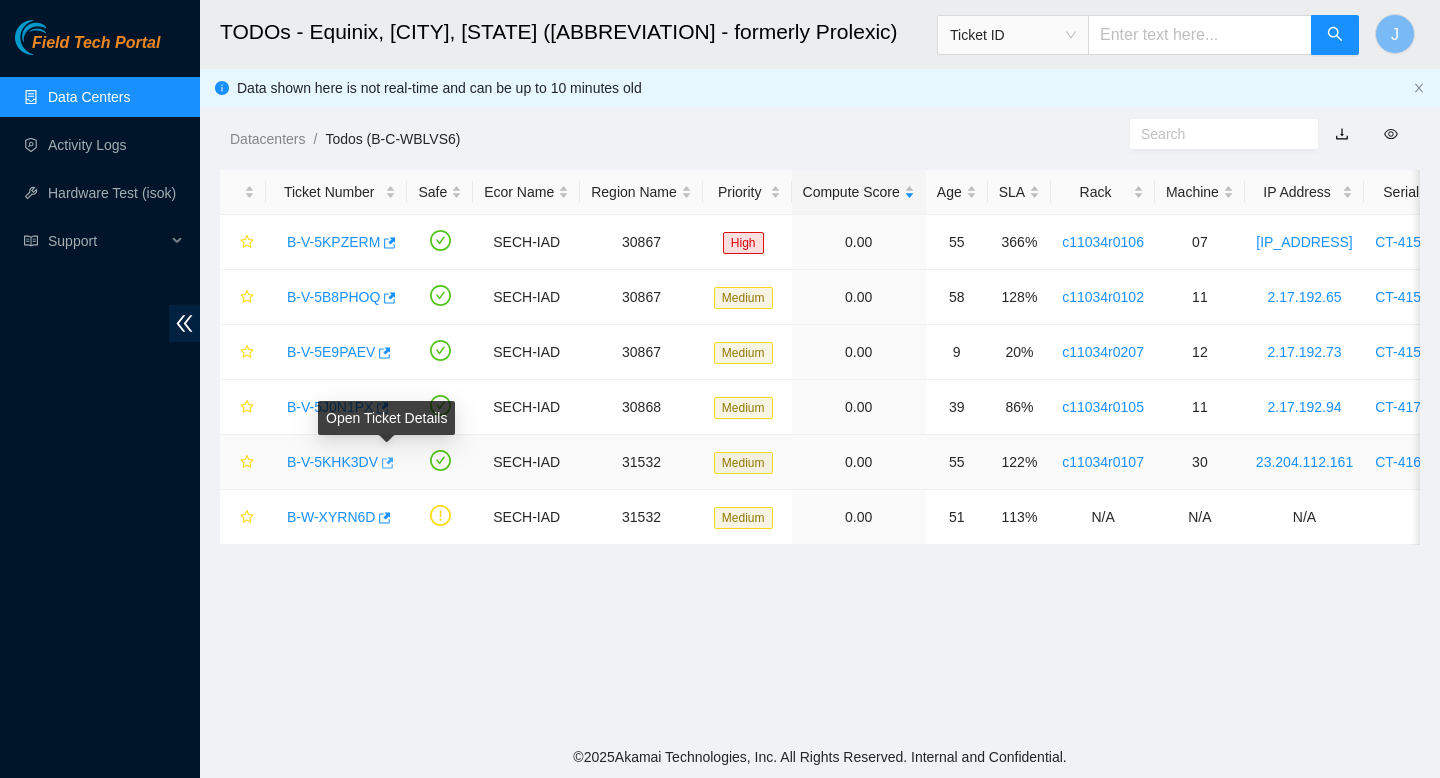 click 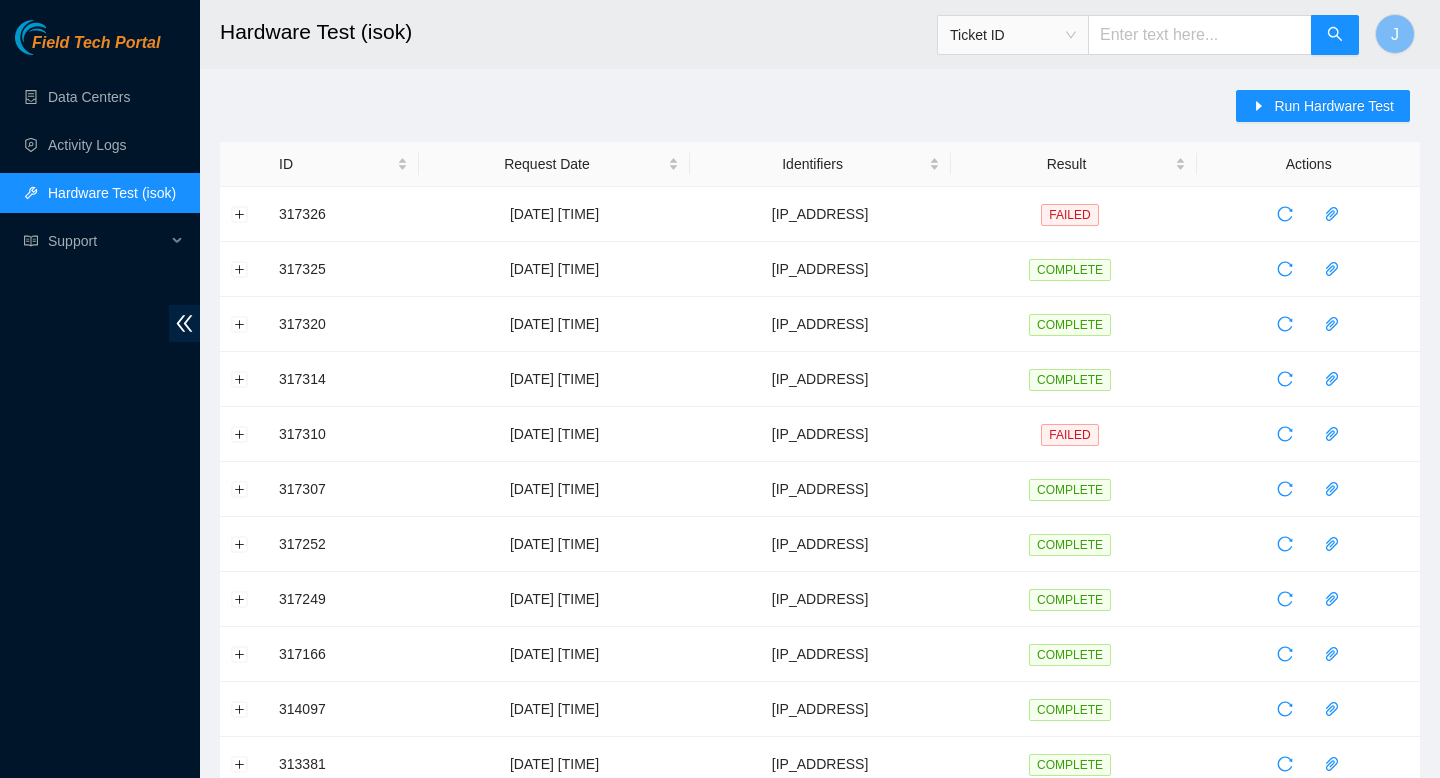 scroll, scrollTop: 0, scrollLeft: 0, axis: both 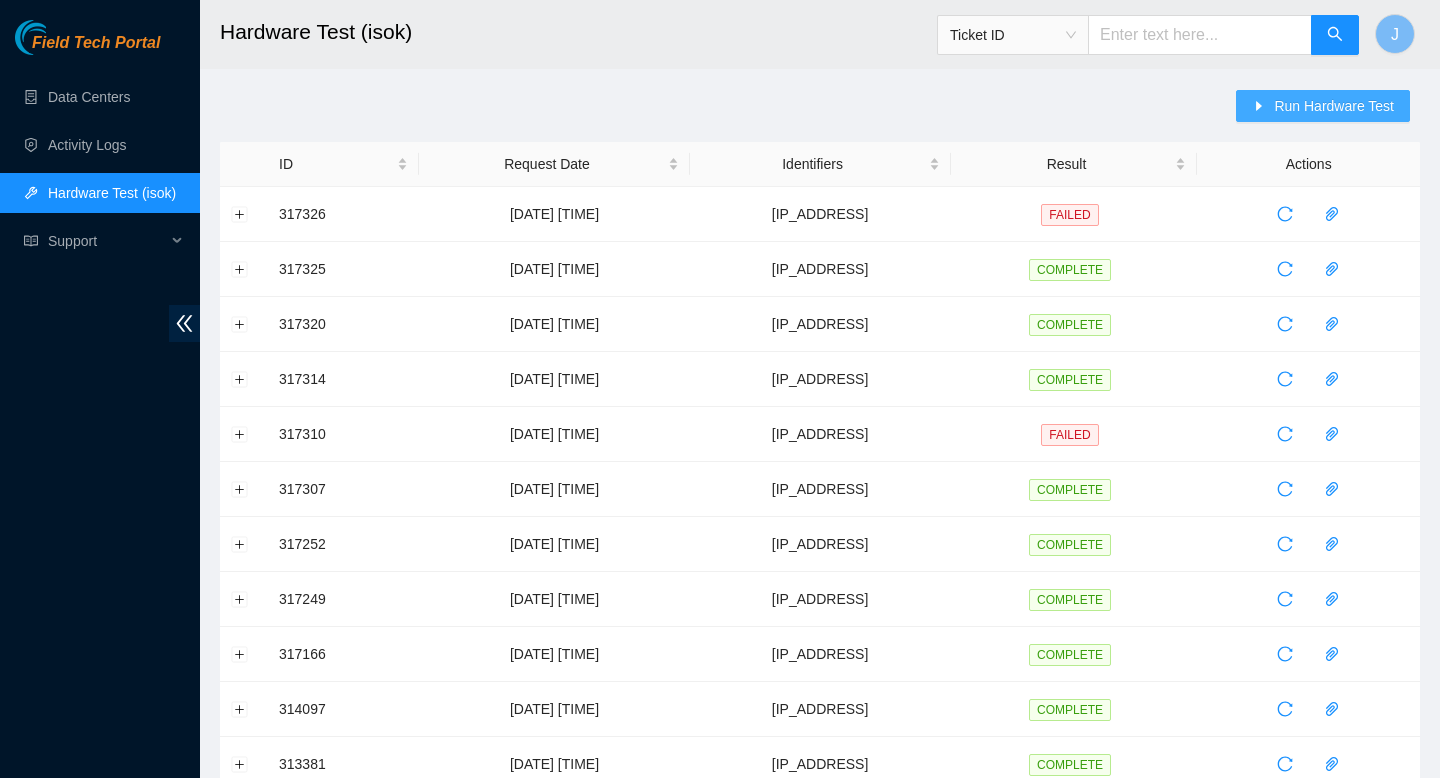 click on "Run Hardware Test" at bounding box center (1334, 106) 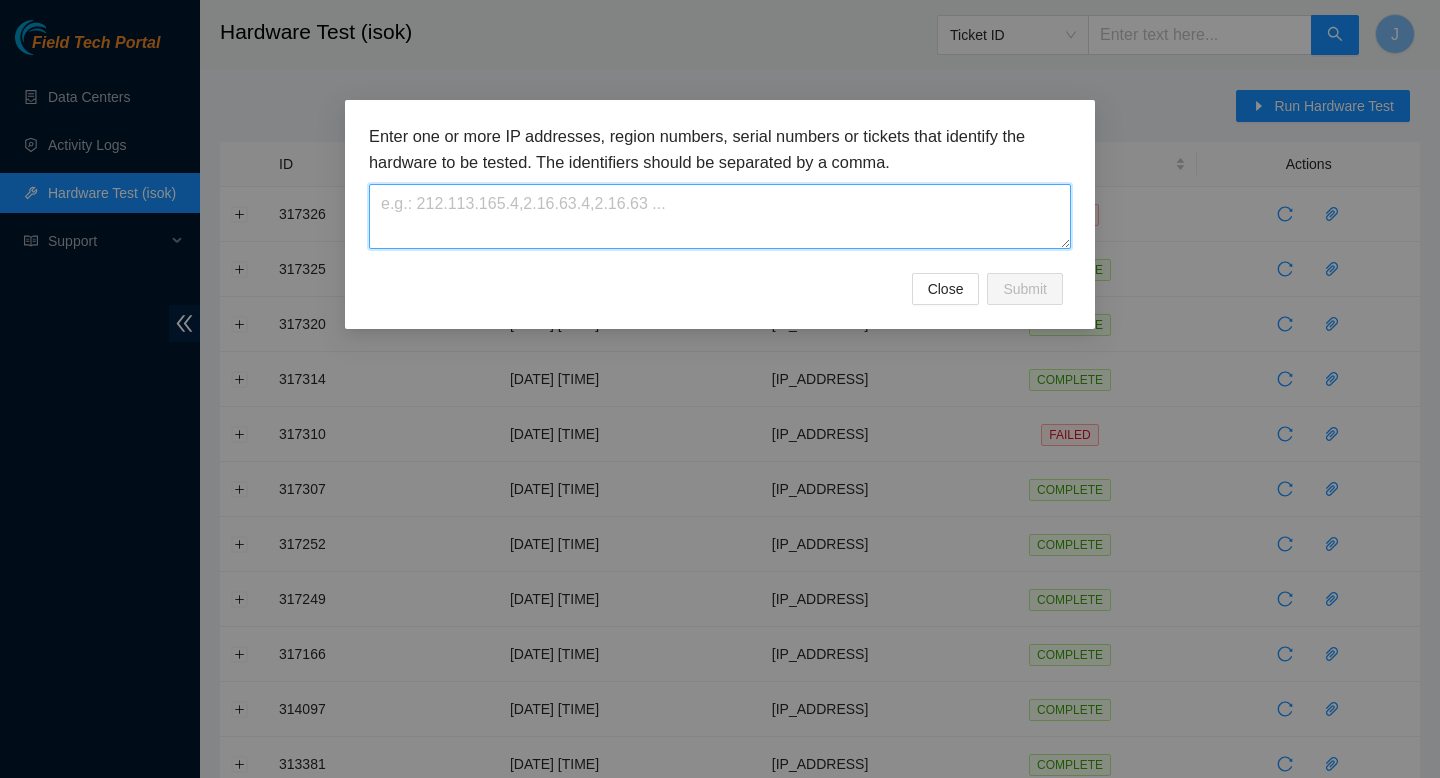 click at bounding box center (720, 216) 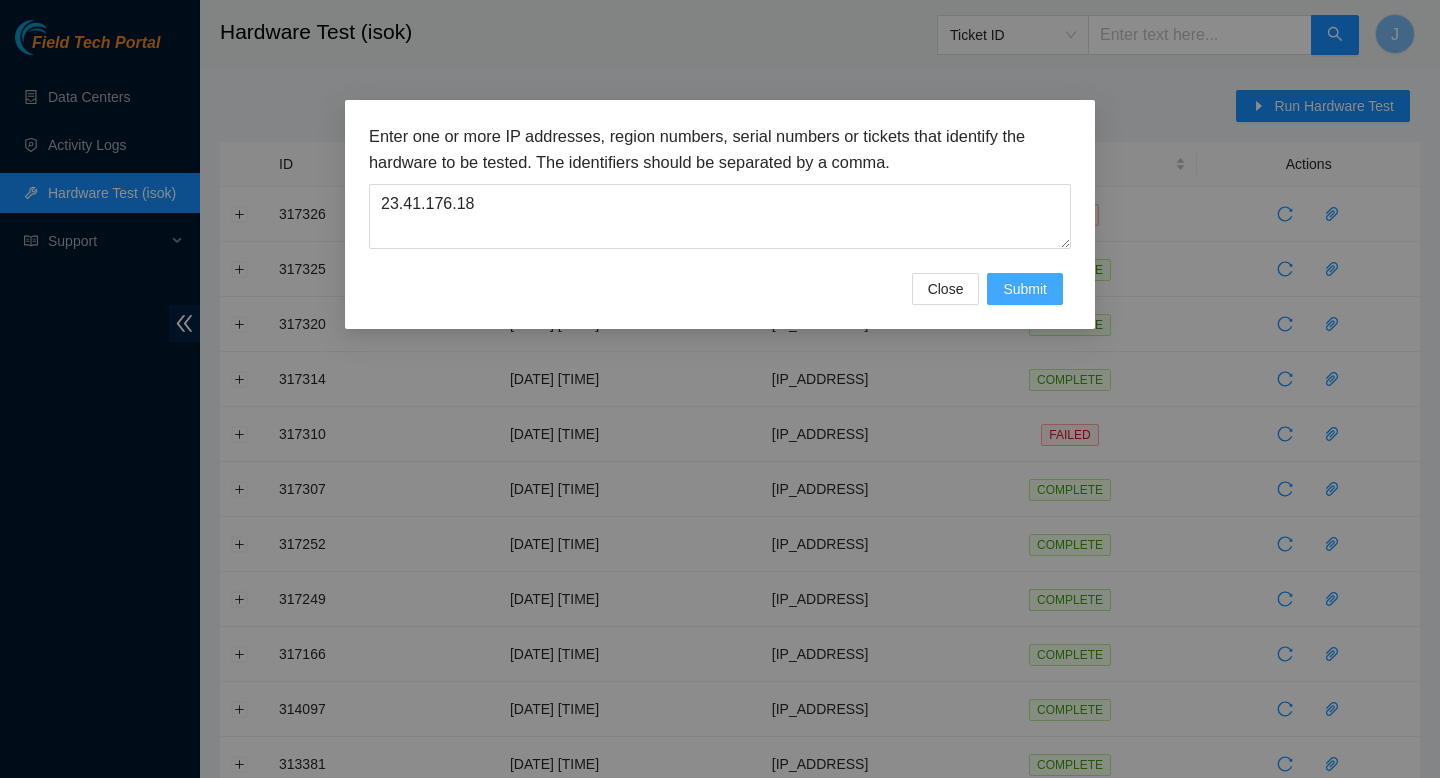 click on "Submit" at bounding box center (1025, 289) 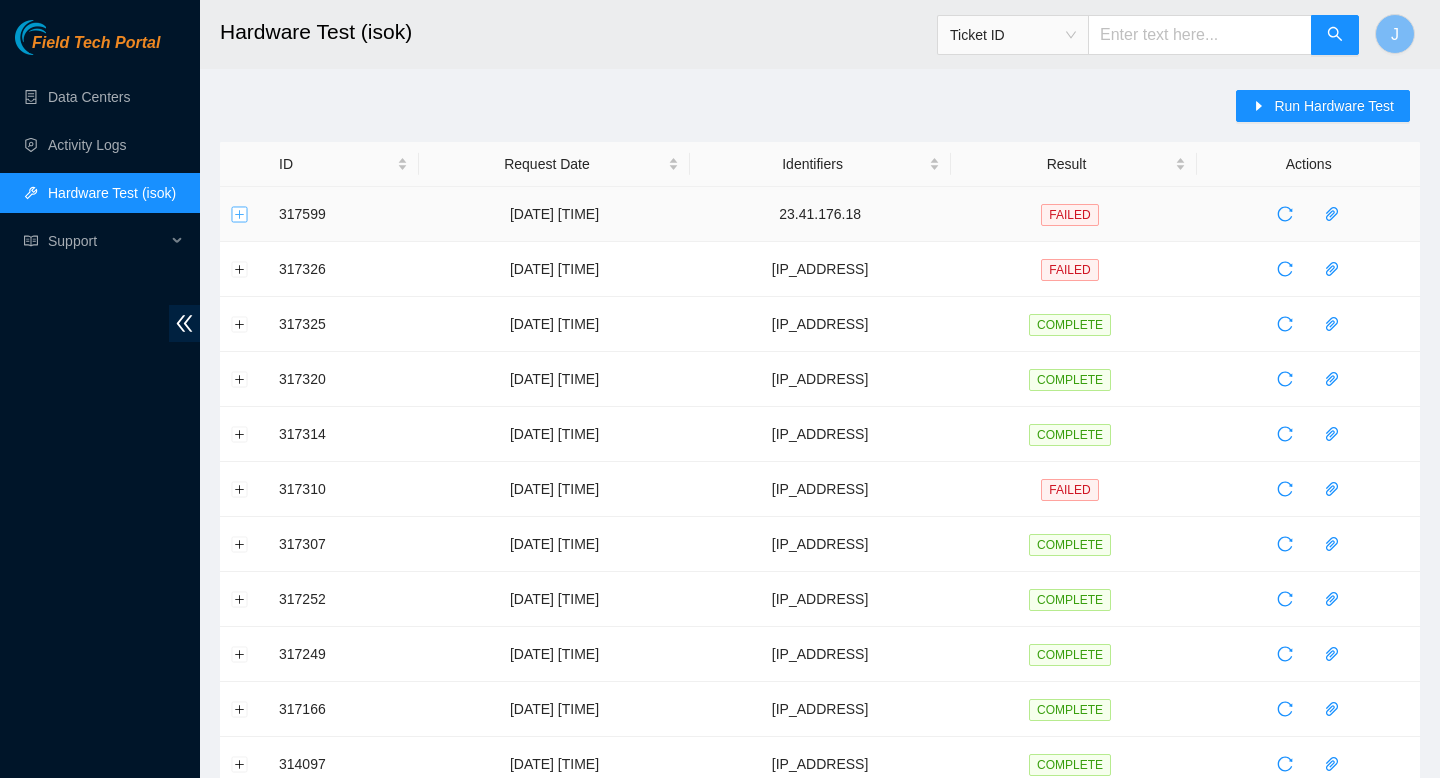 click at bounding box center (240, 214) 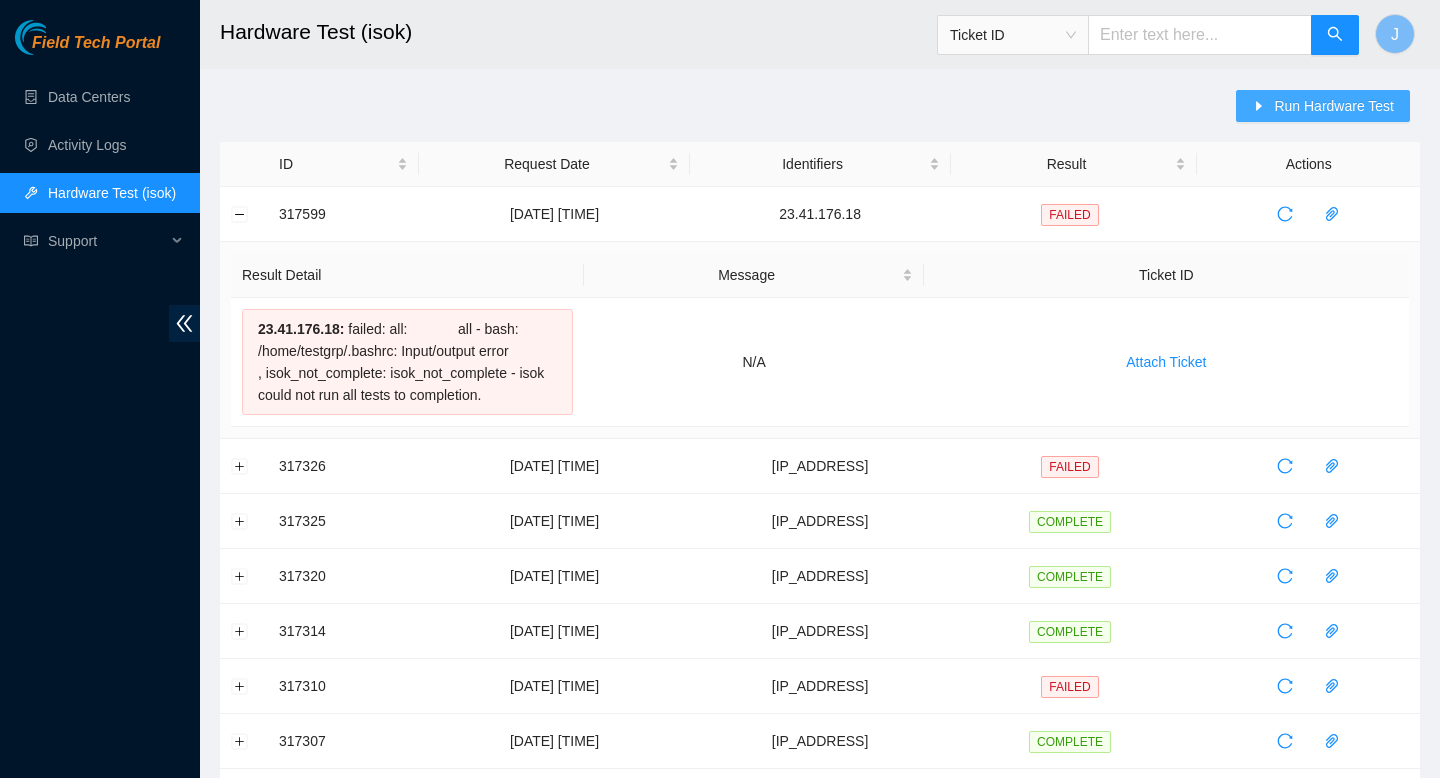 click on "Run Hardware Test" at bounding box center [1334, 106] 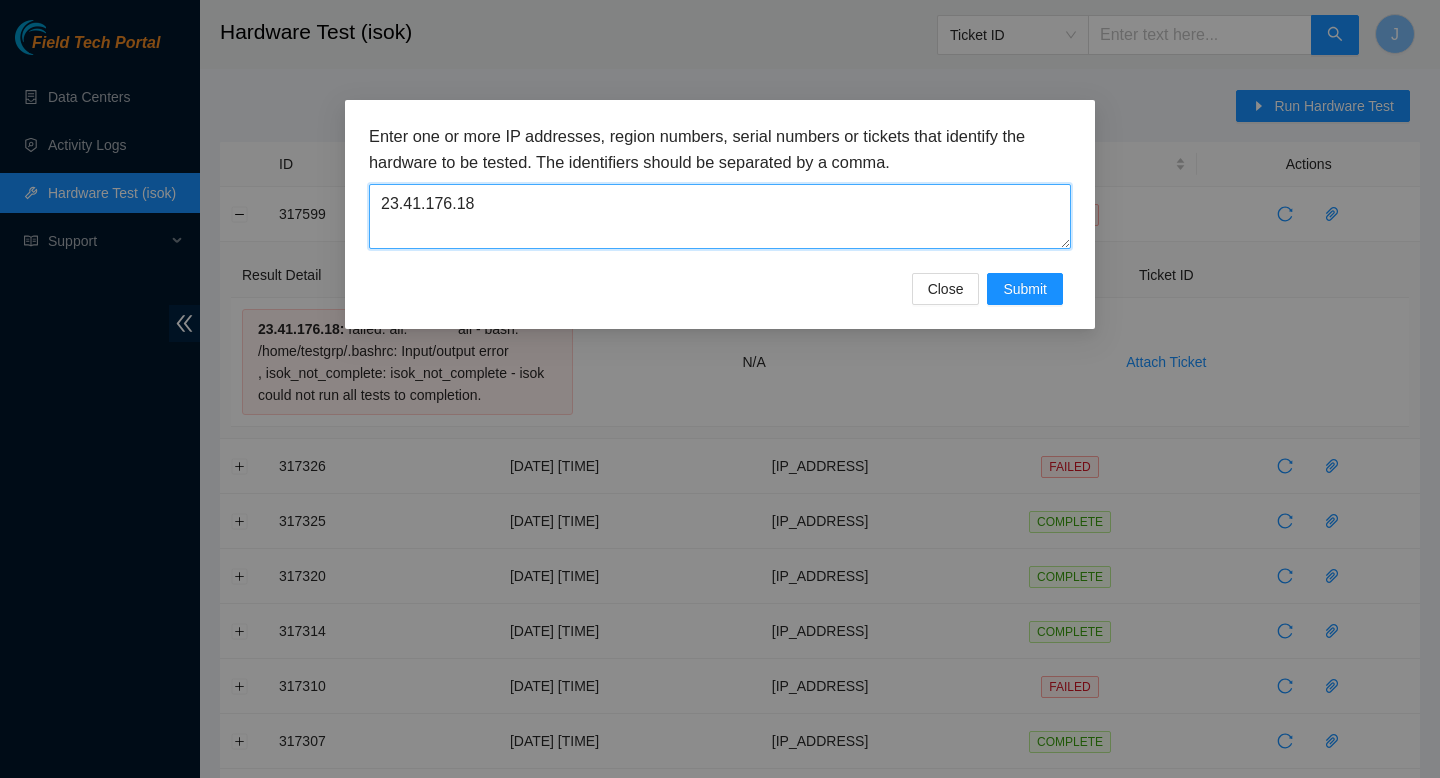 click on "23.41.176.18" at bounding box center [720, 216] 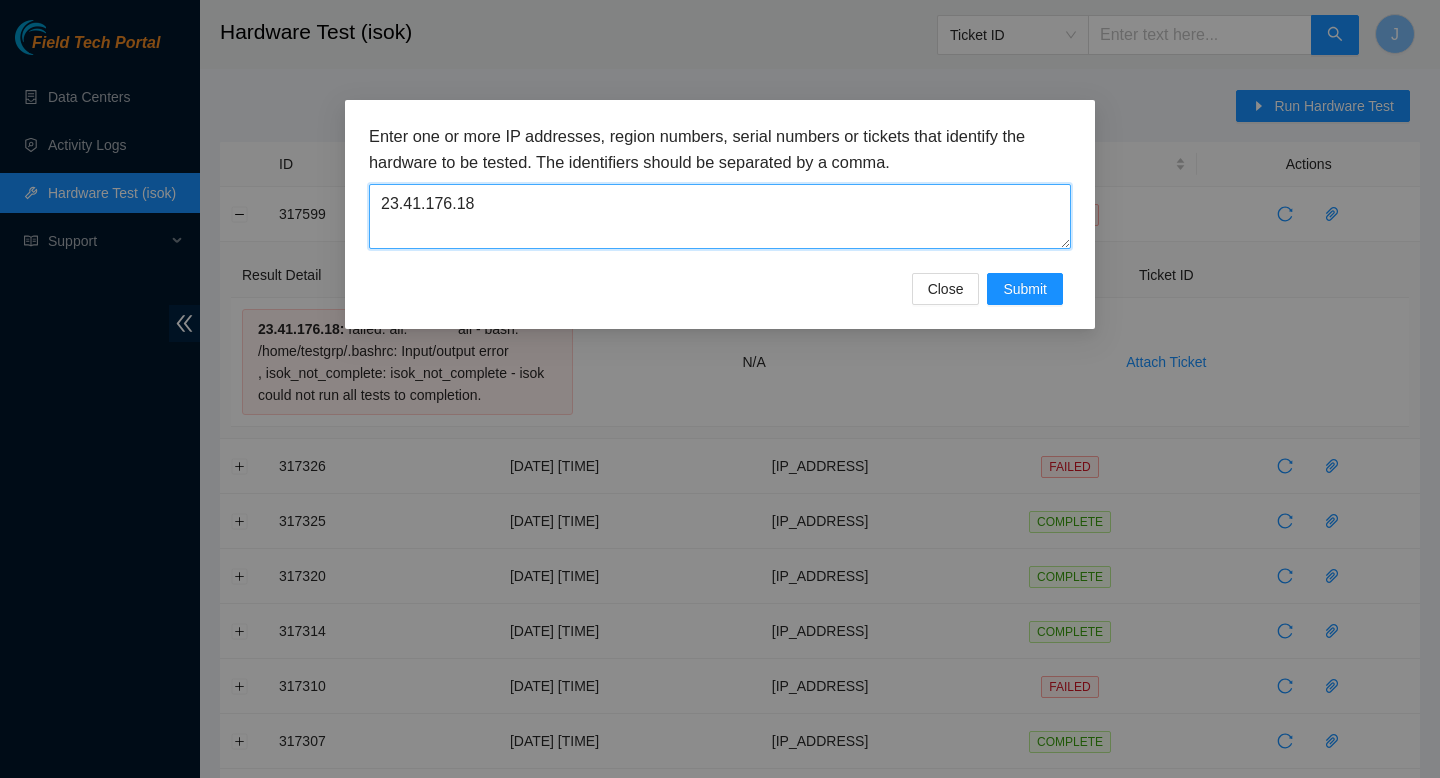paste on "221.232.16" 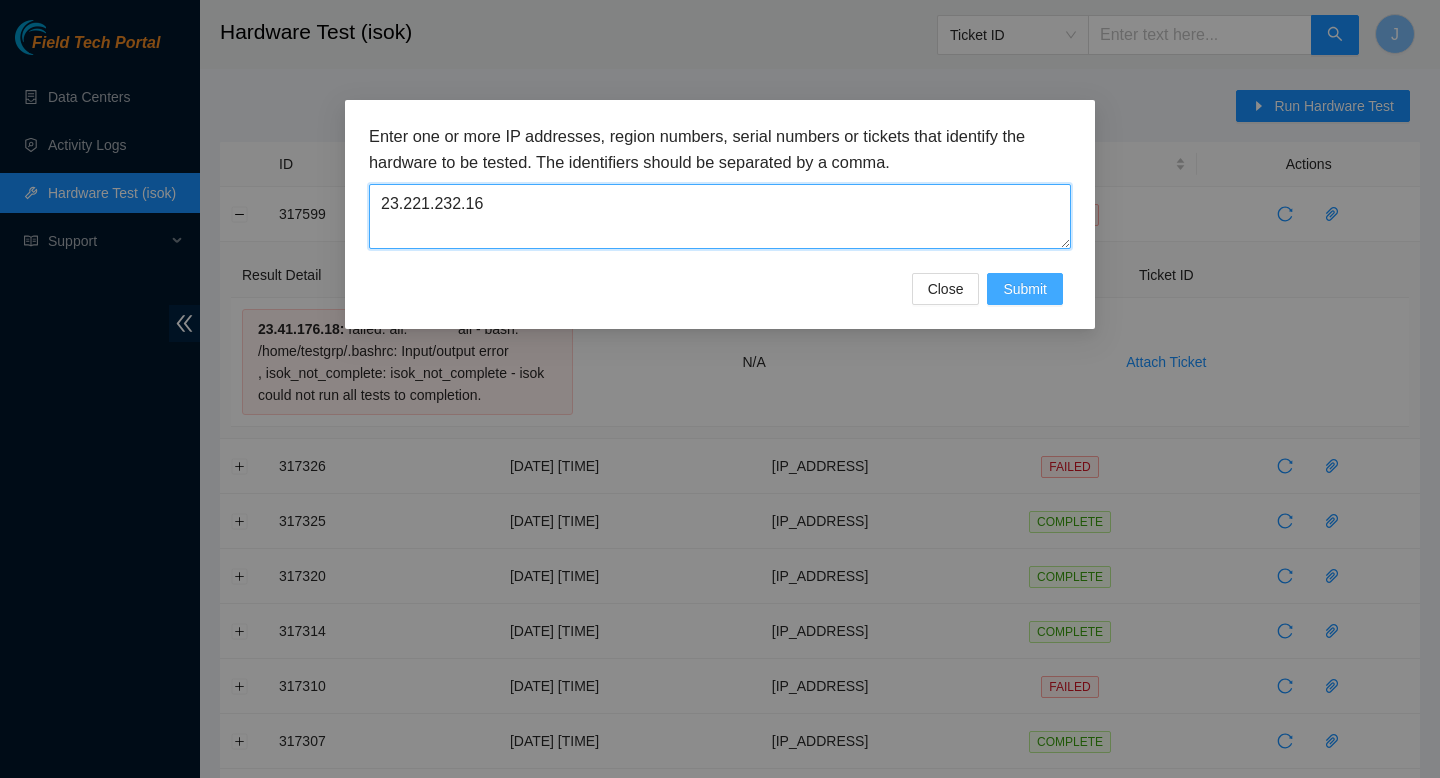 type on "23.221.232.16" 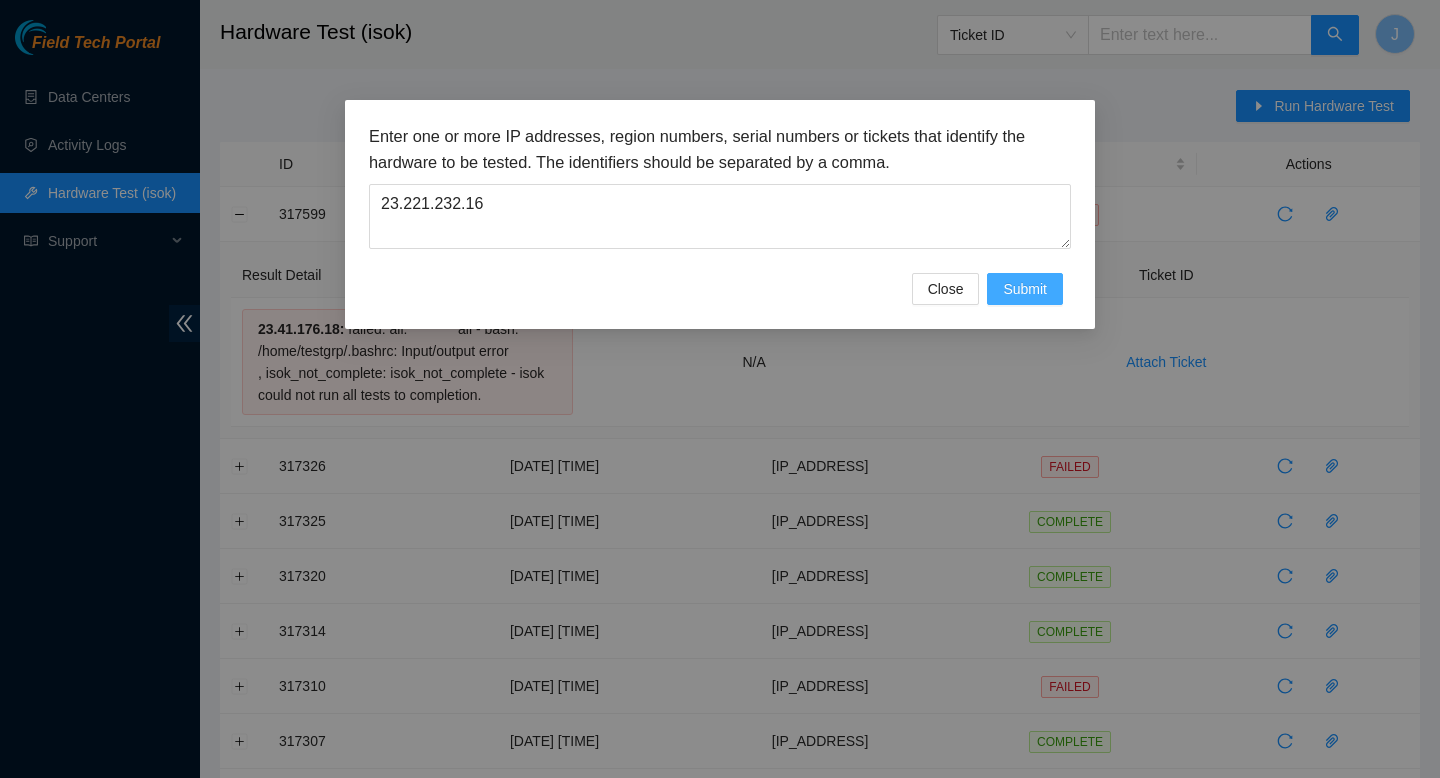 click on "Submit" at bounding box center [1025, 289] 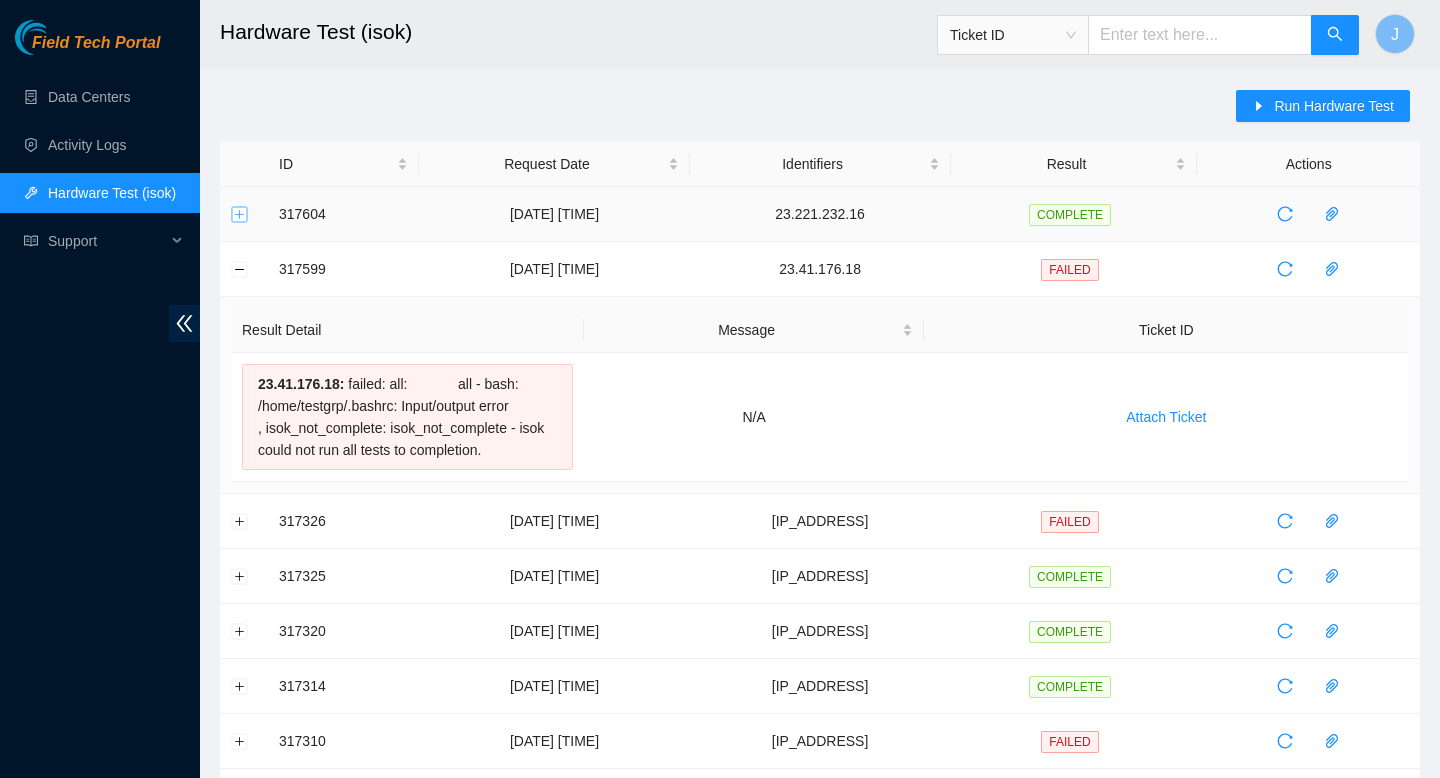 click at bounding box center (240, 214) 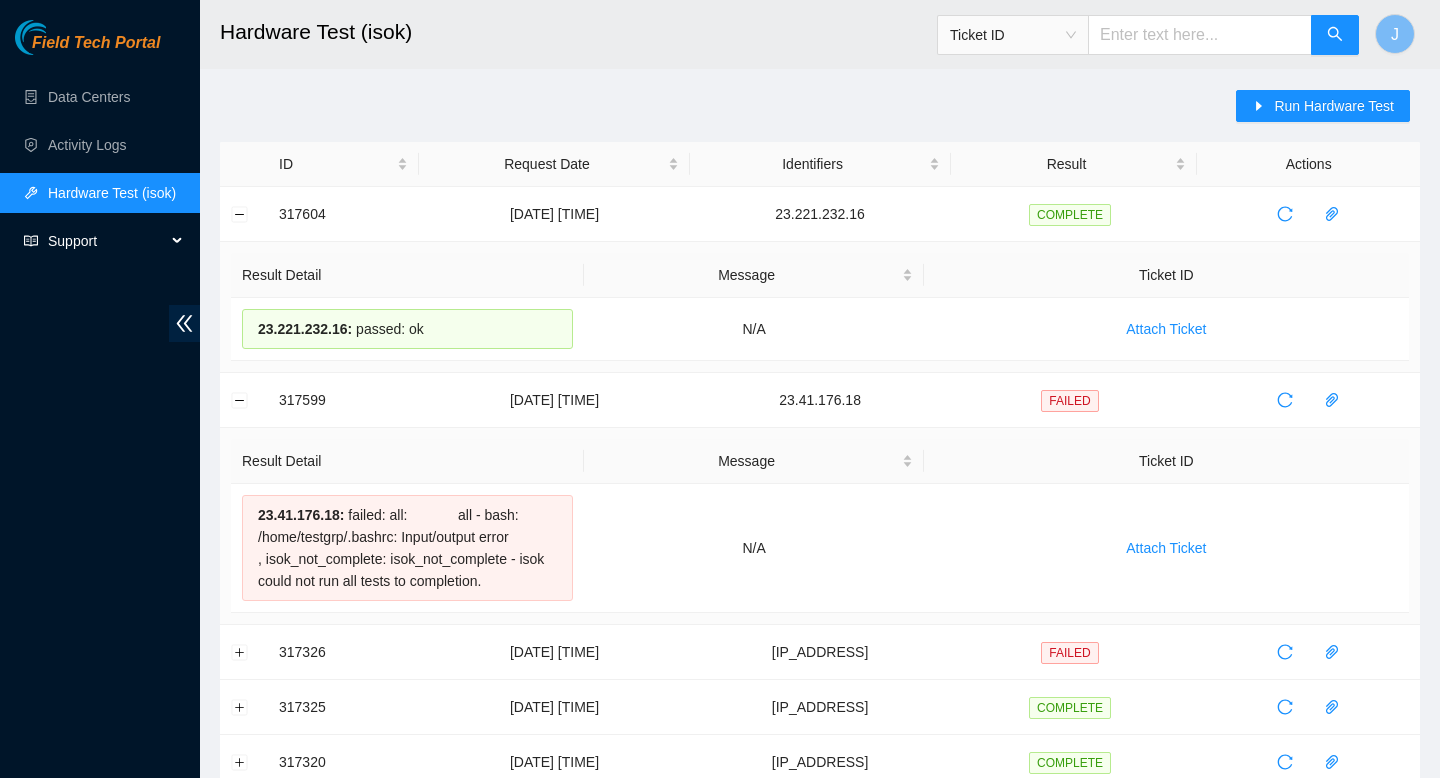 click on "Support" at bounding box center [107, 241] 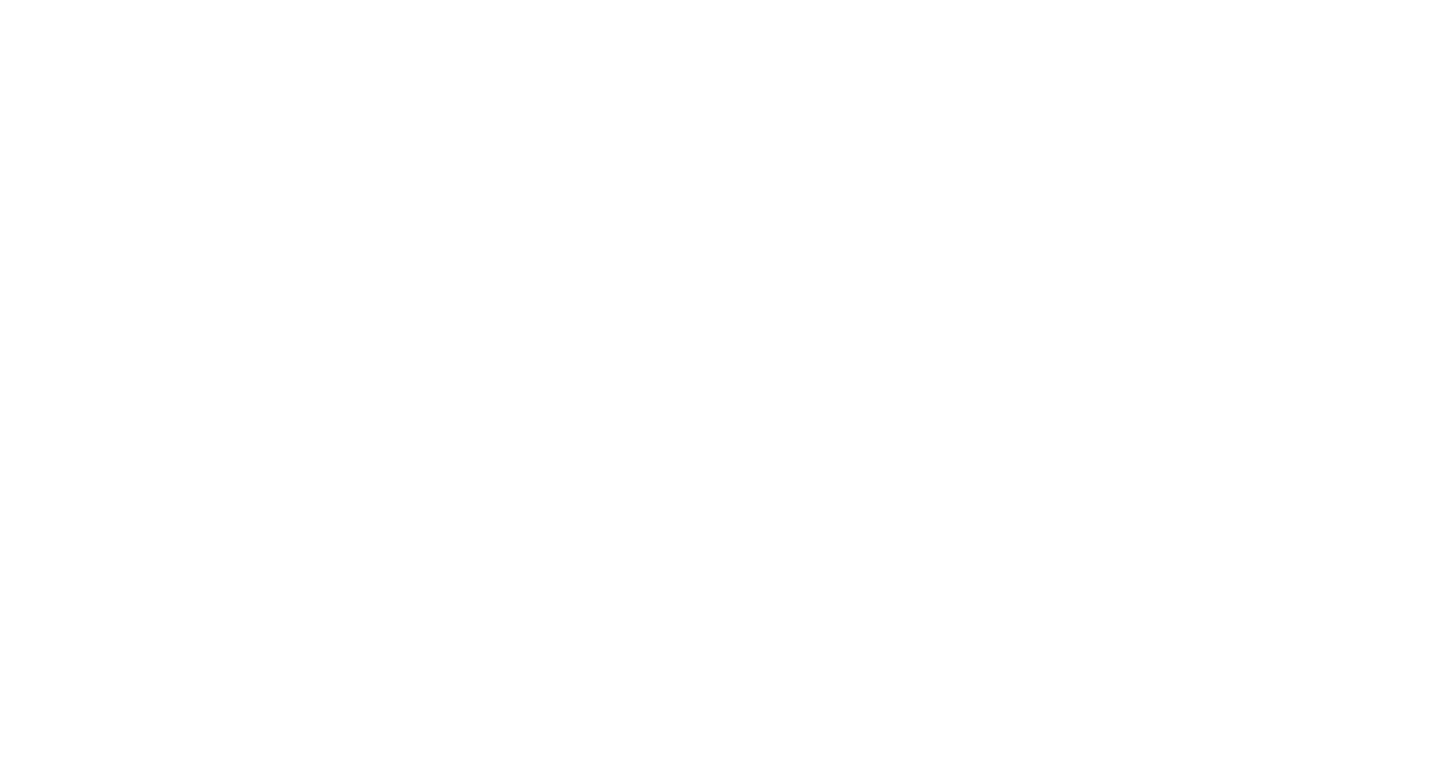 scroll, scrollTop: 0, scrollLeft: 0, axis: both 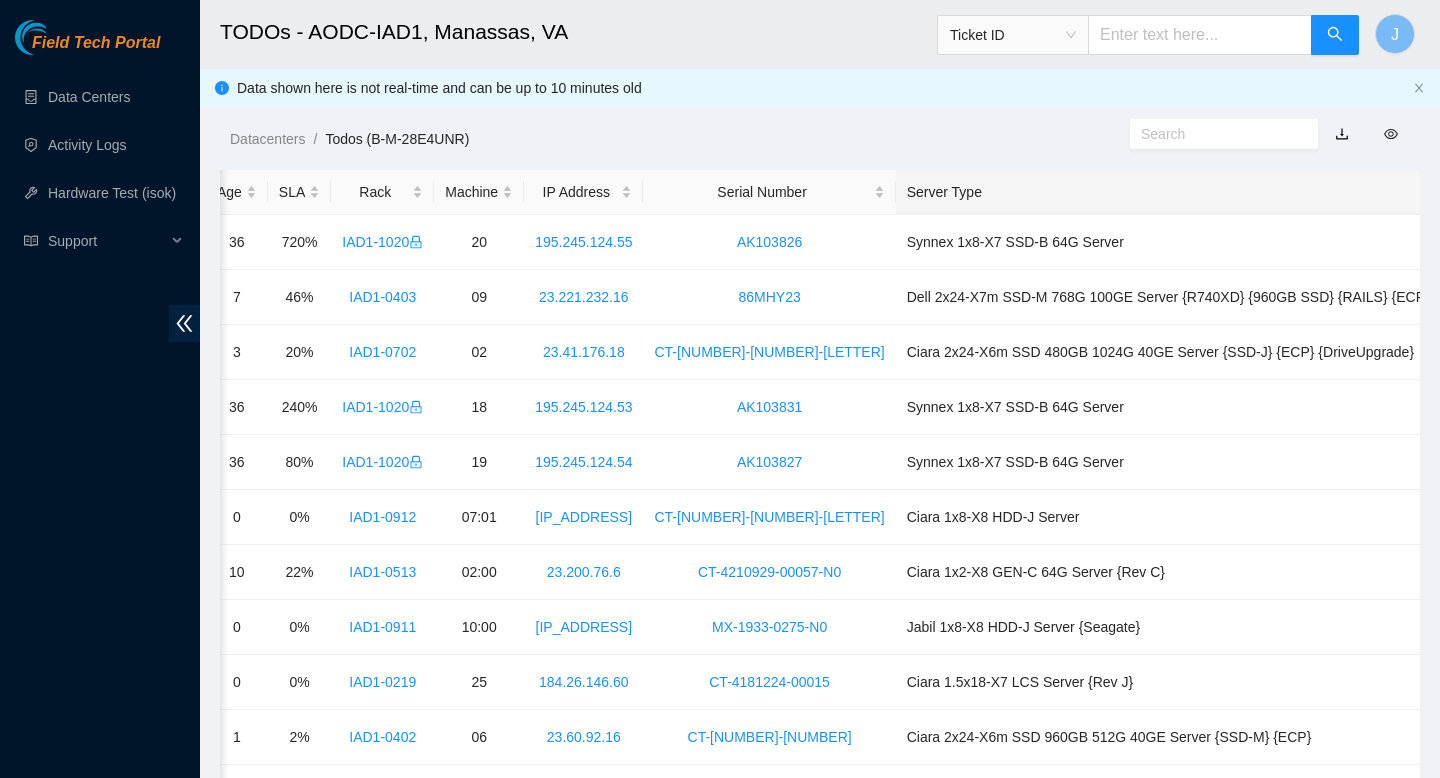 click on "Server Type" at bounding box center (1168, 192) 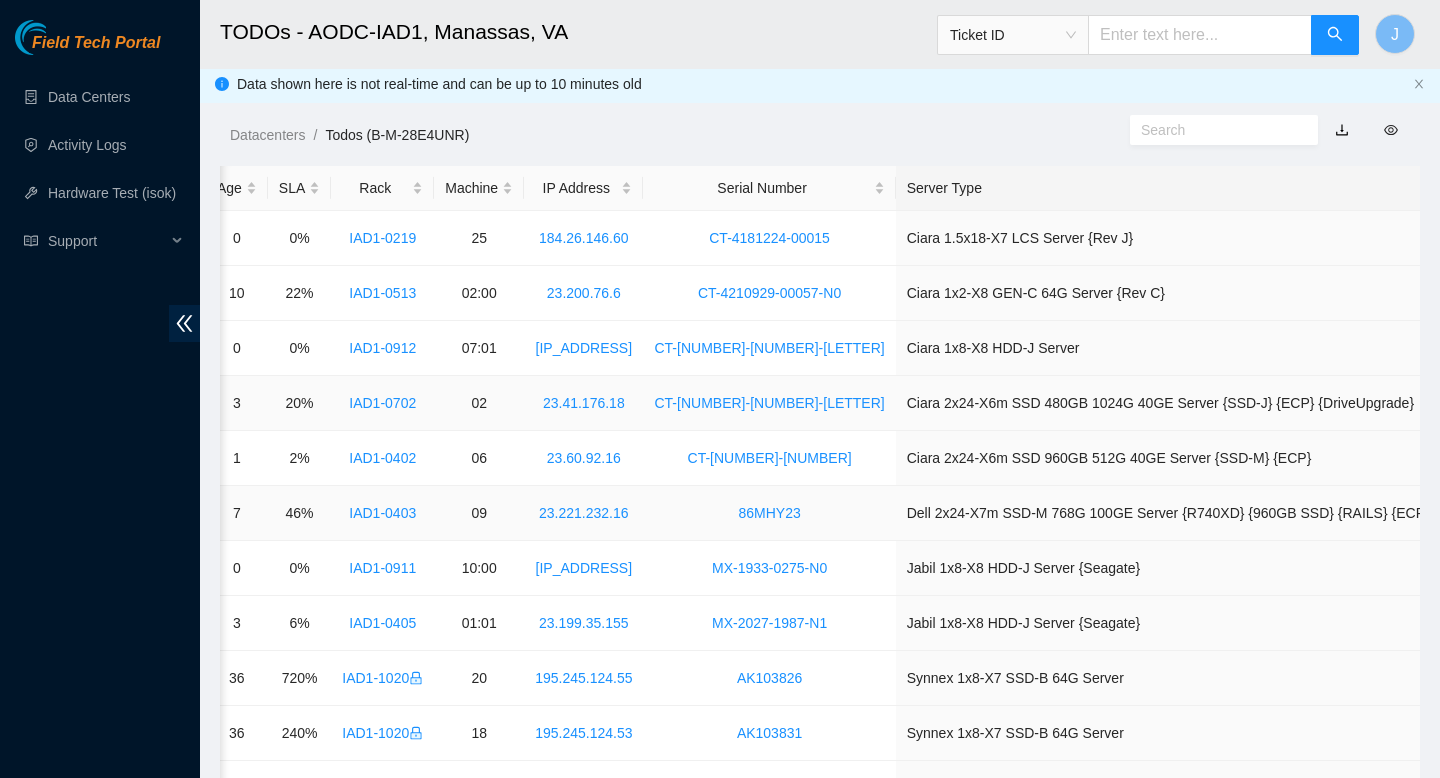 scroll, scrollTop: 0, scrollLeft: 0, axis: both 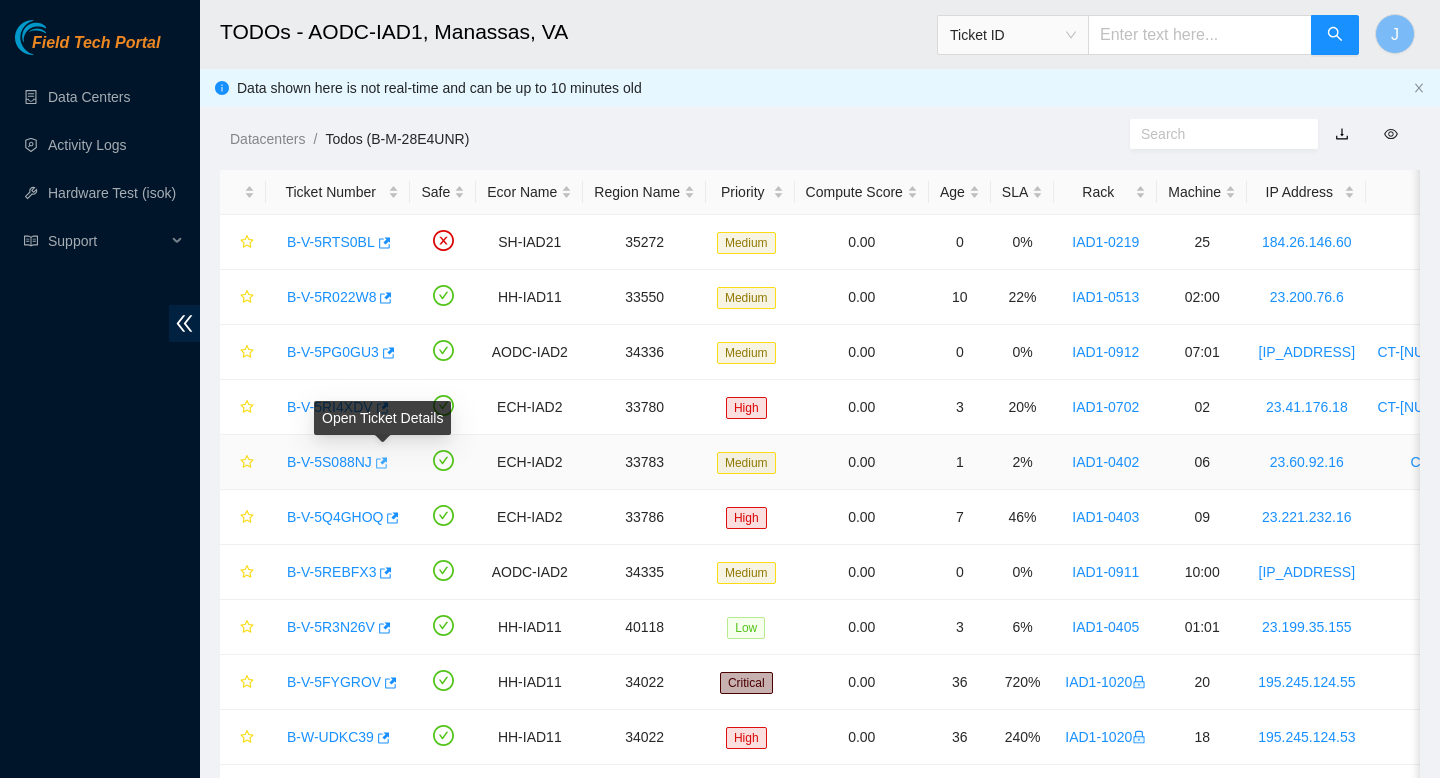 click 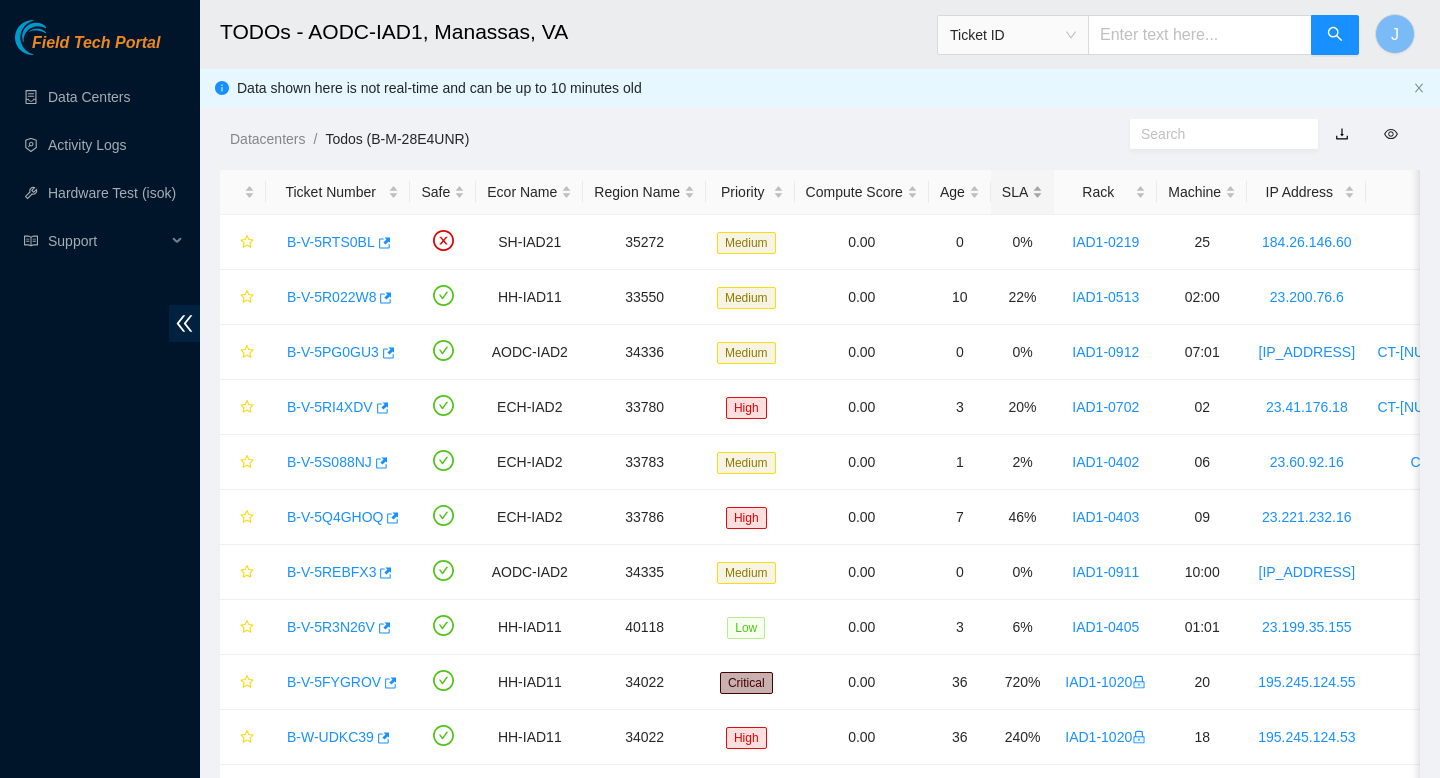 click on "SLA" at bounding box center (1022, 192) 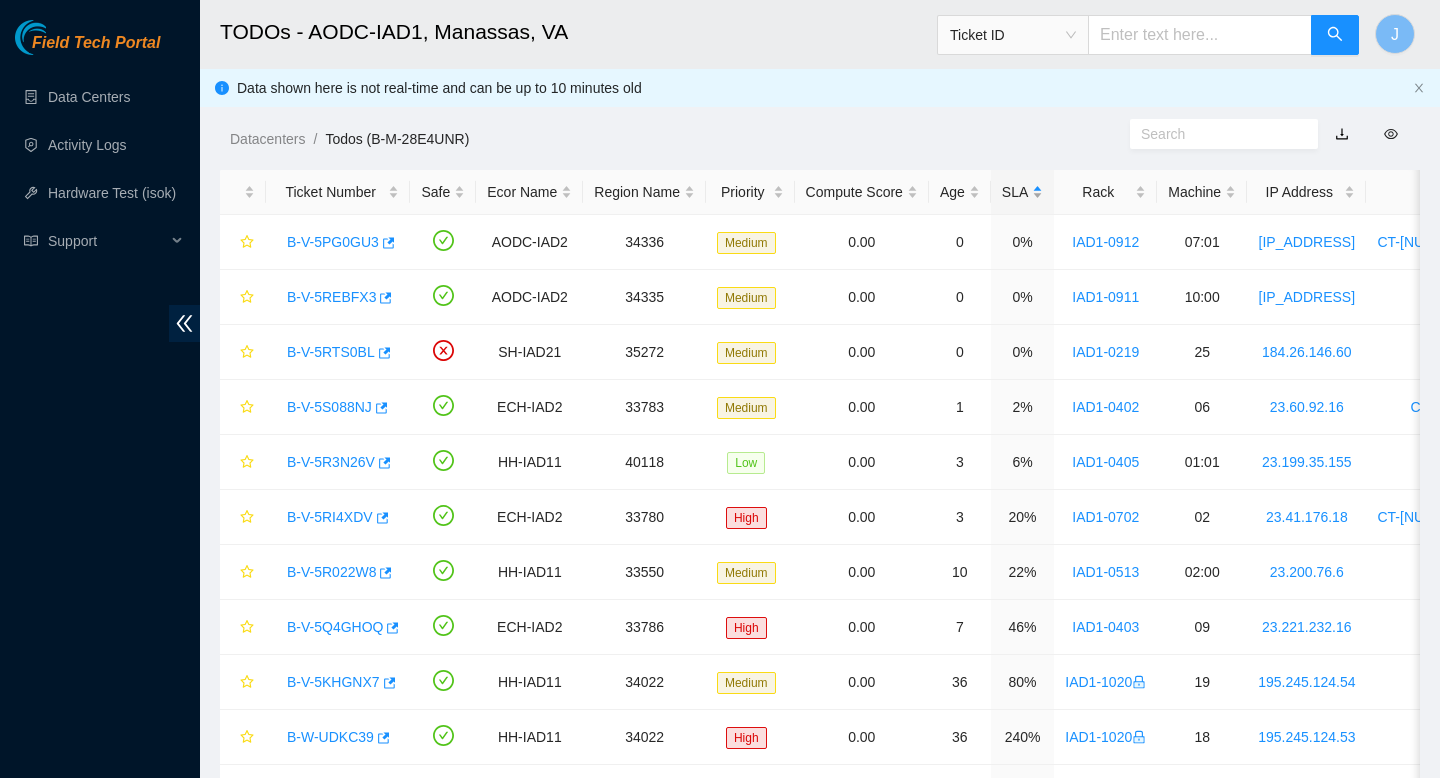 click on "SLA" at bounding box center [1022, 192] 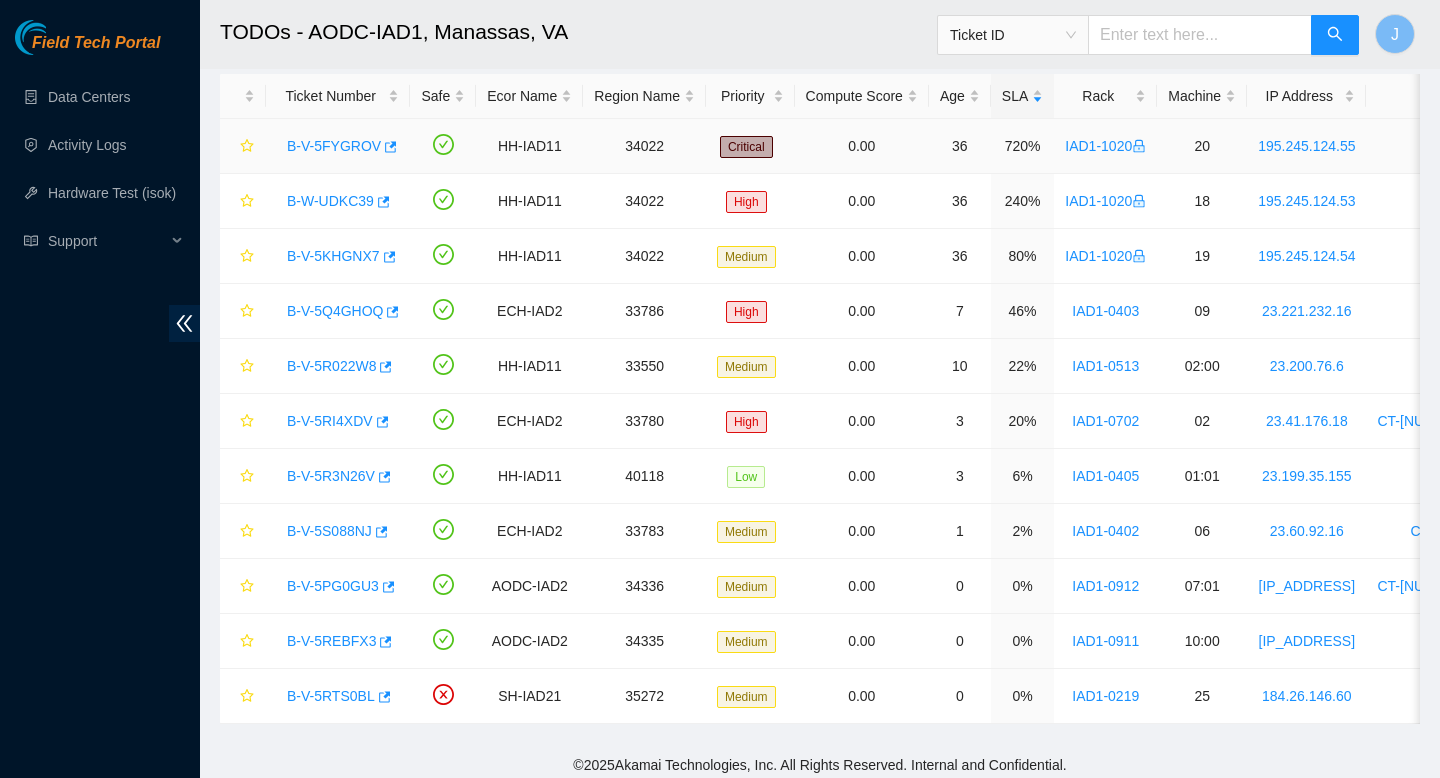 scroll, scrollTop: 104, scrollLeft: 0, axis: vertical 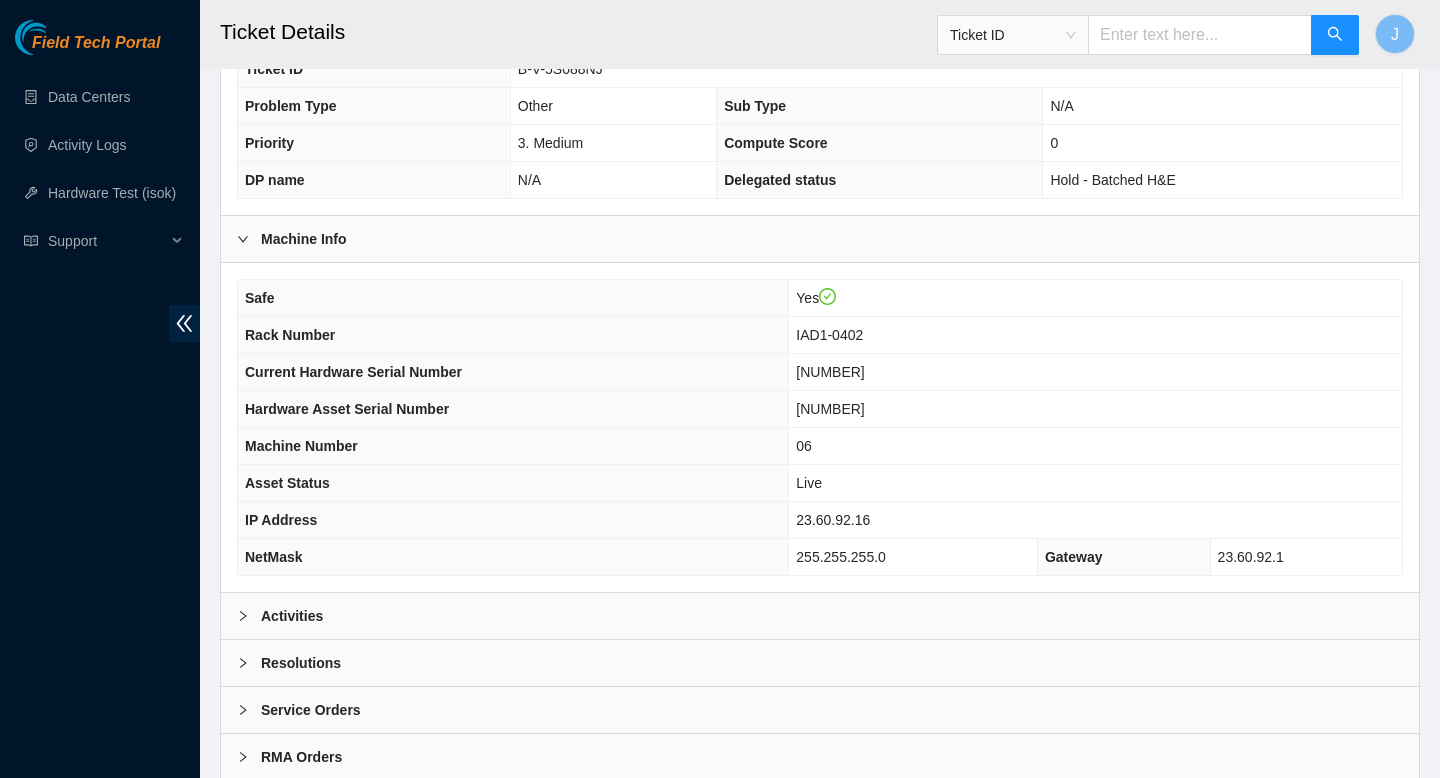 click on "Activities" at bounding box center [820, 616] 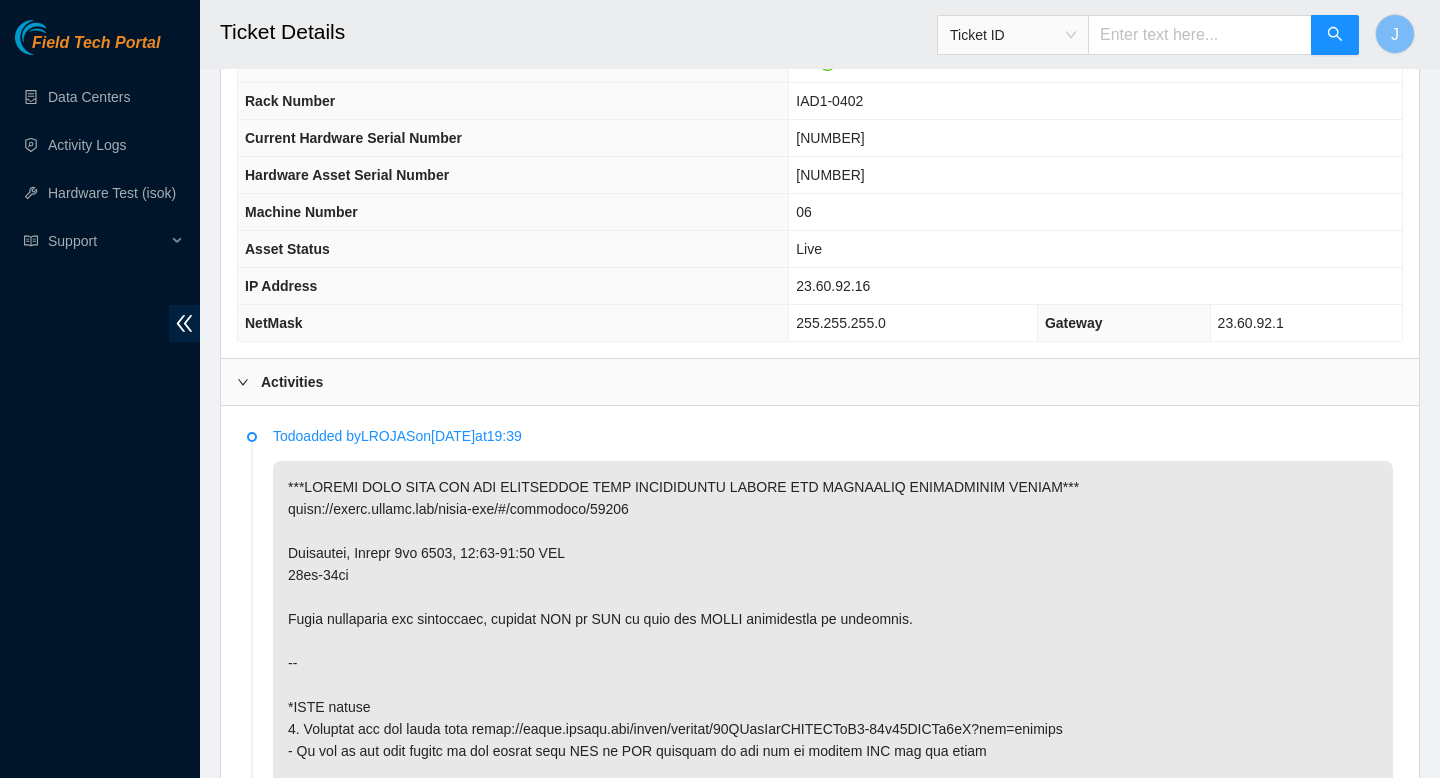 scroll, scrollTop: 749, scrollLeft: 0, axis: vertical 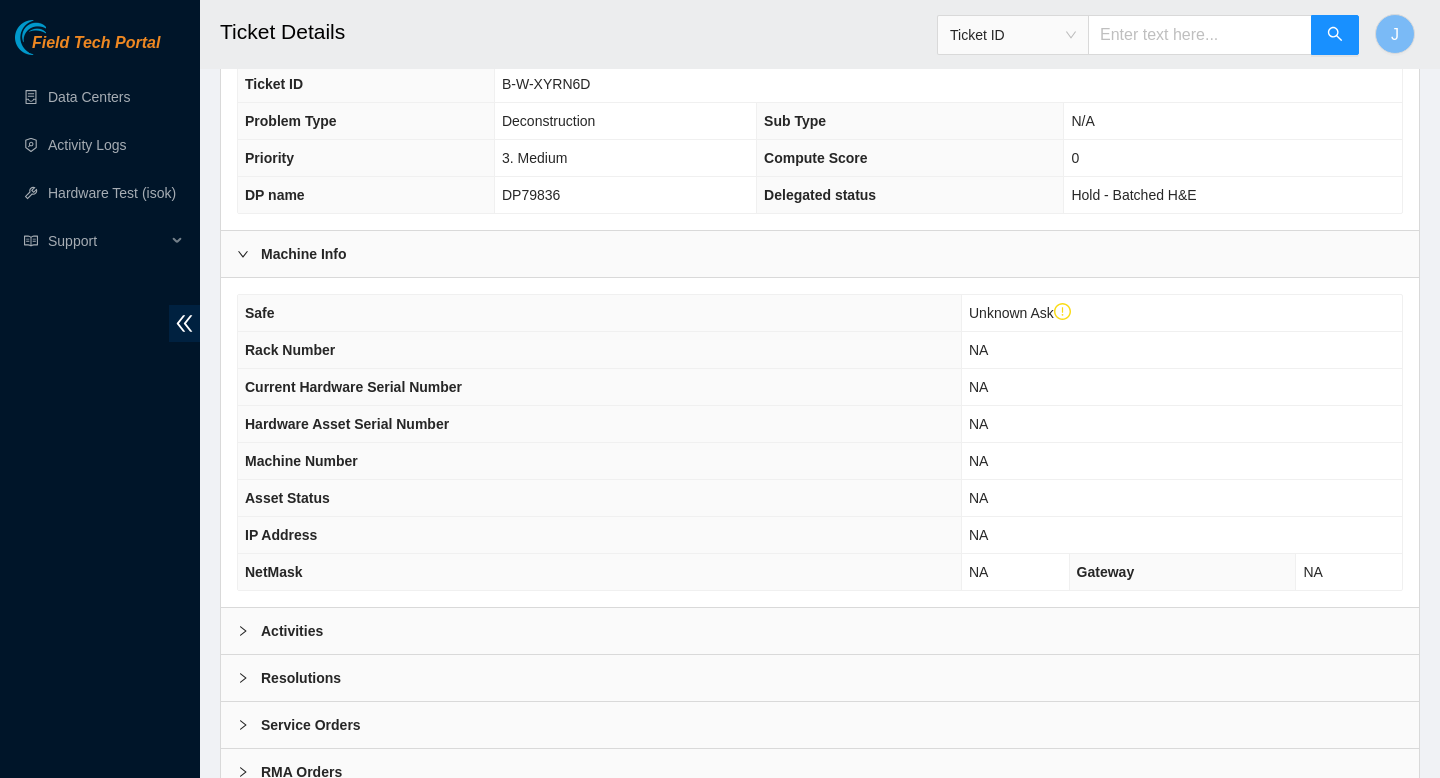click on "Activities" at bounding box center (820, 631) 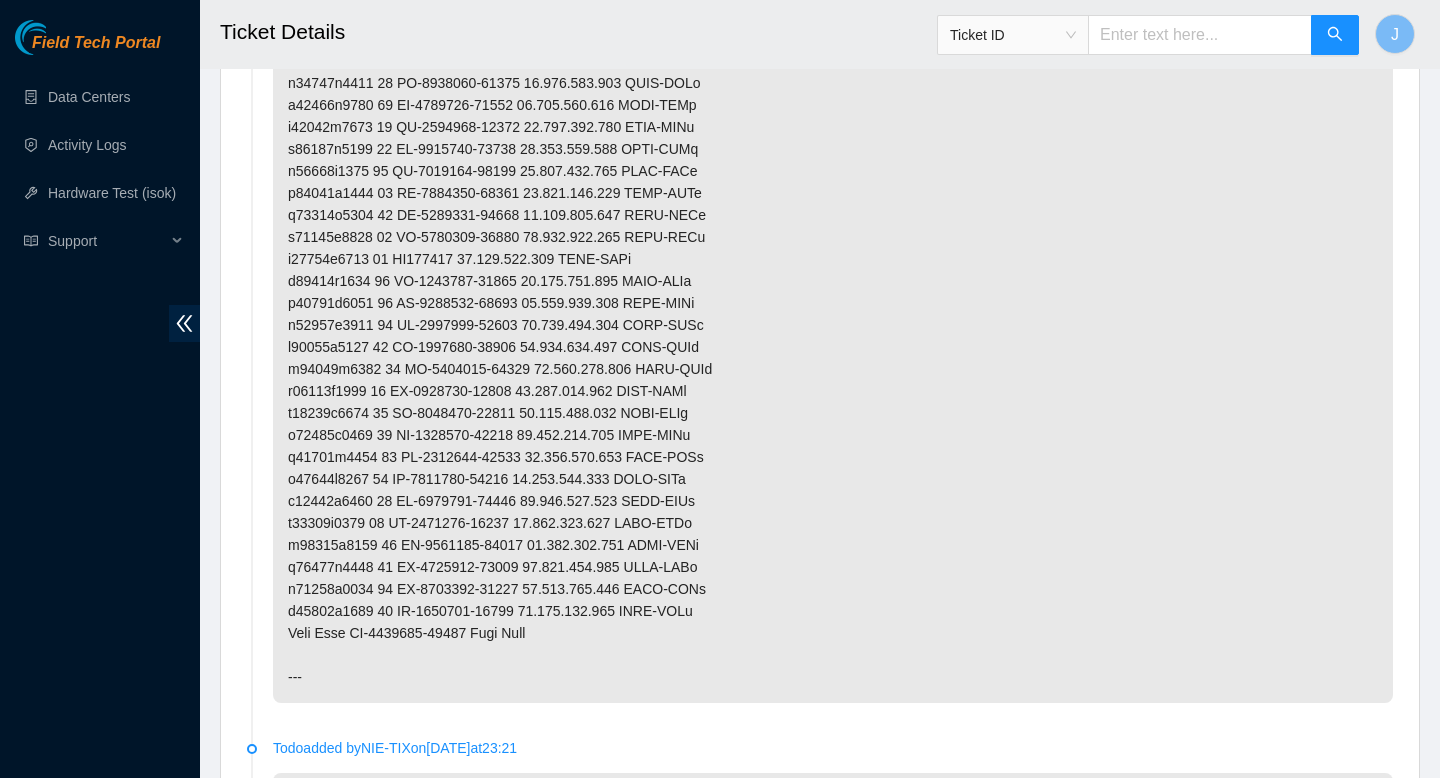 scroll, scrollTop: 1539, scrollLeft: 0, axis: vertical 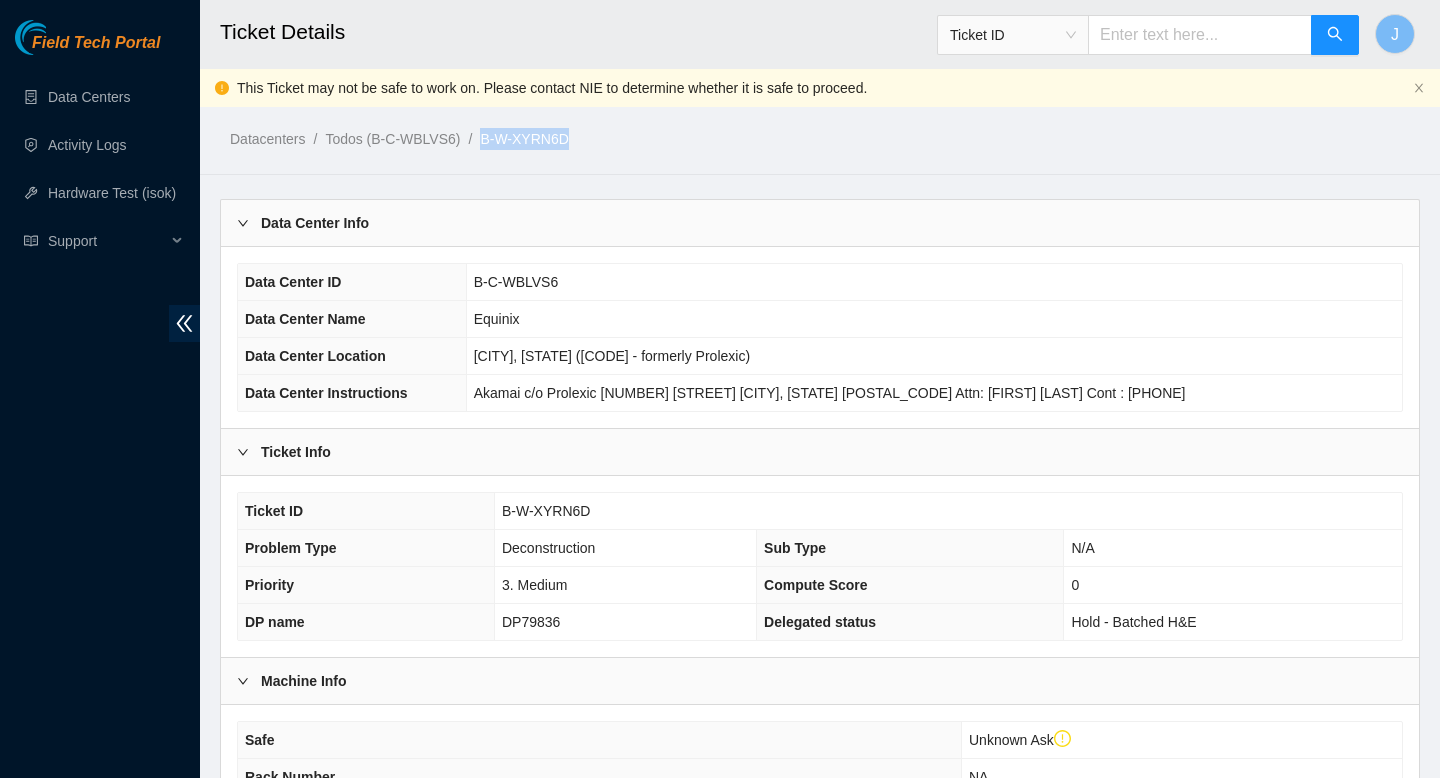 drag, startPoint x: 595, startPoint y: 103, endPoint x: 602, endPoint y: 150, distance: 47.518417 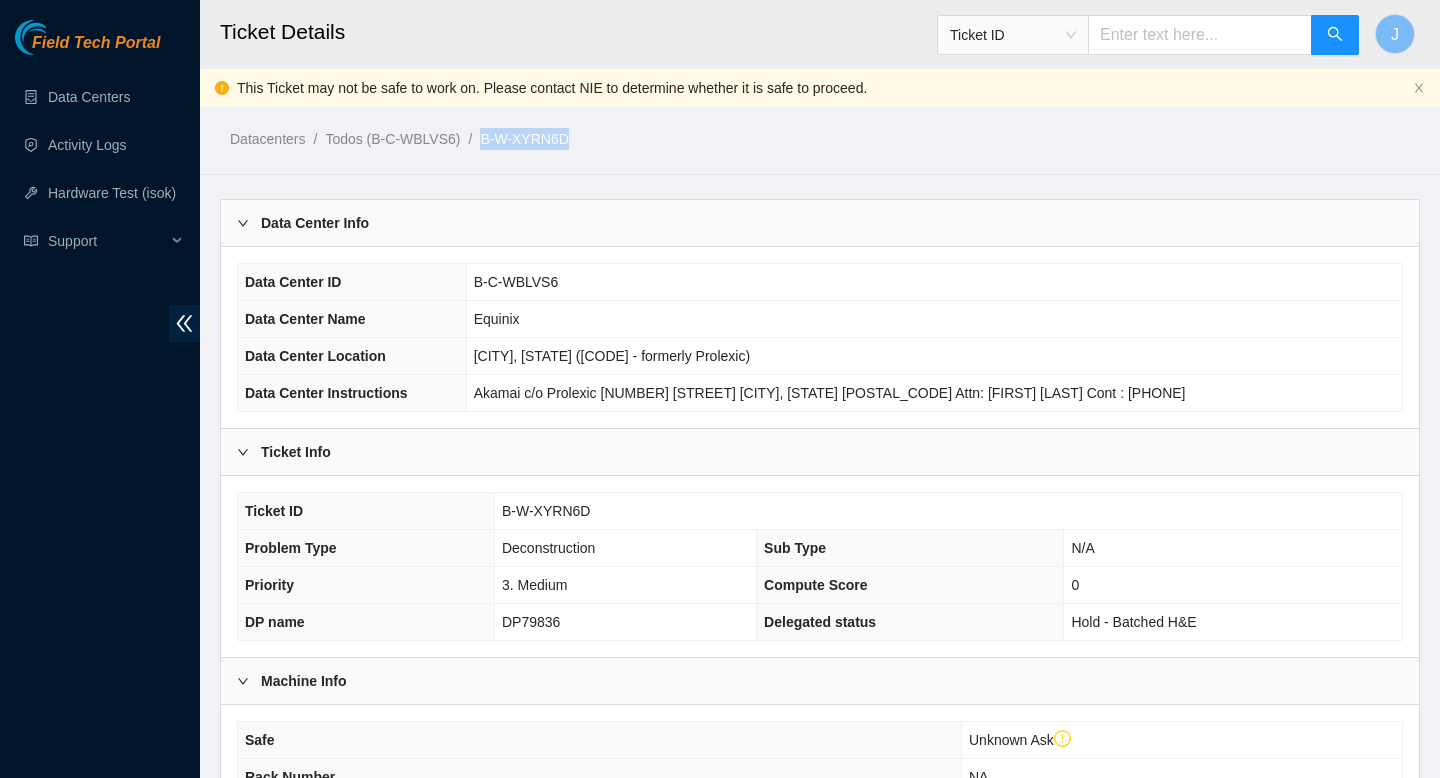 copy on "B-W-XYRN6D /" 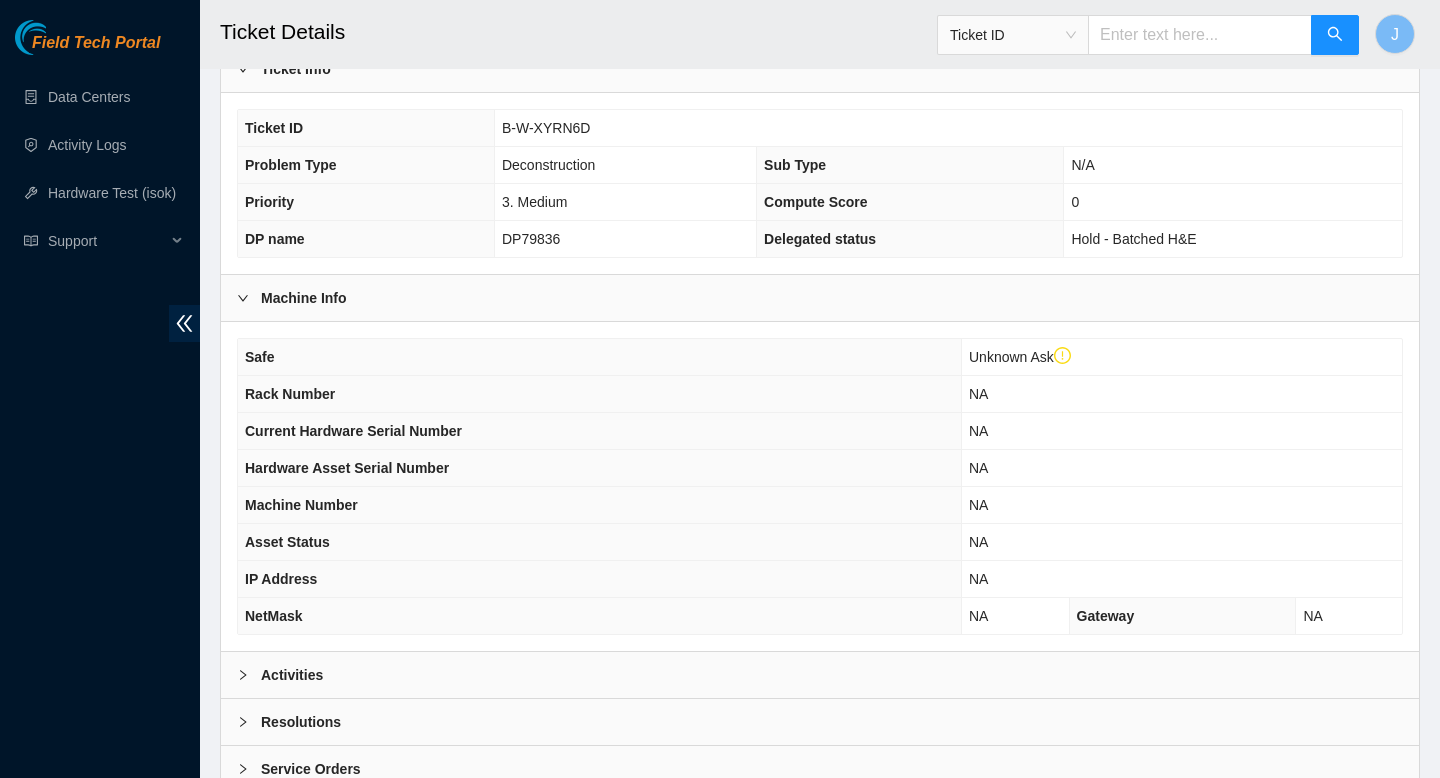 scroll, scrollTop: 507, scrollLeft: 0, axis: vertical 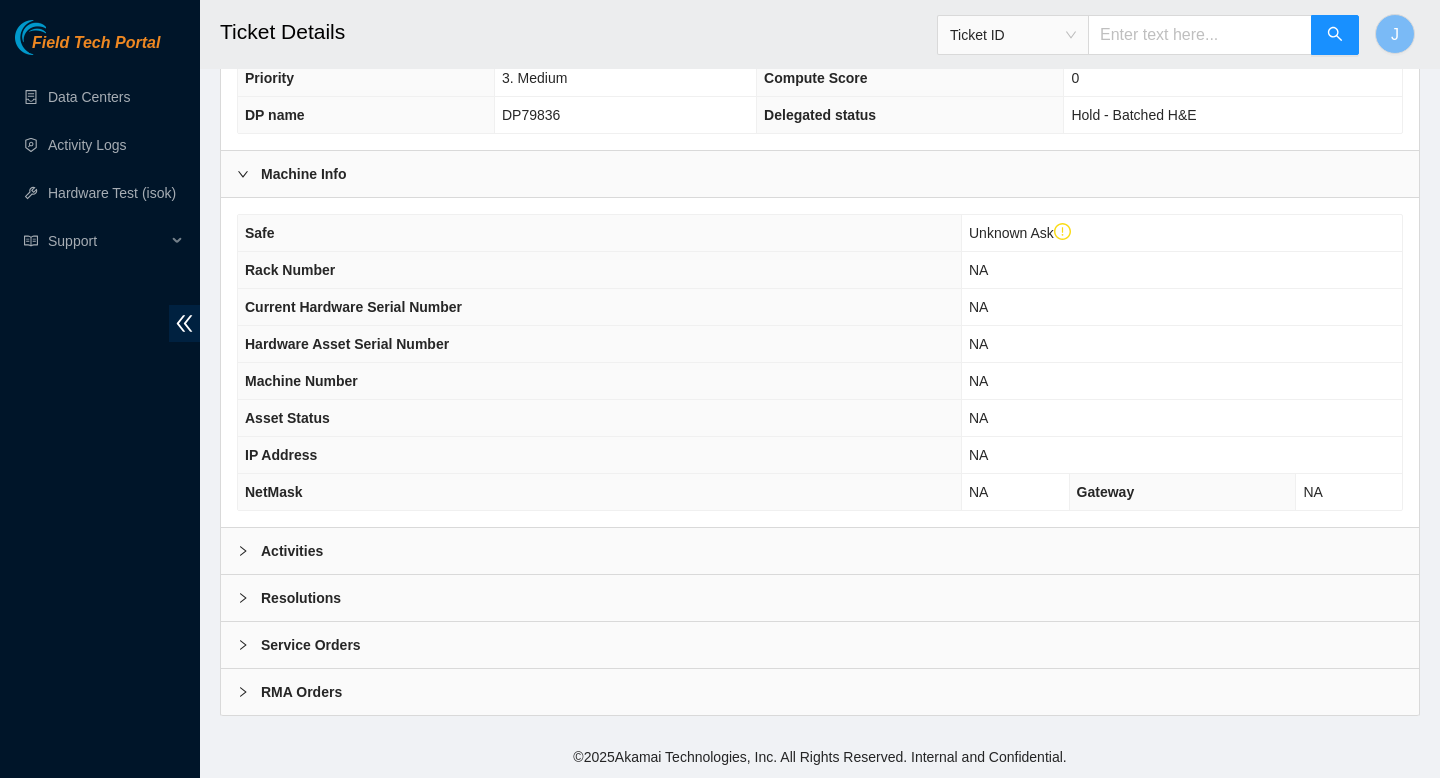 click on "Activities" at bounding box center [820, 551] 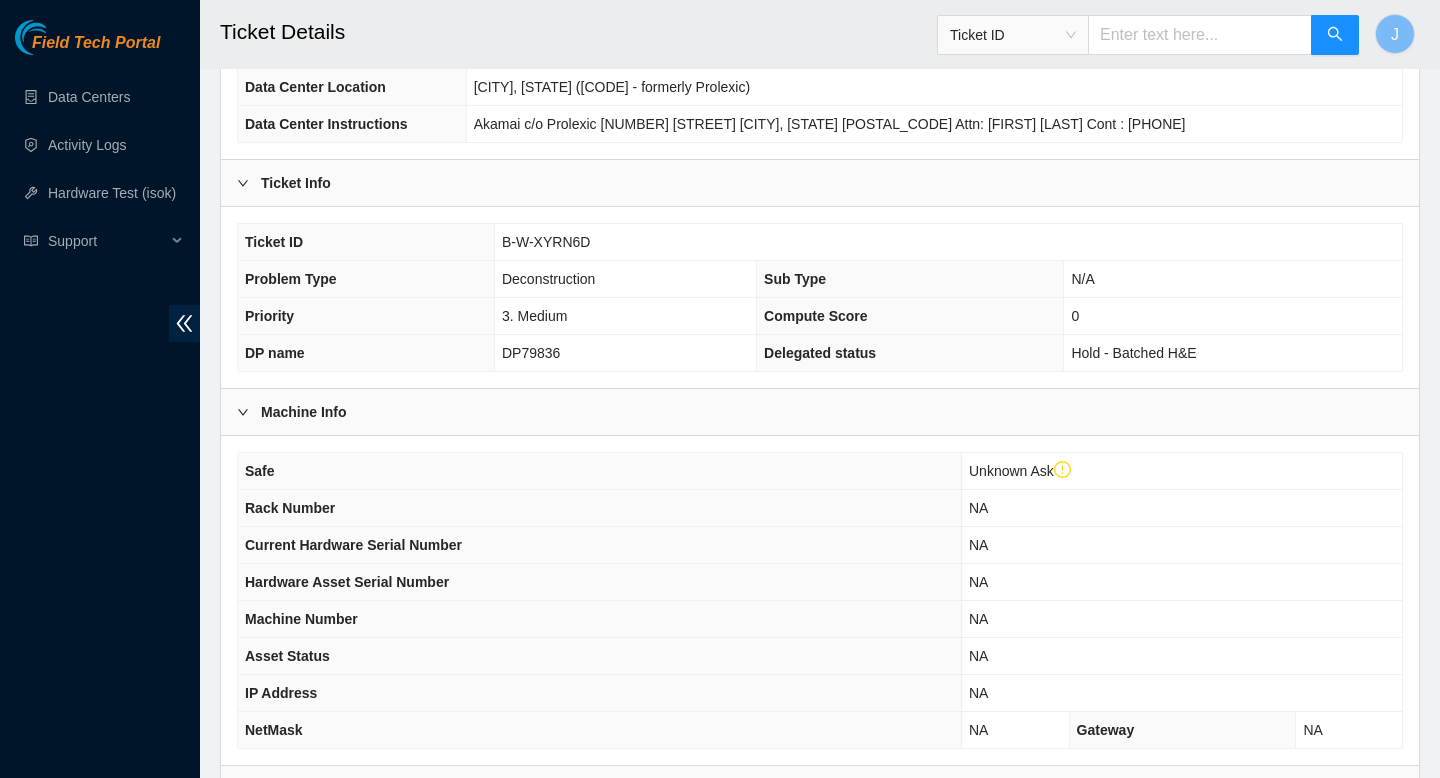 scroll, scrollTop: 0, scrollLeft: 0, axis: both 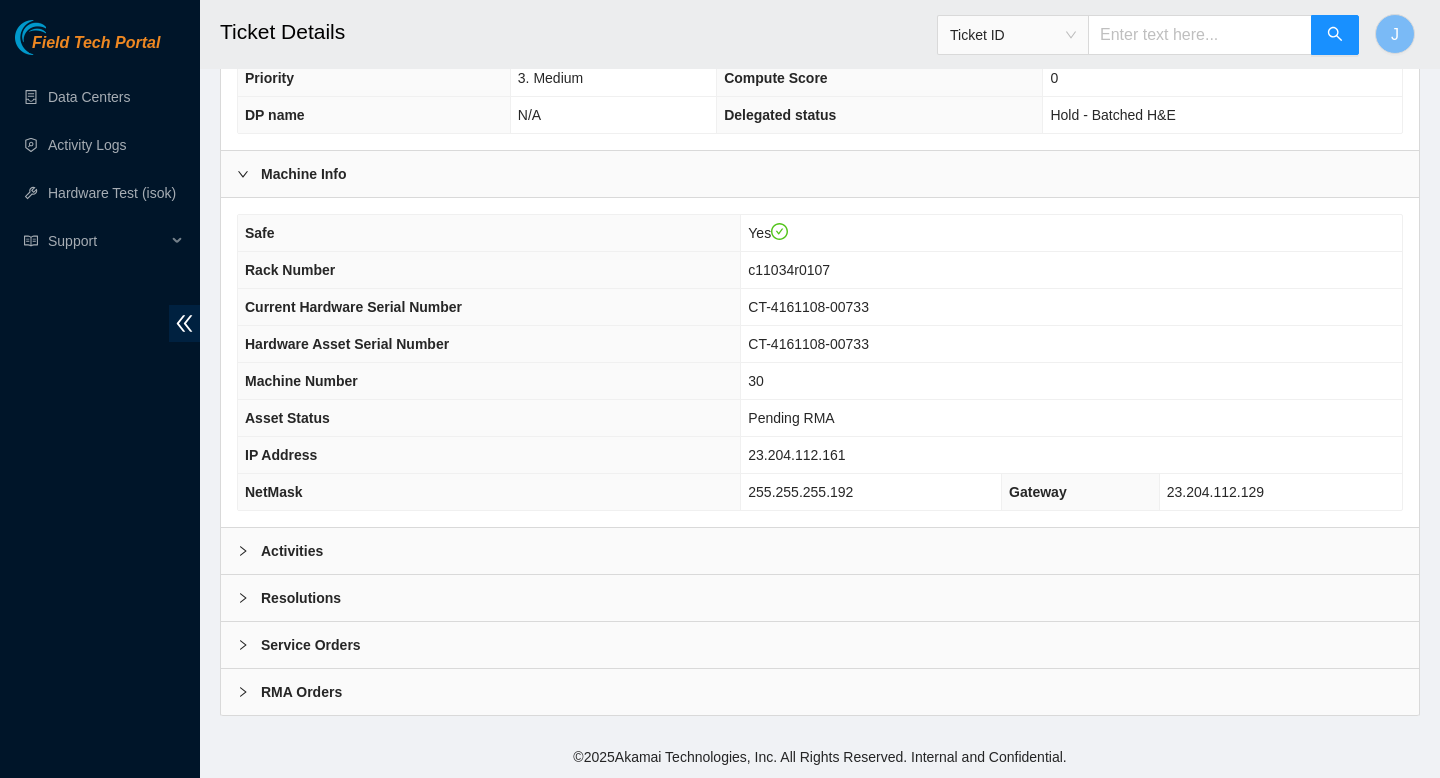 click on "Activities" at bounding box center (820, 551) 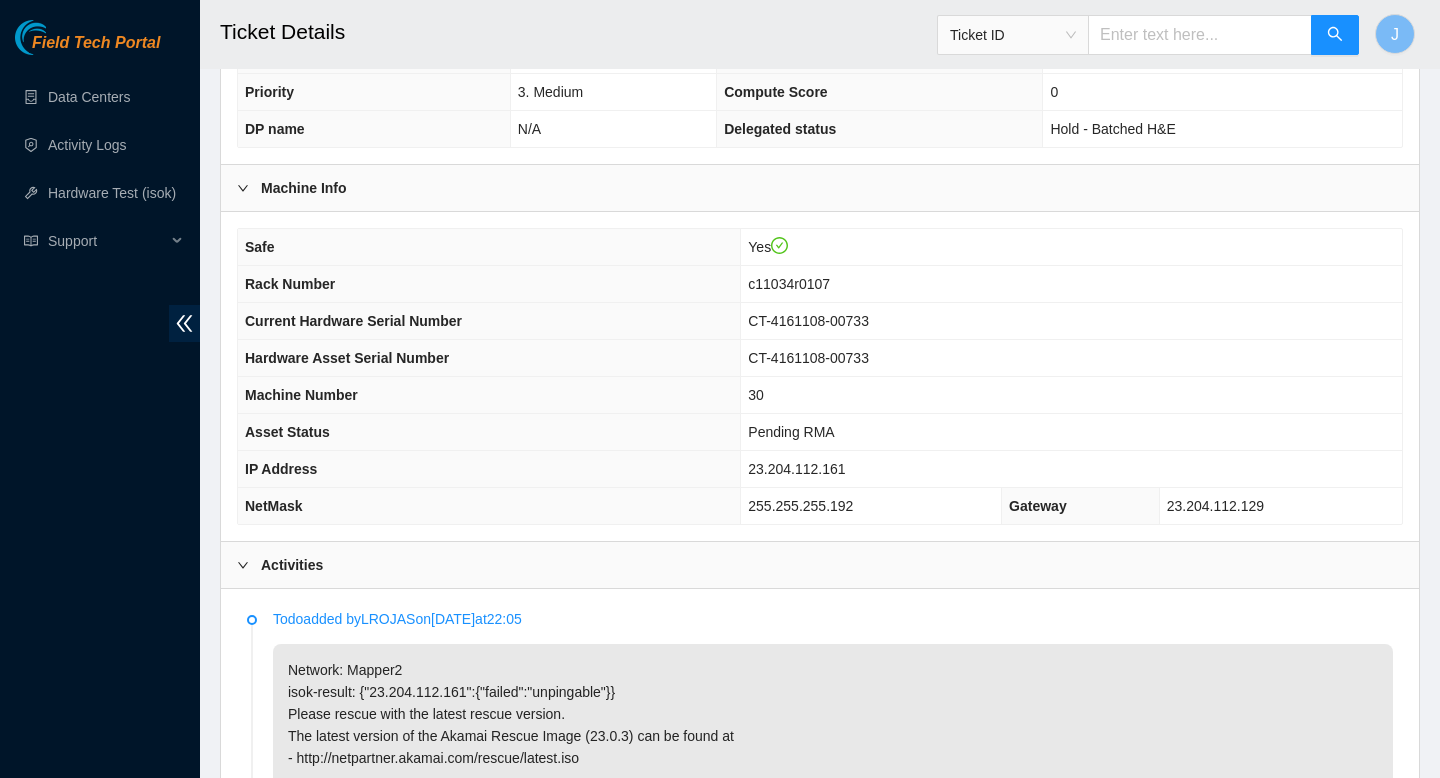 scroll, scrollTop: 0, scrollLeft: 0, axis: both 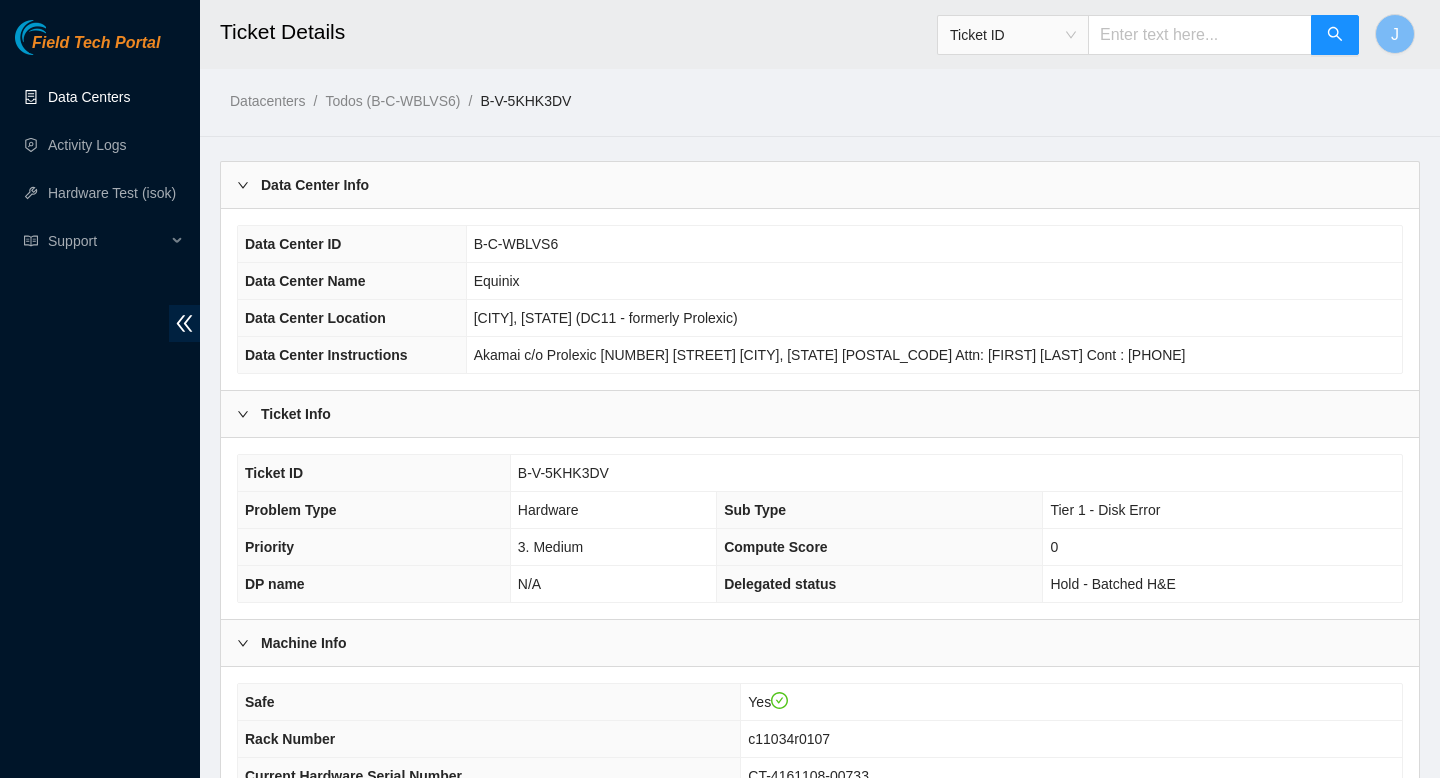 click on "Data Centers" at bounding box center (89, 97) 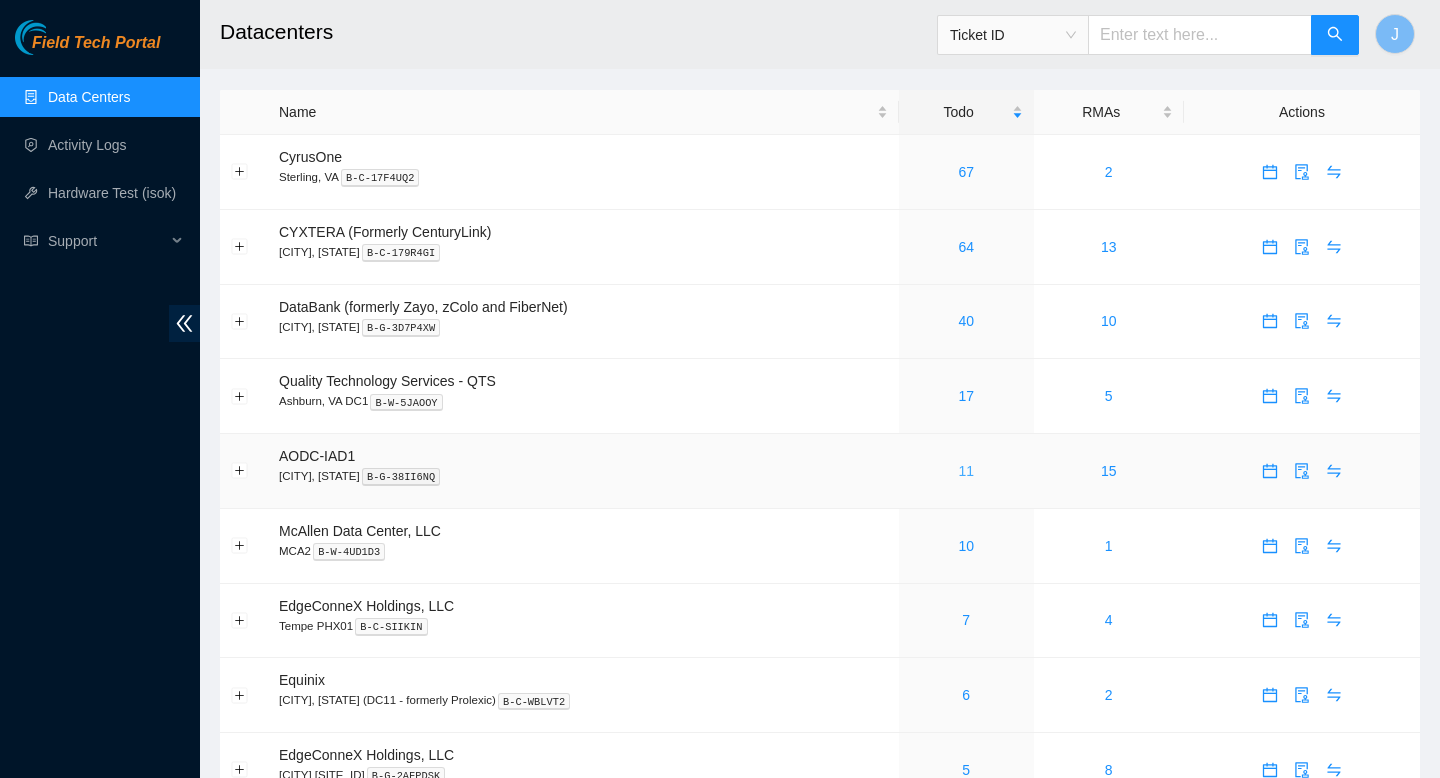 click on "11" at bounding box center (966, 471) 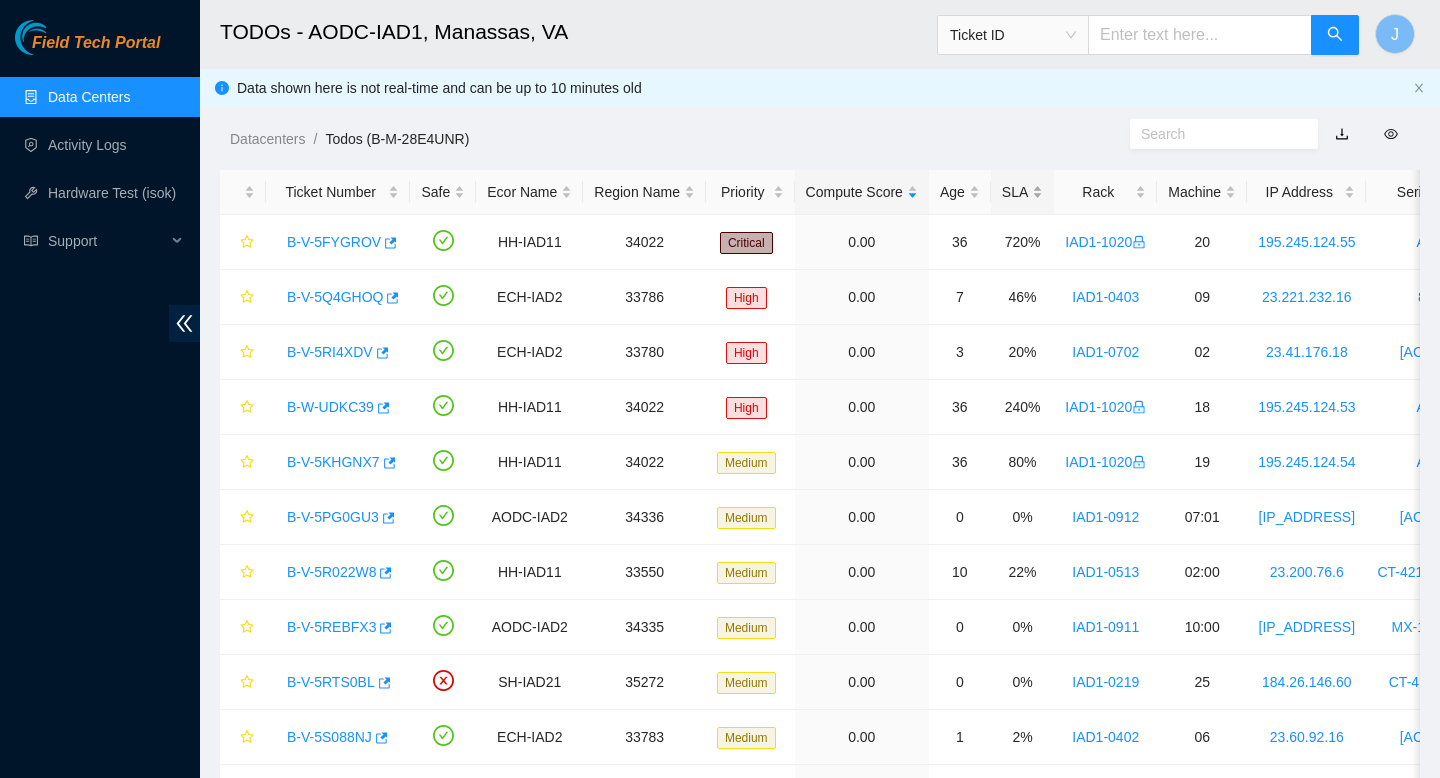 click on "SLA" at bounding box center (1022, 192) 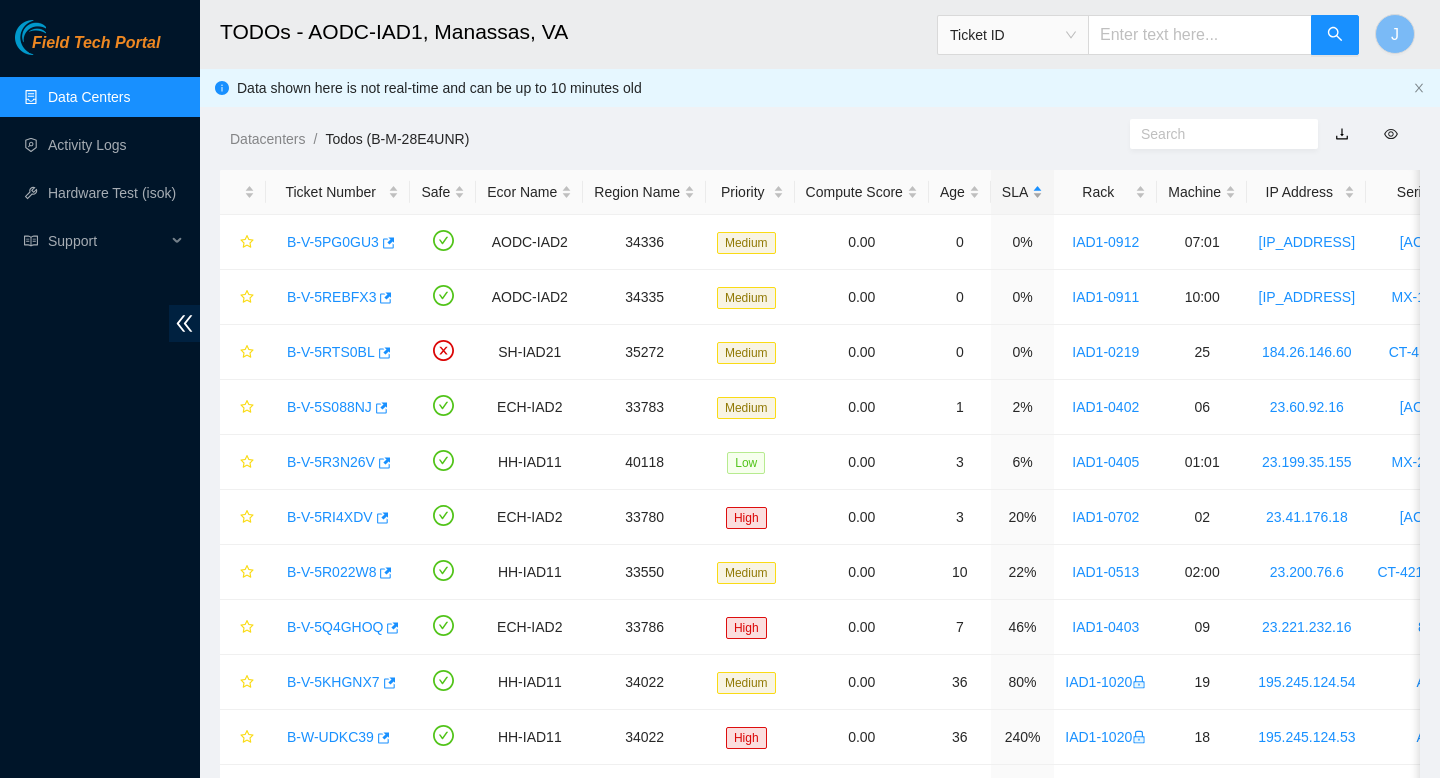 click on "SLA" at bounding box center [1022, 192] 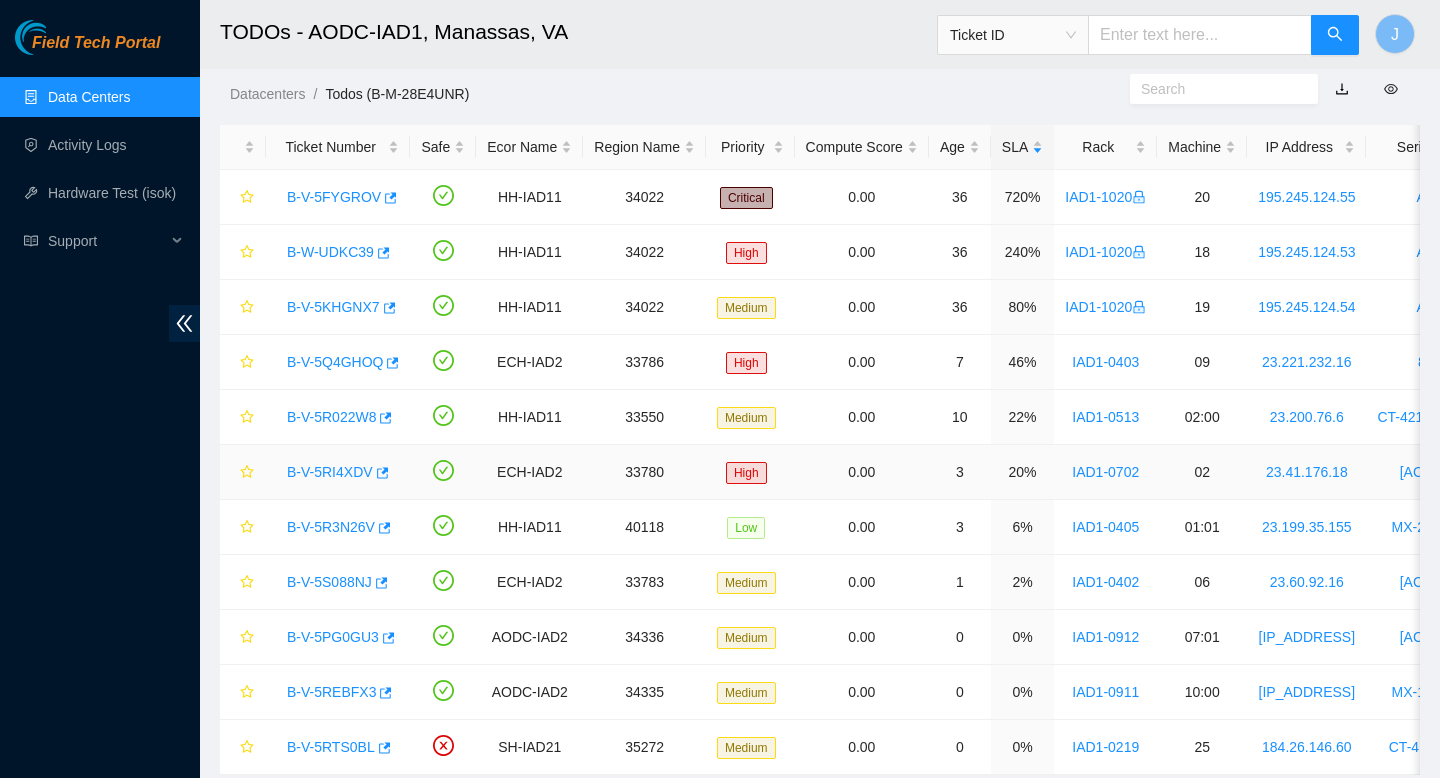 scroll, scrollTop: 104, scrollLeft: 0, axis: vertical 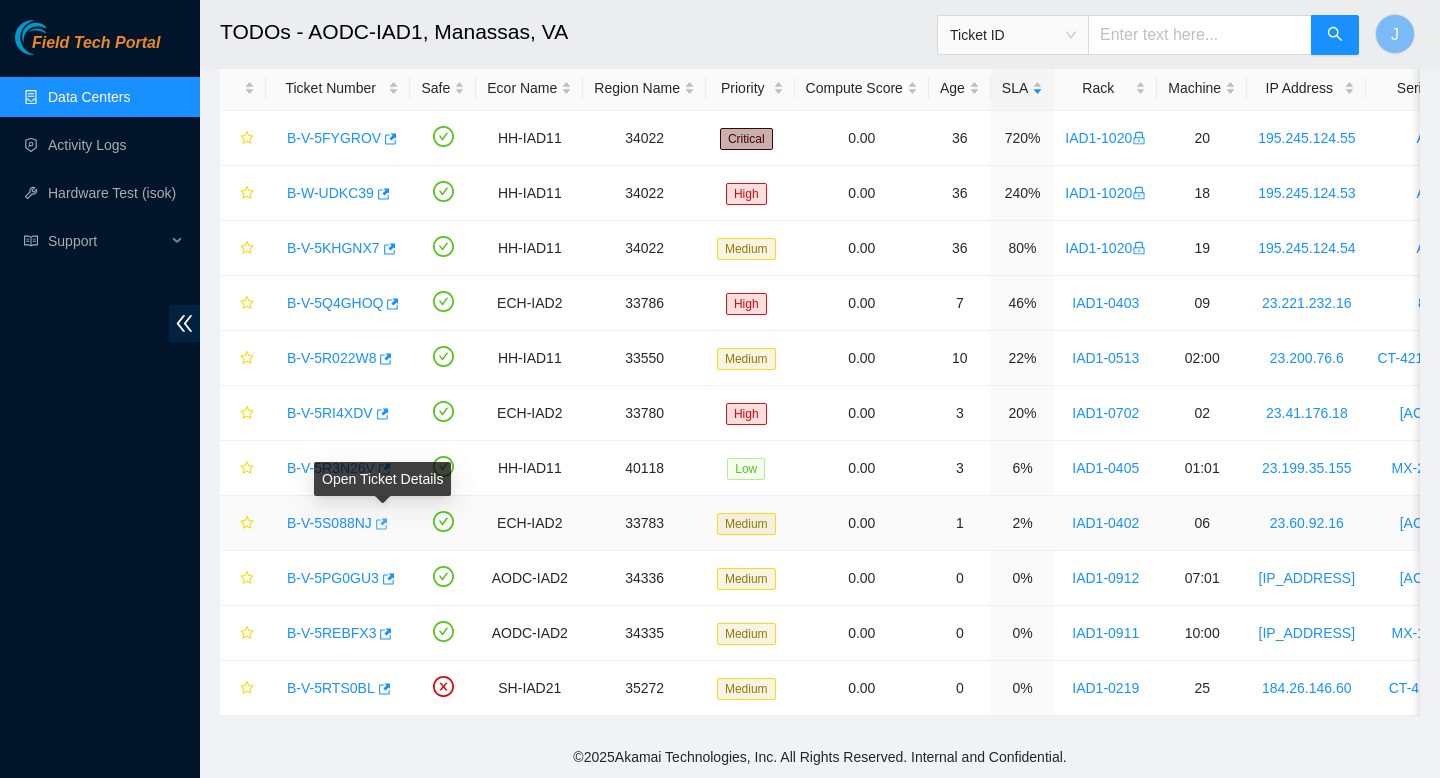 click 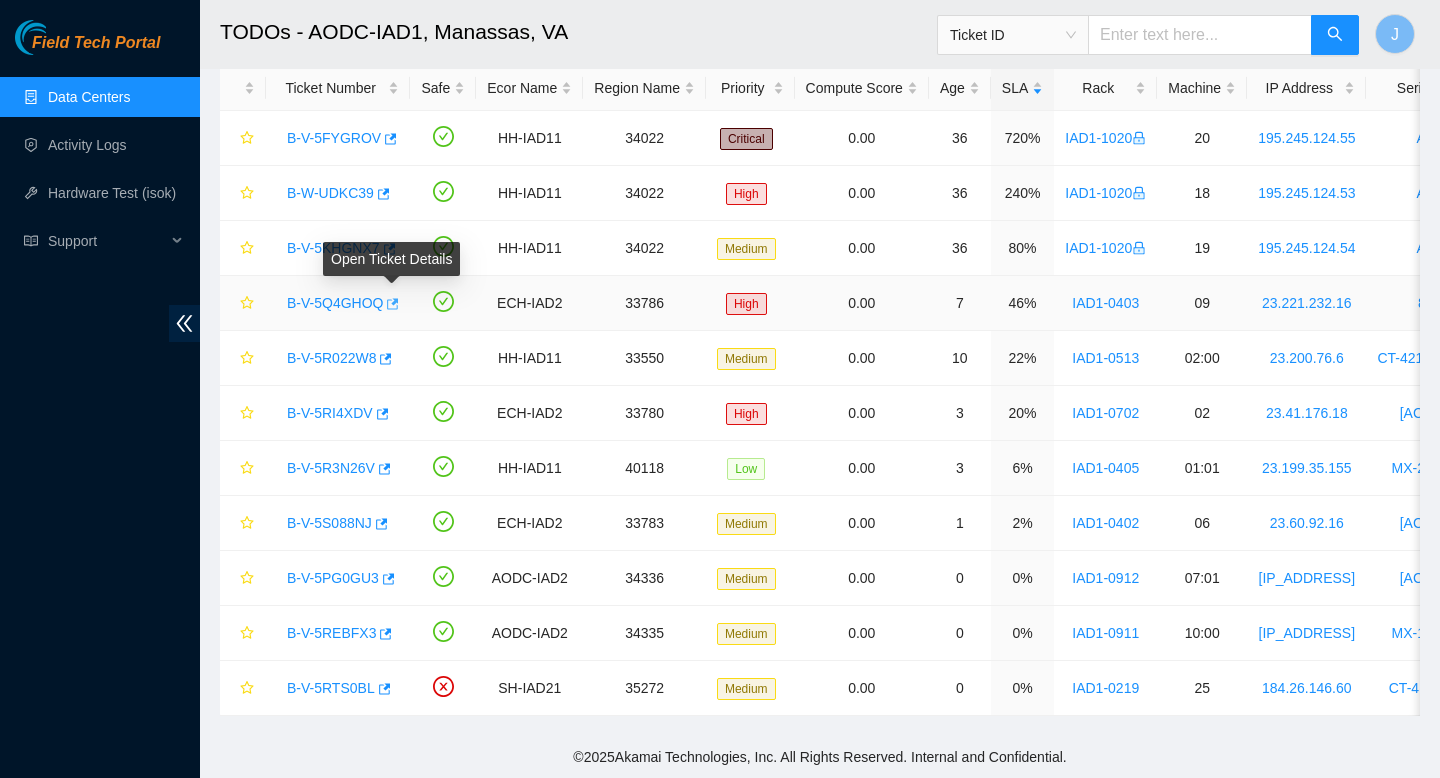 click 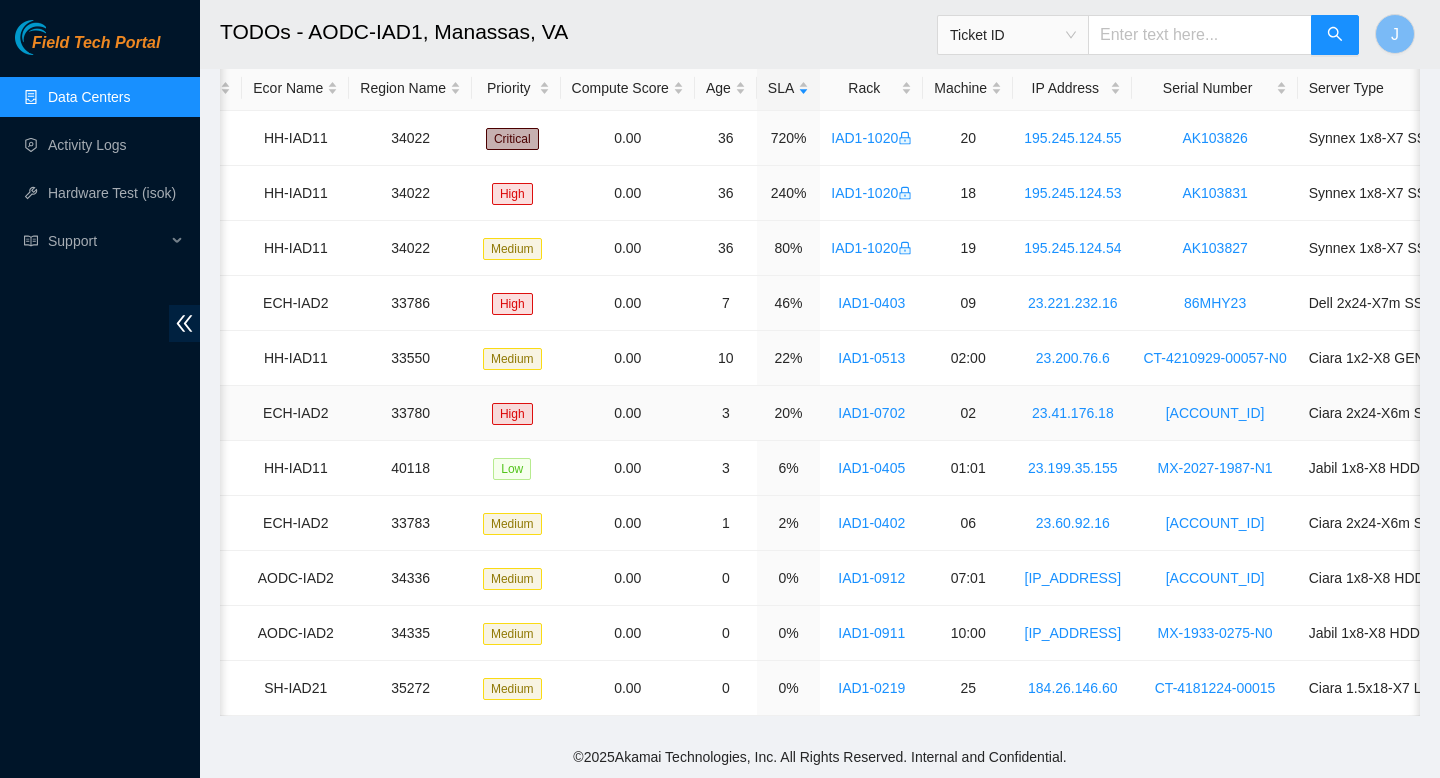 scroll, scrollTop: 0, scrollLeft: 723, axis: horizontal 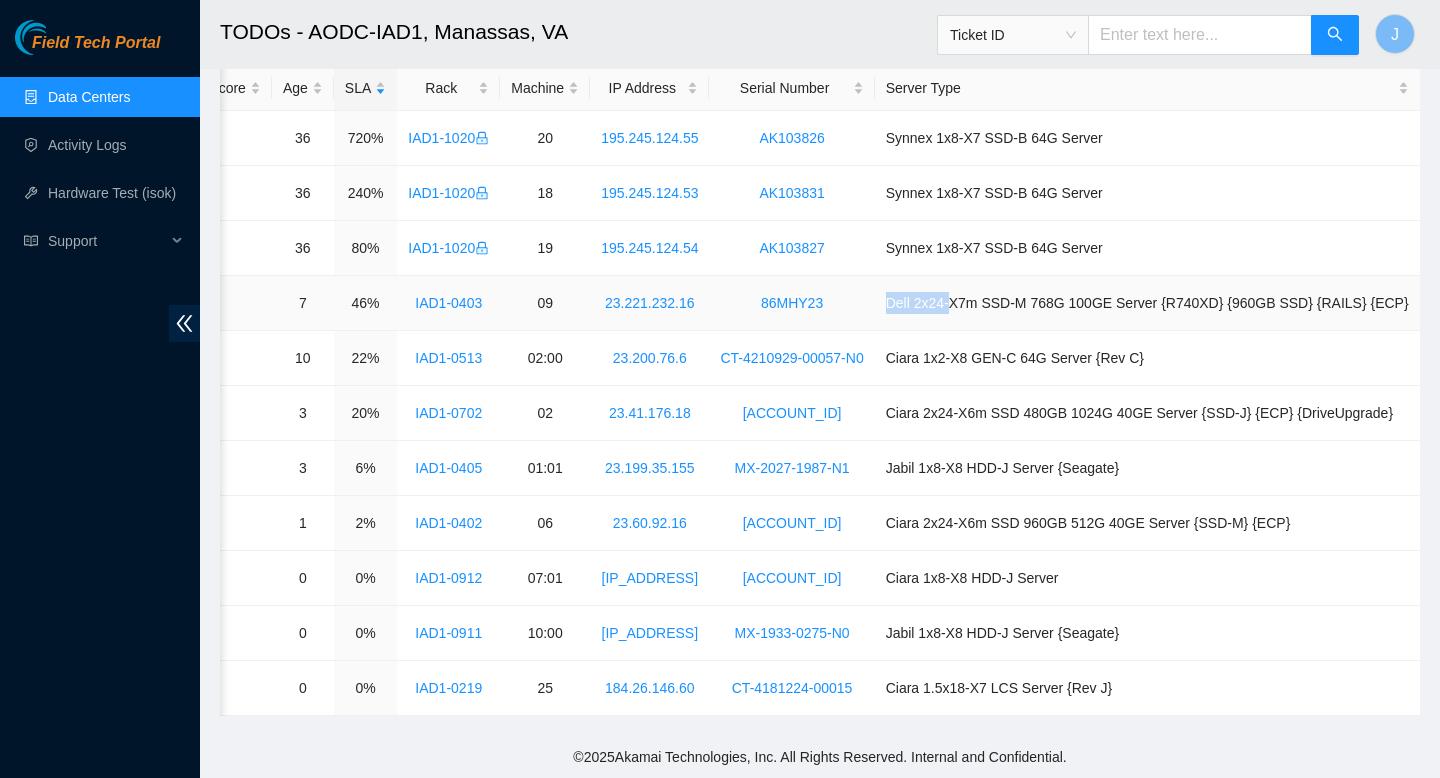 drag, startPoint x: 939, startPoint y: 305, endPoint x: 854, endPoint y: 303, distance: 85.02353 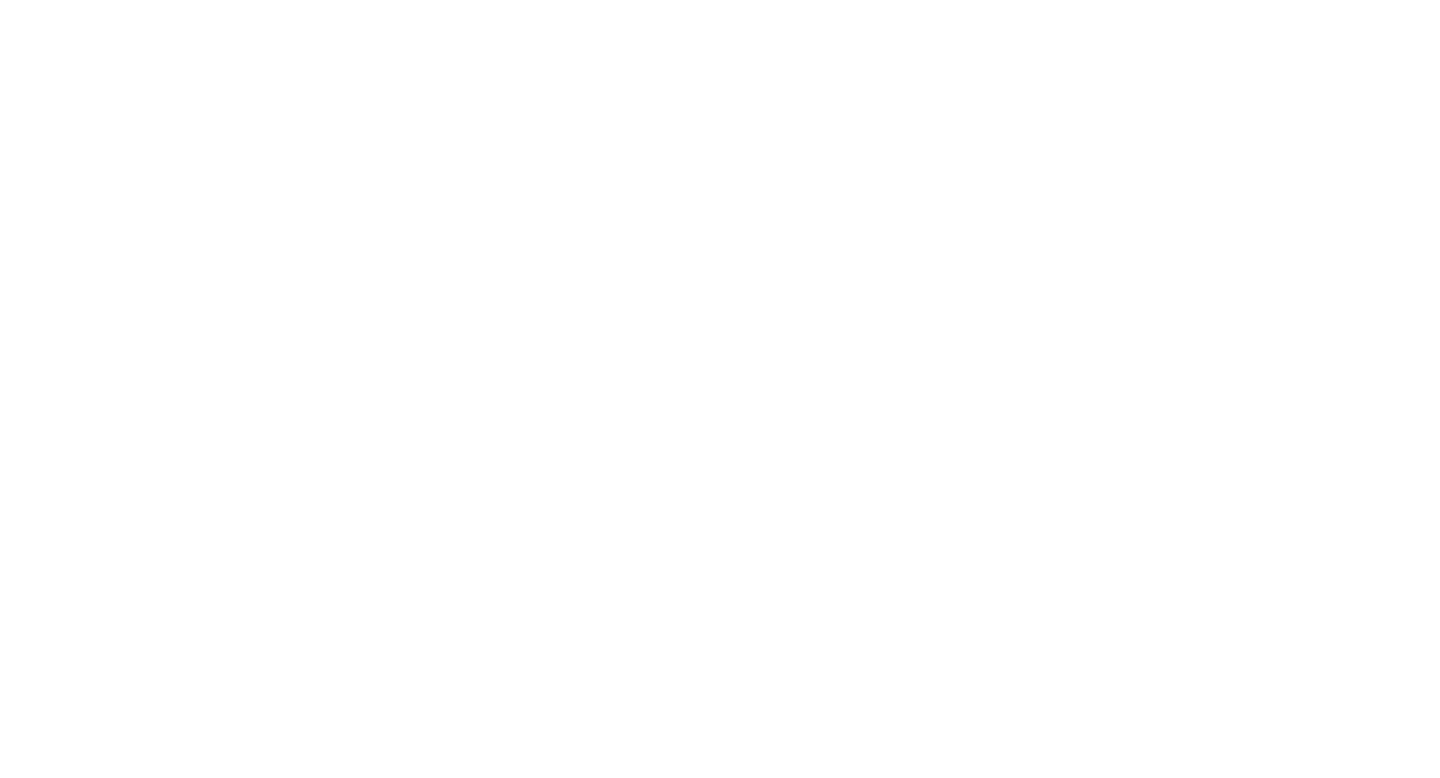 scroll, scrollTop: 0, scrollLeft: 0, axis: both 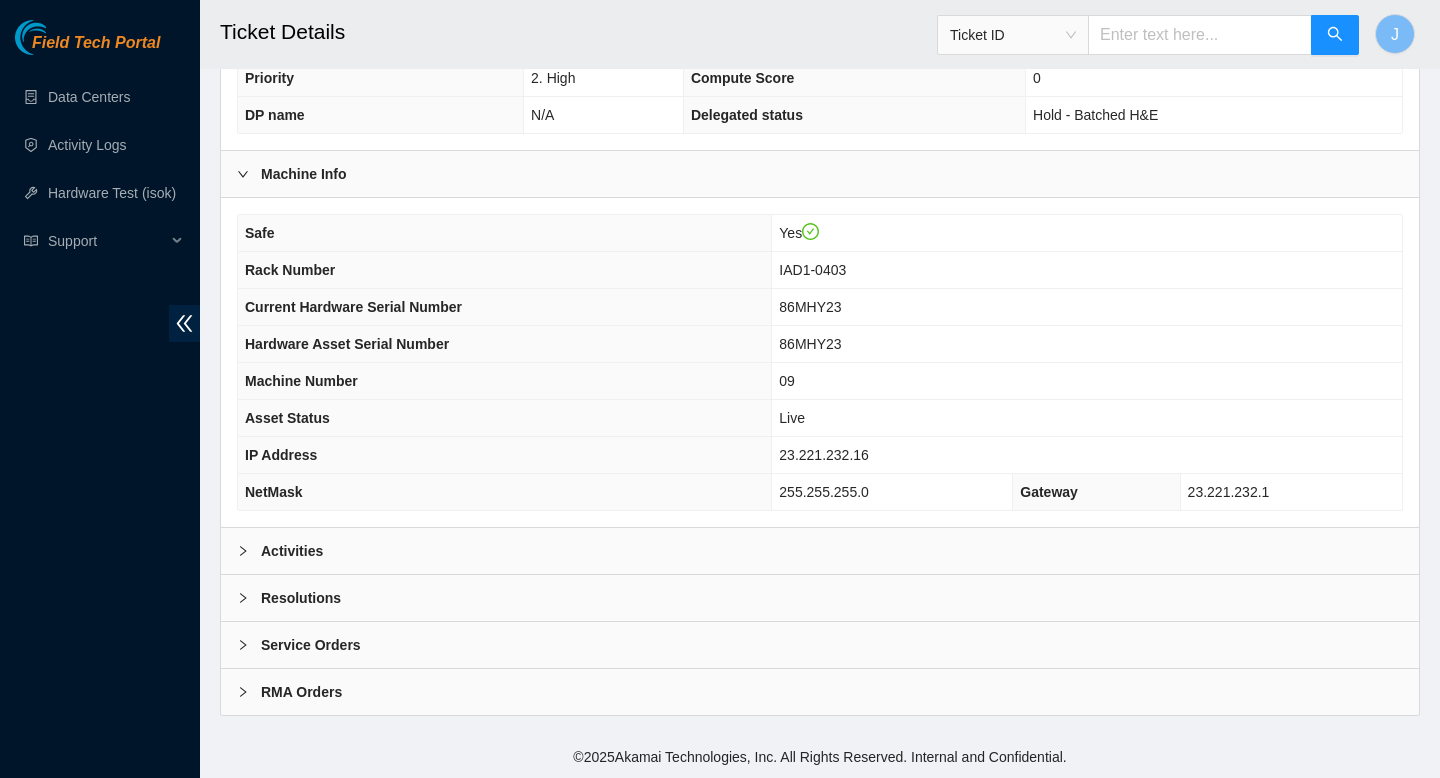 click on "Activities" at bounding box center [820, 551] 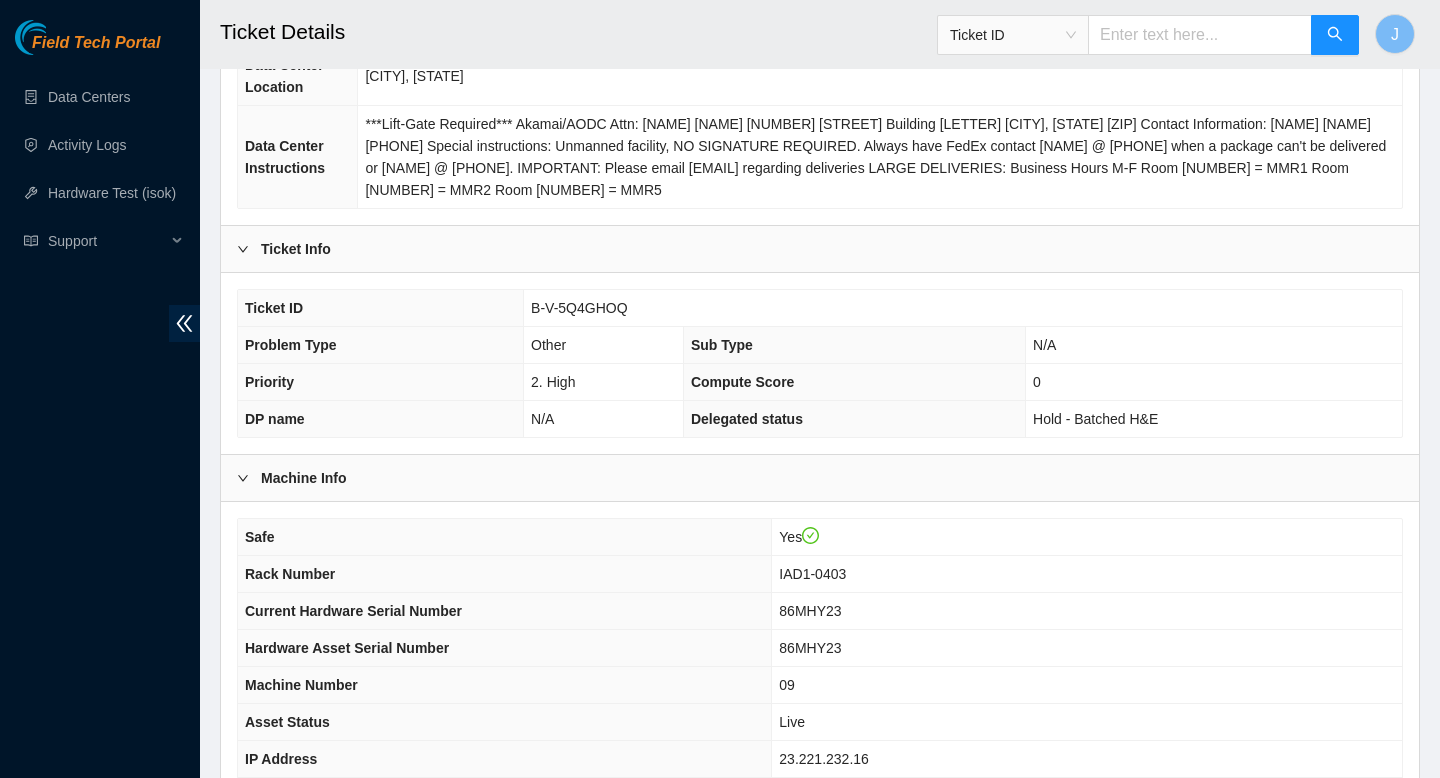 scroll, scrollTop: 306, scrollLeft: 0, axis: vertical 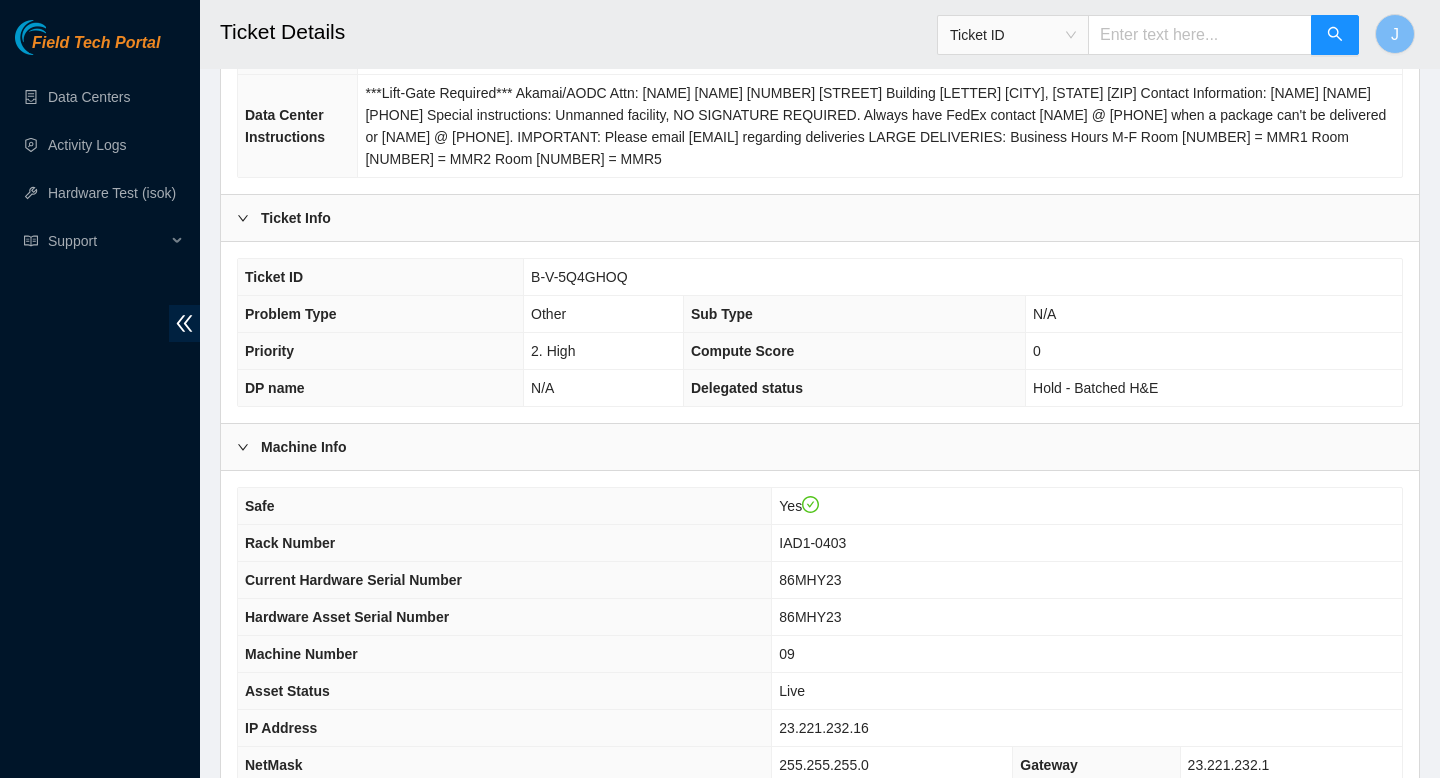 click on "23.221.232.16" at bounding box center (824, 728) 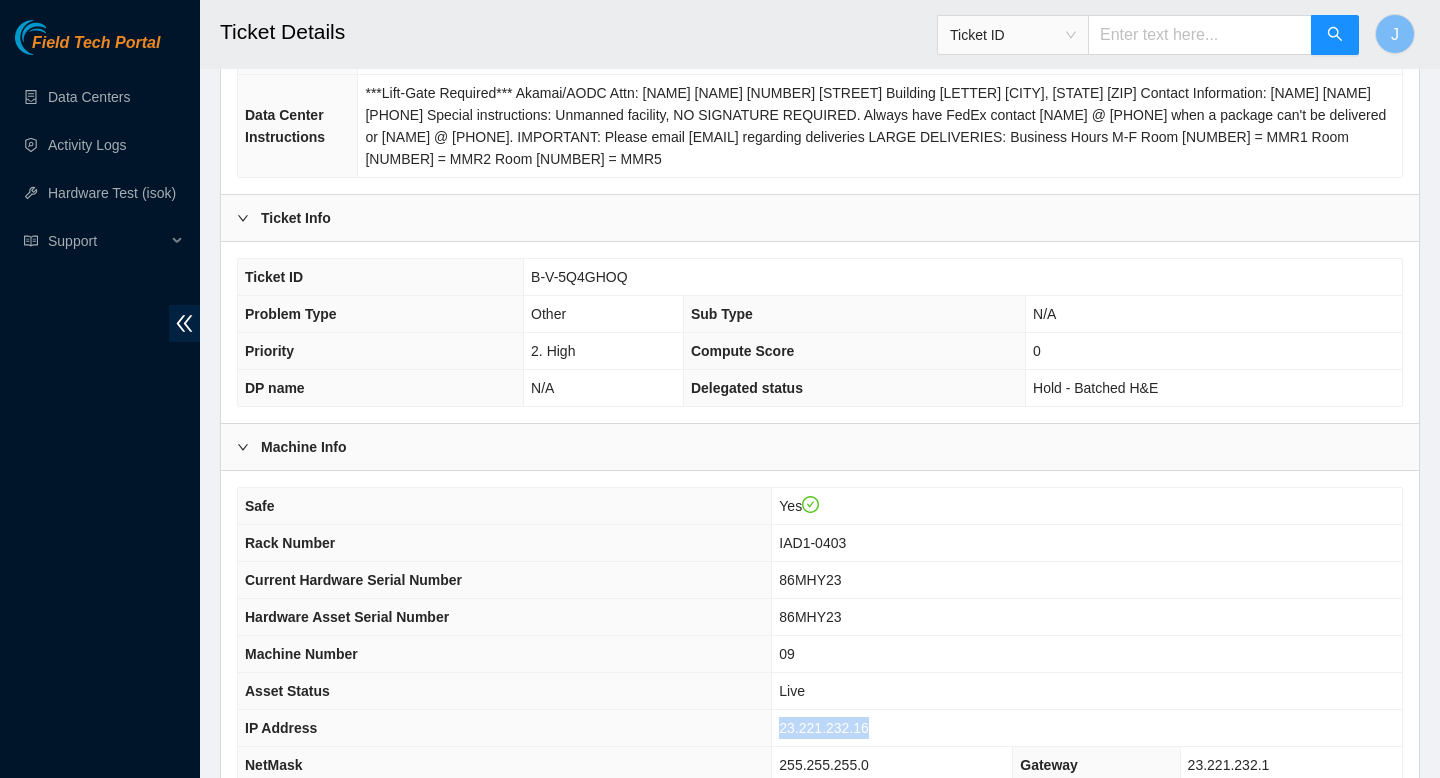 click on "23.221.232.16" at bounding box center (824, 728) 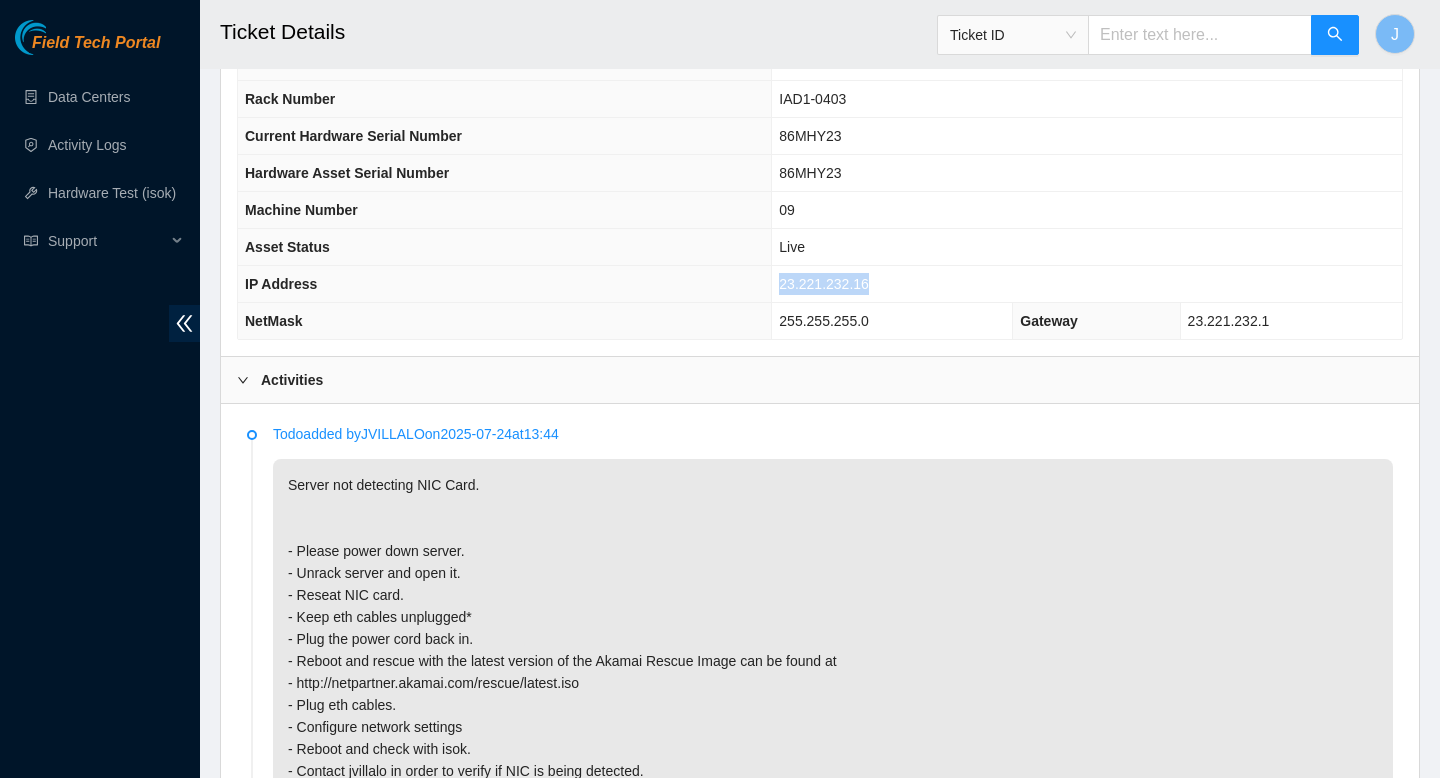 scroll, scrollTop: 751, scrollLeft: 0, axis: vertical 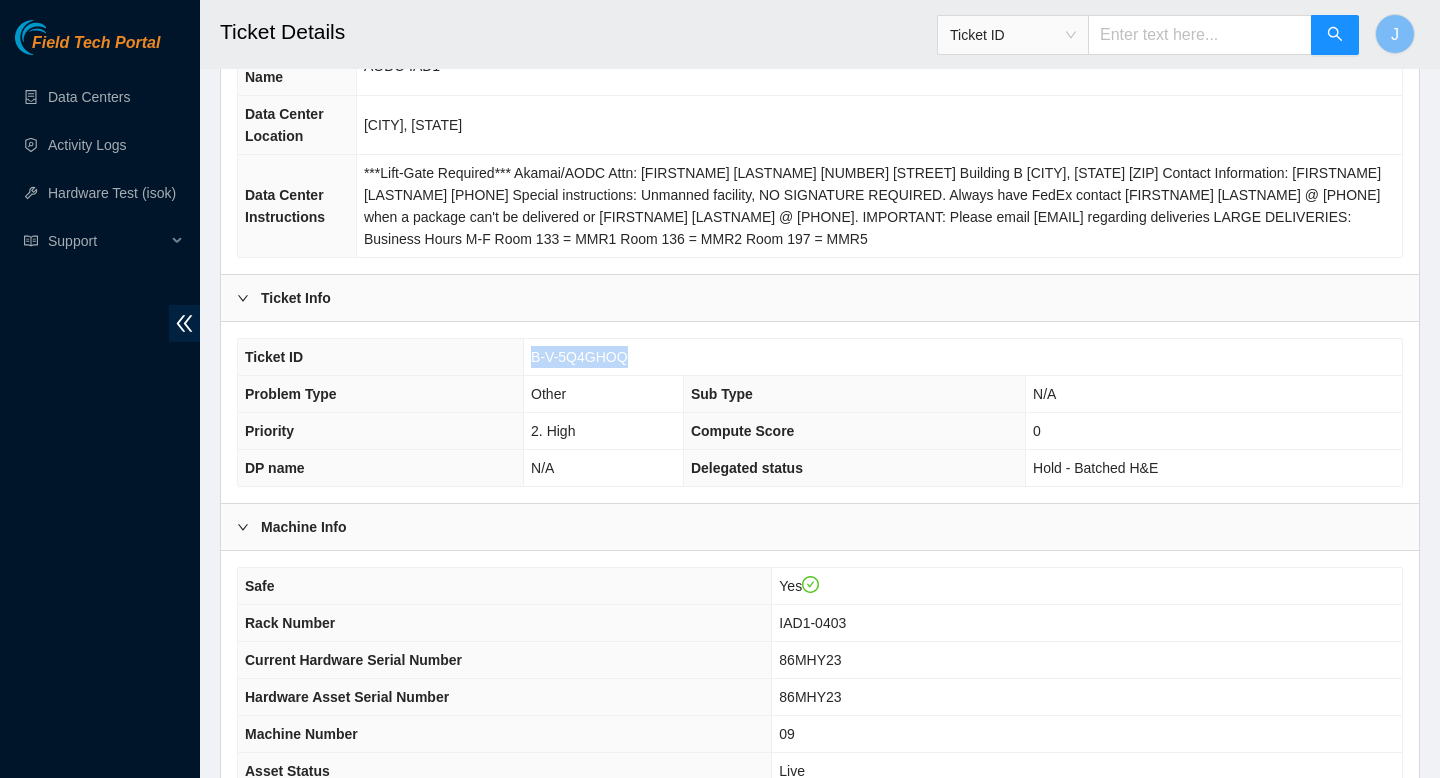 drag, startPoint x: 645, startPoint y: 359, endPoint x: 502, endPoint y: 351, distance: 143.2236 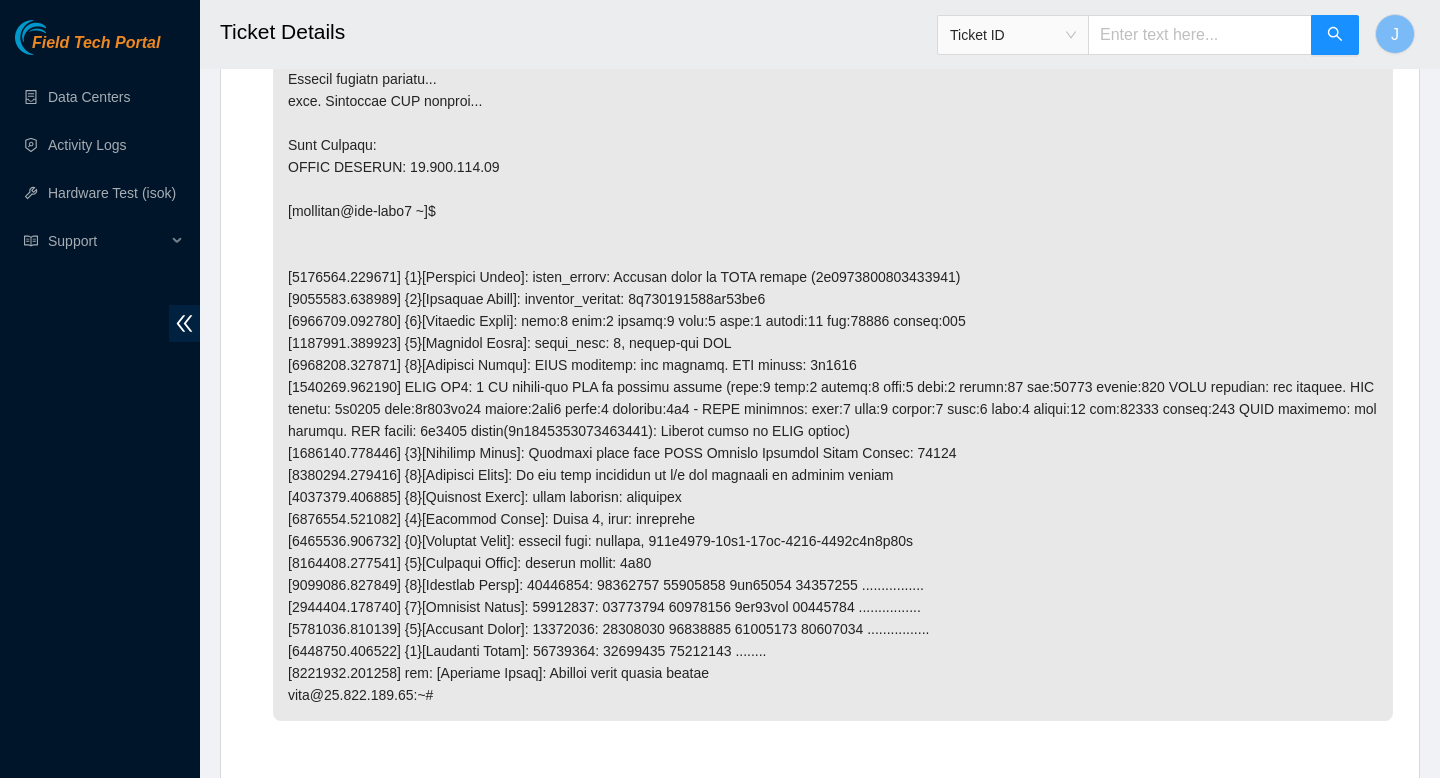 scroll, scrollTop: 6714, scrollLeft: 0, axis: vertical 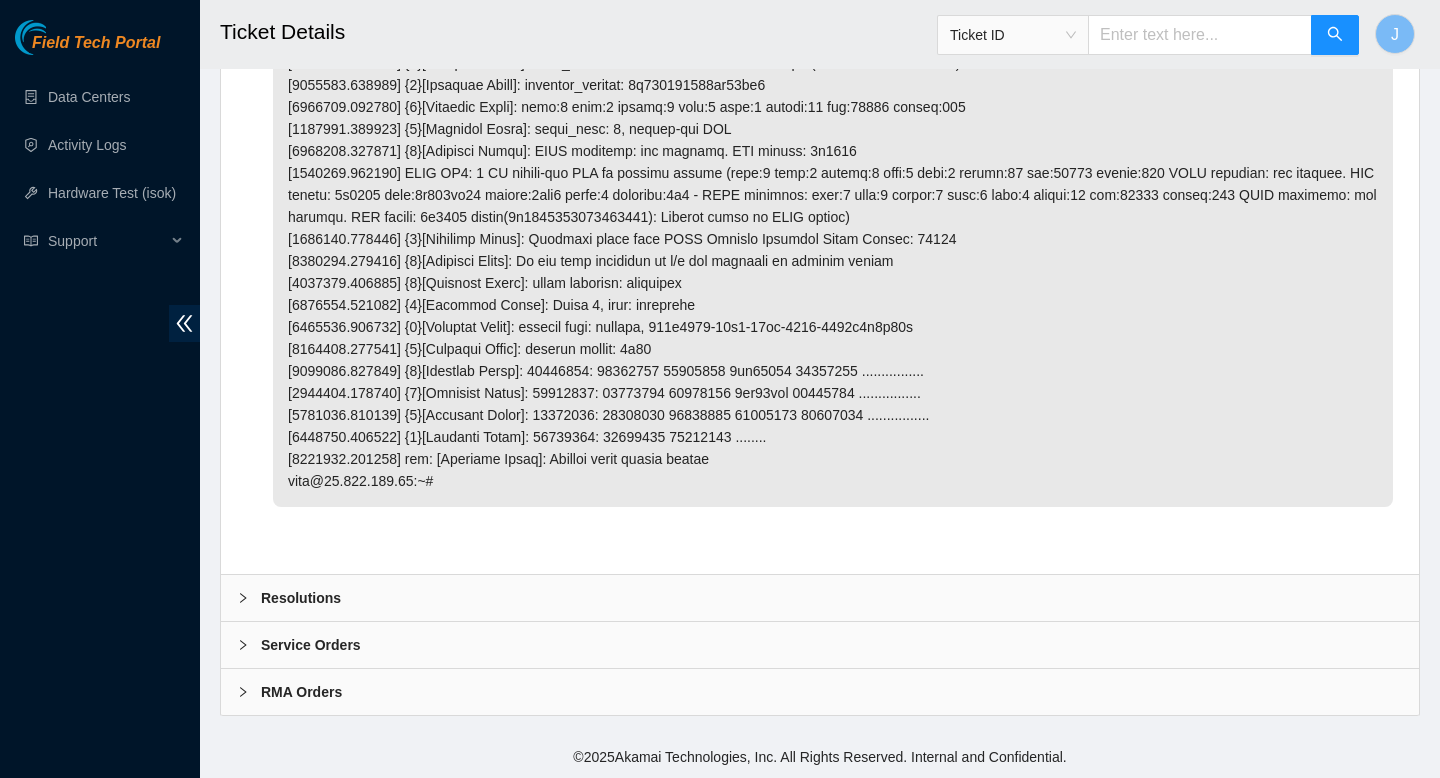 click on "Resolutions" at bounding box center (820, 598) 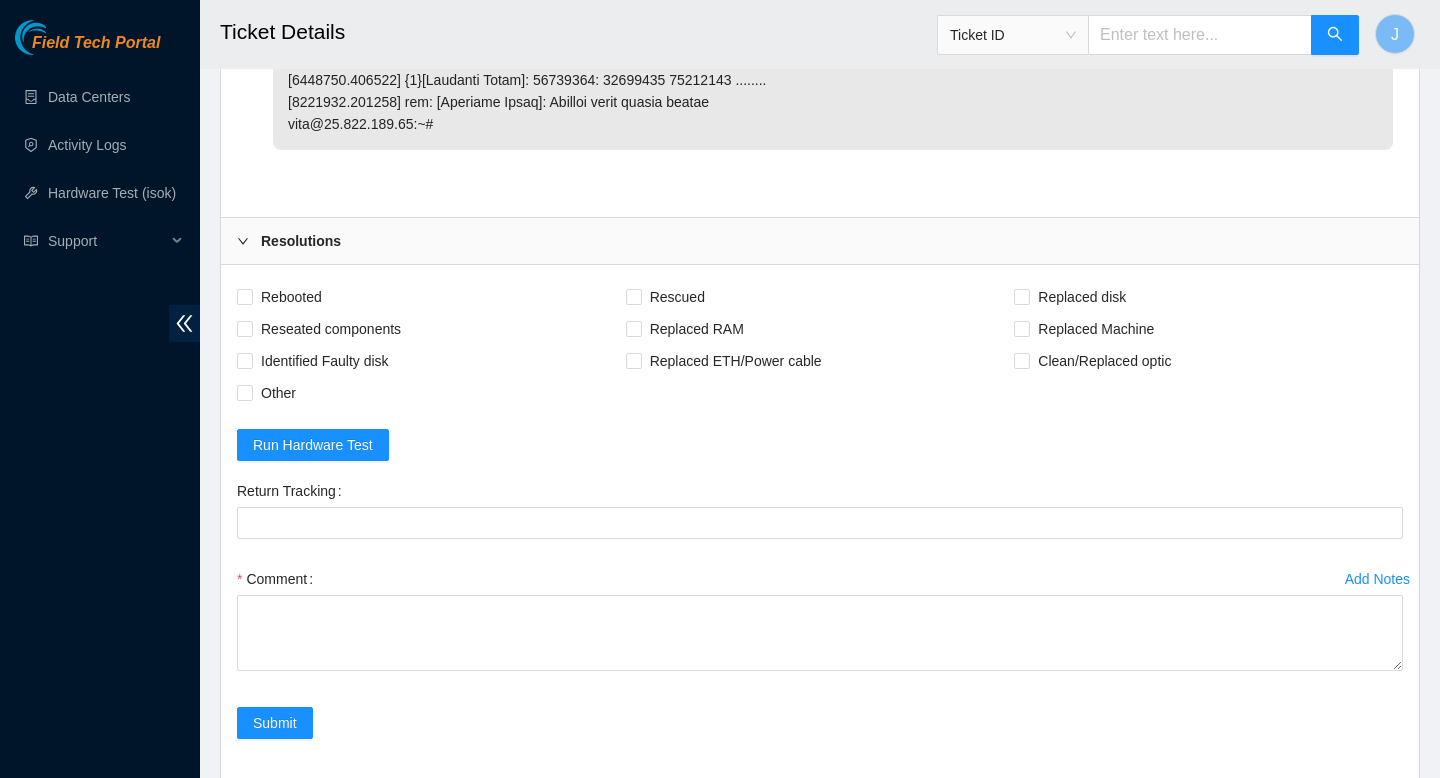 scroll, scrollTop: 6924, scrollLeft: 0, axis: vertical 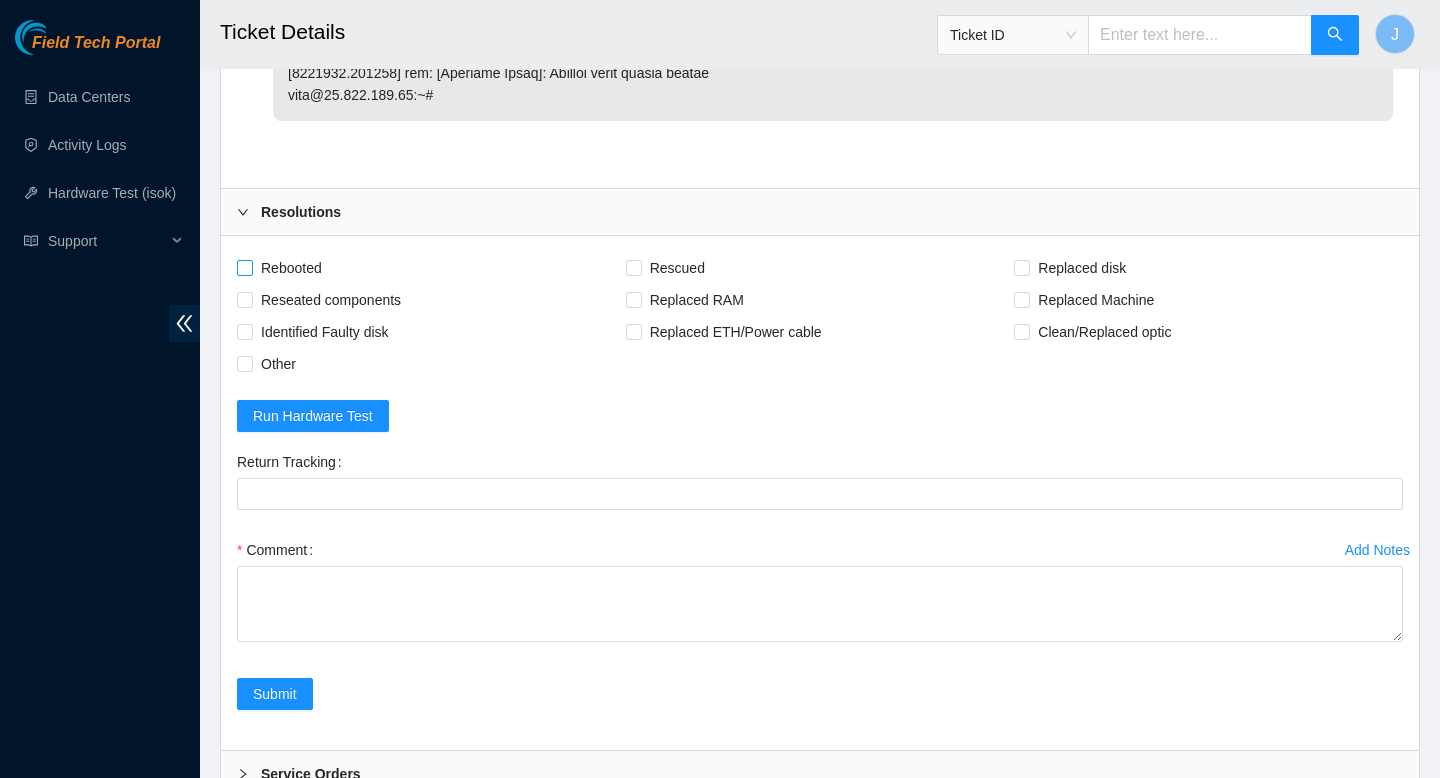 click on "Rebooted" at bounding box center [291, 268] 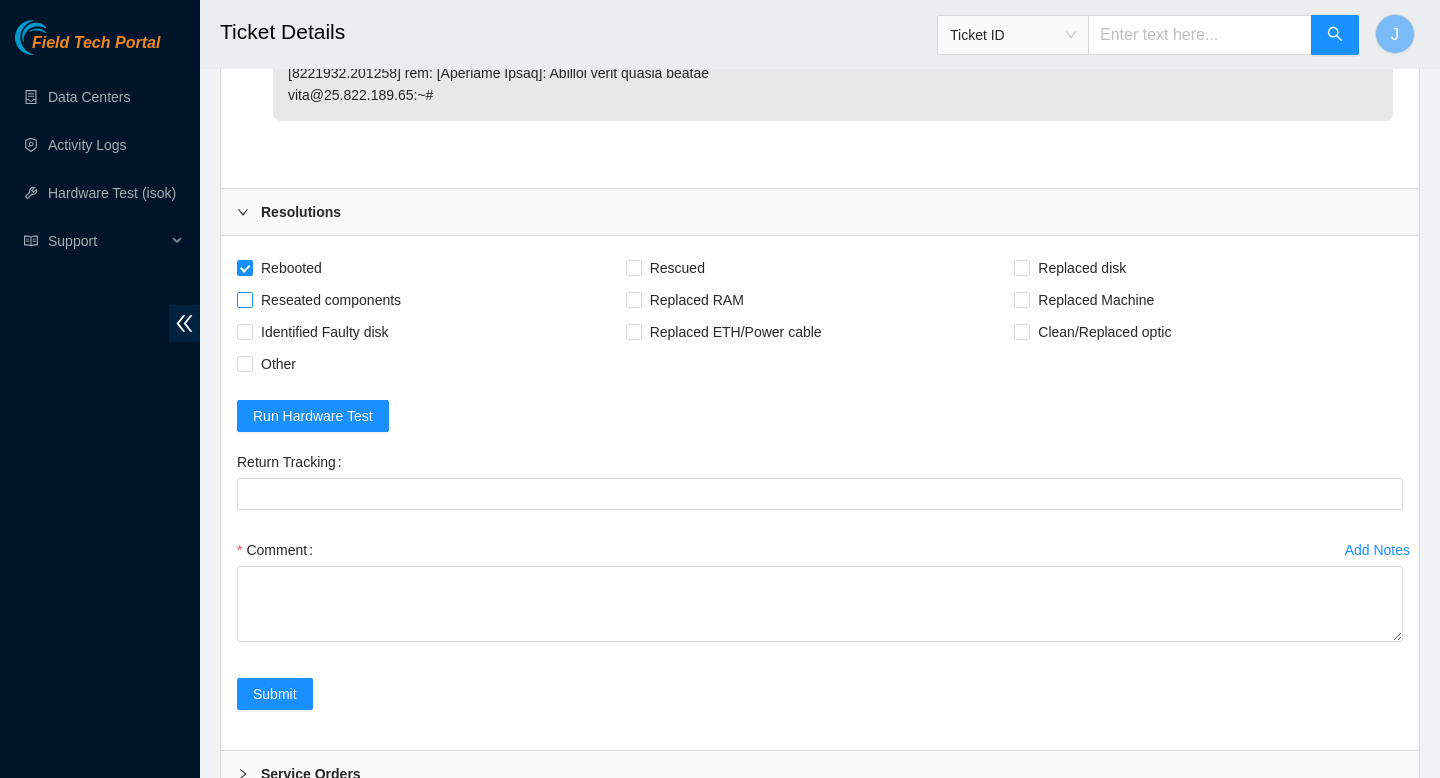 click on "Reseated components" at bounding box center (244, 299) 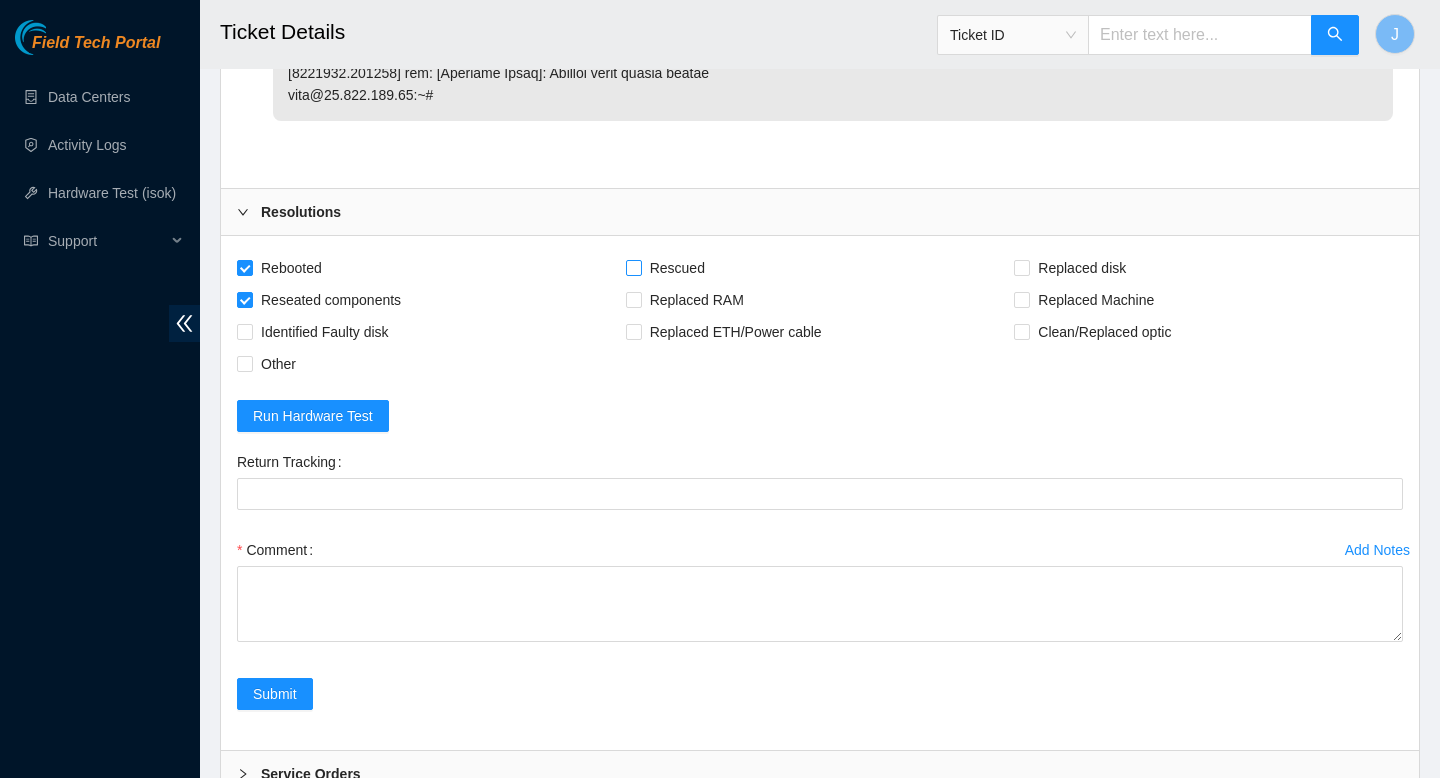 click on "Rescued" at bounding box center (633, 267) 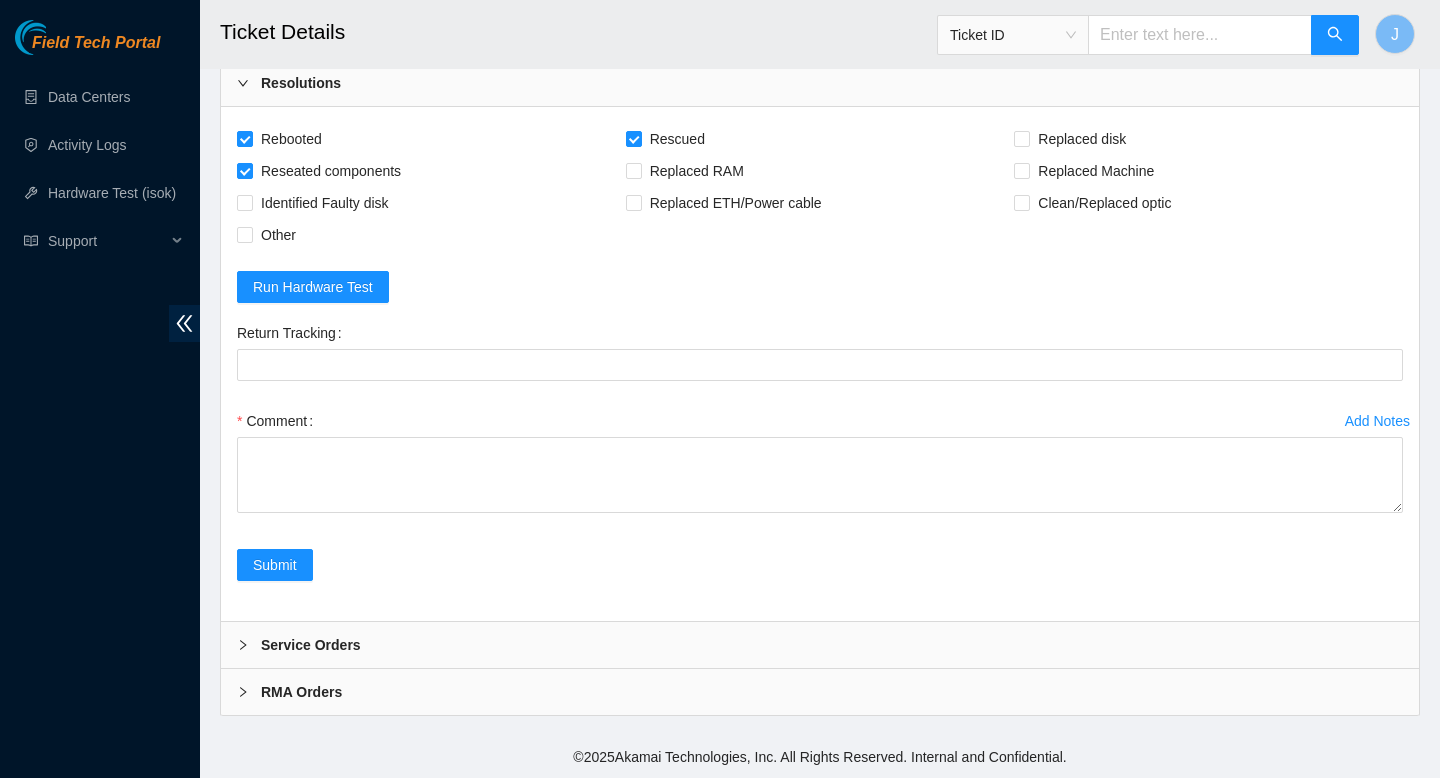 scroll, scrollTop: 7189, scrollLeft: 0, axis: vertical 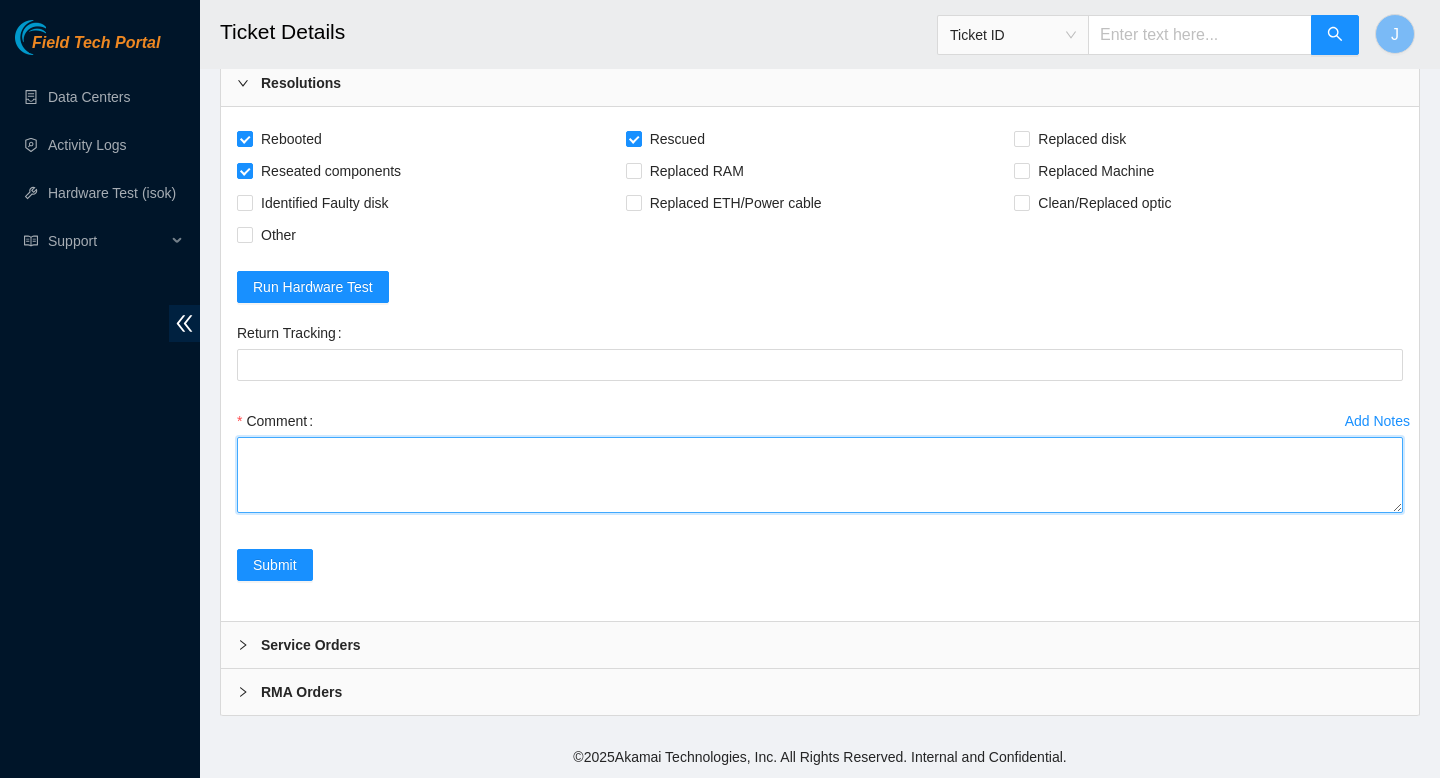click on "Comment" at bounding box center [820, 475] 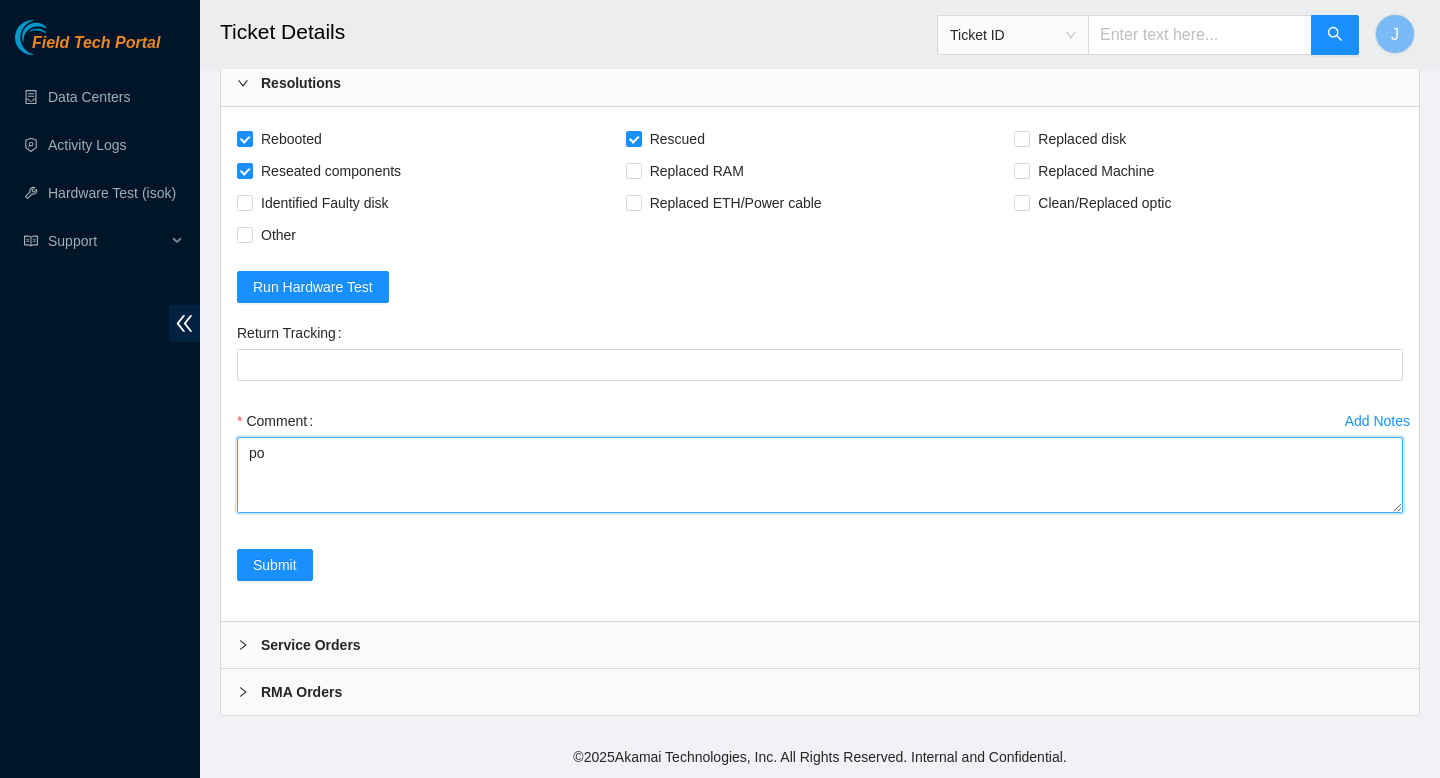 type on "p" 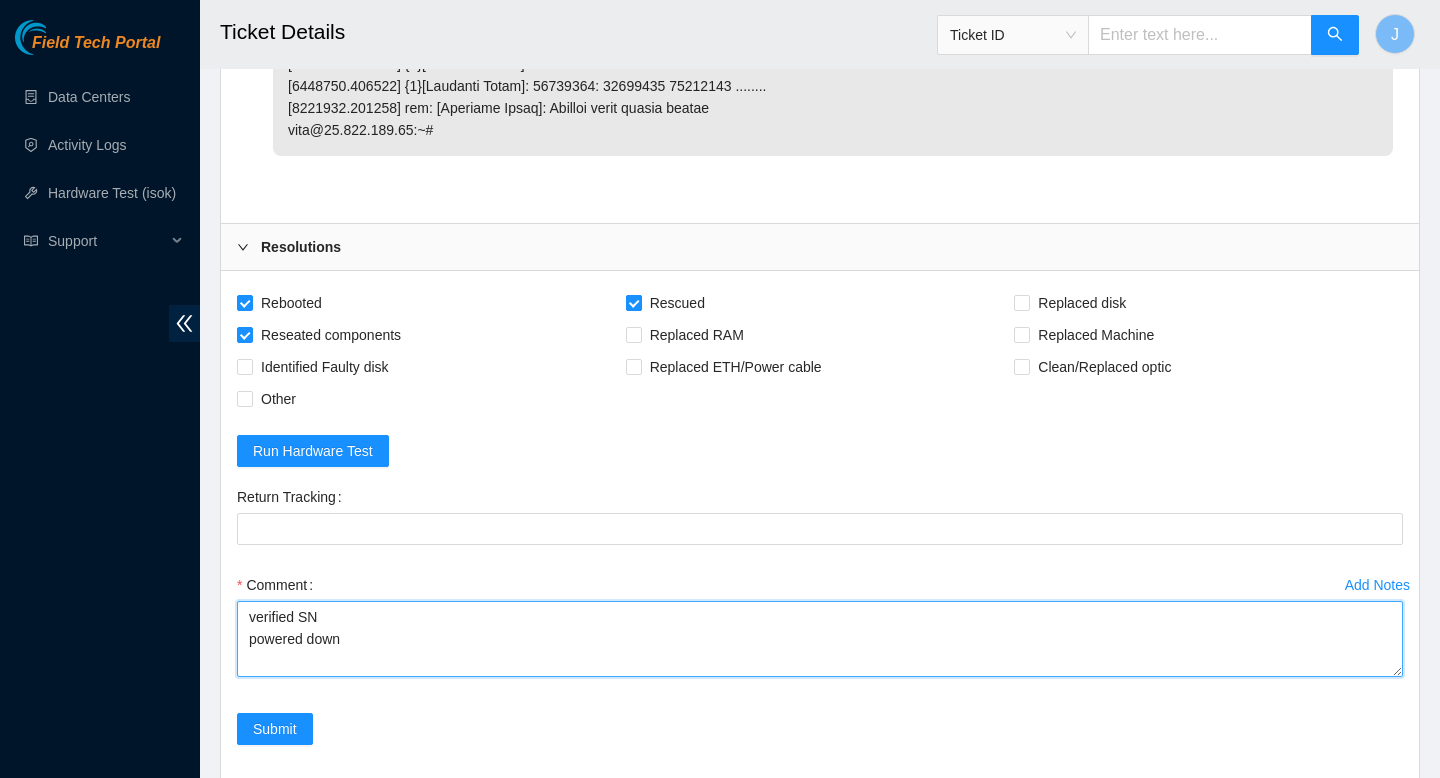 scroll, scrollTop: 7229, scrollLeft: 0, axis: vertical 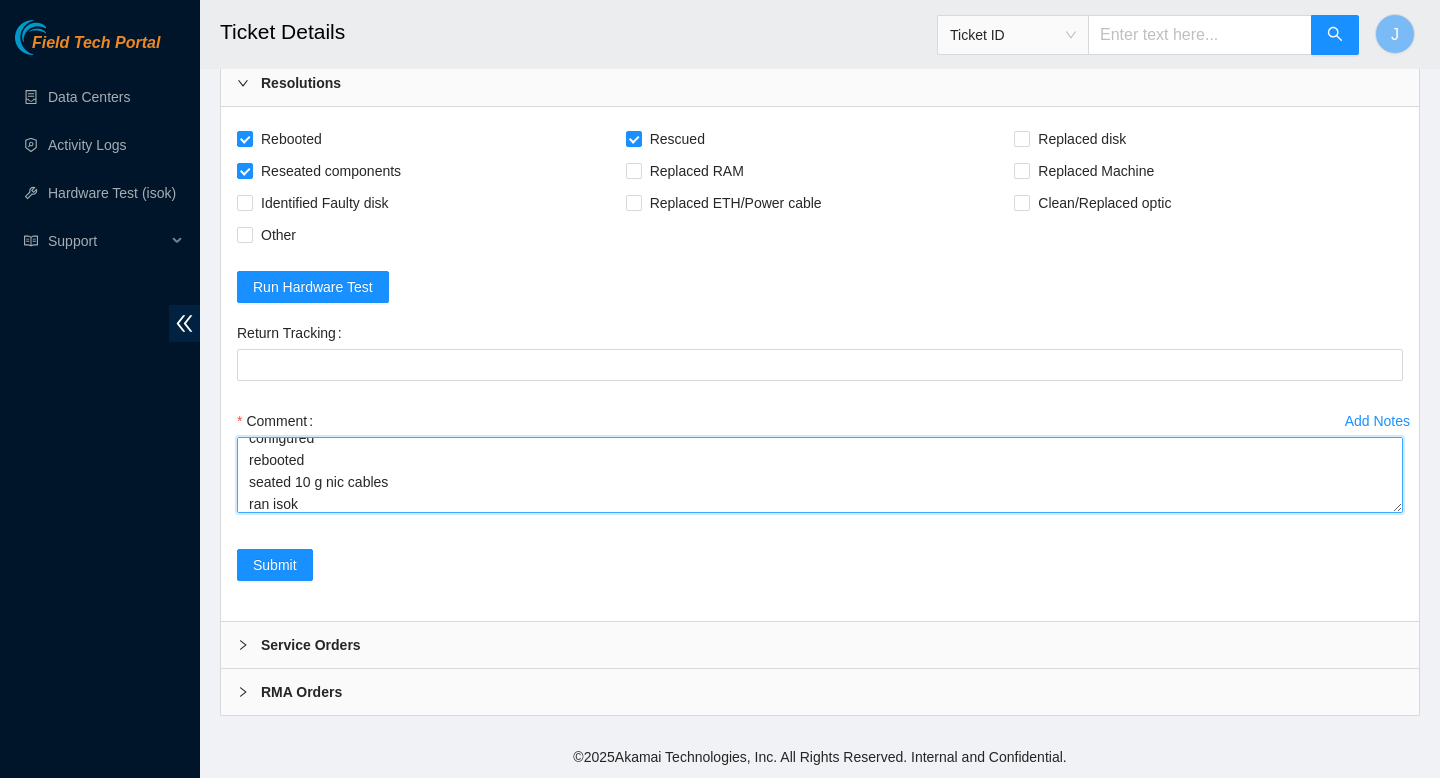 paste on "317677
[DATE] [TIME]
[IP]
COMPLETE
Result Detail
Message
Ticket ID
[IP] :   passed: ok" 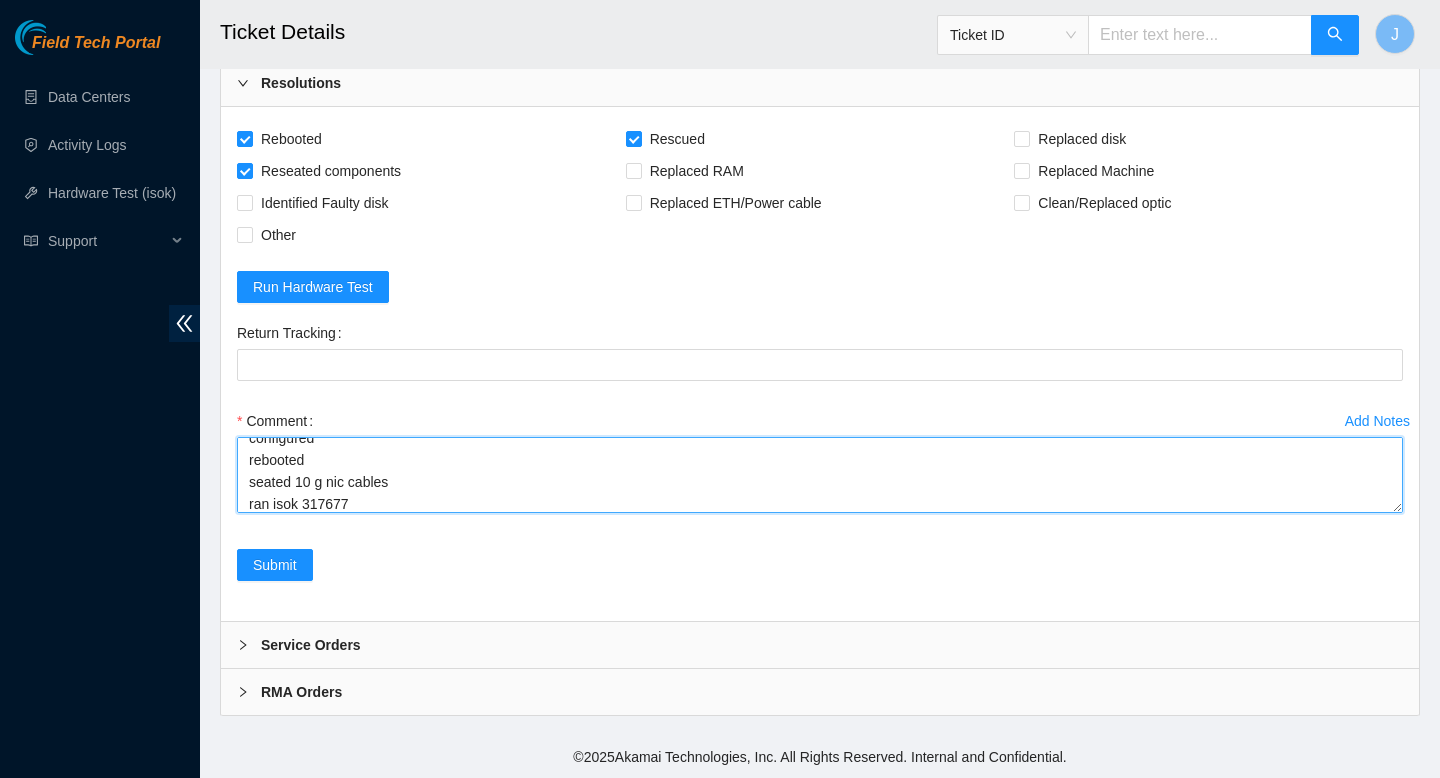 scroll, scrollTop: 455, scrollLeft: 0, axis: vertical 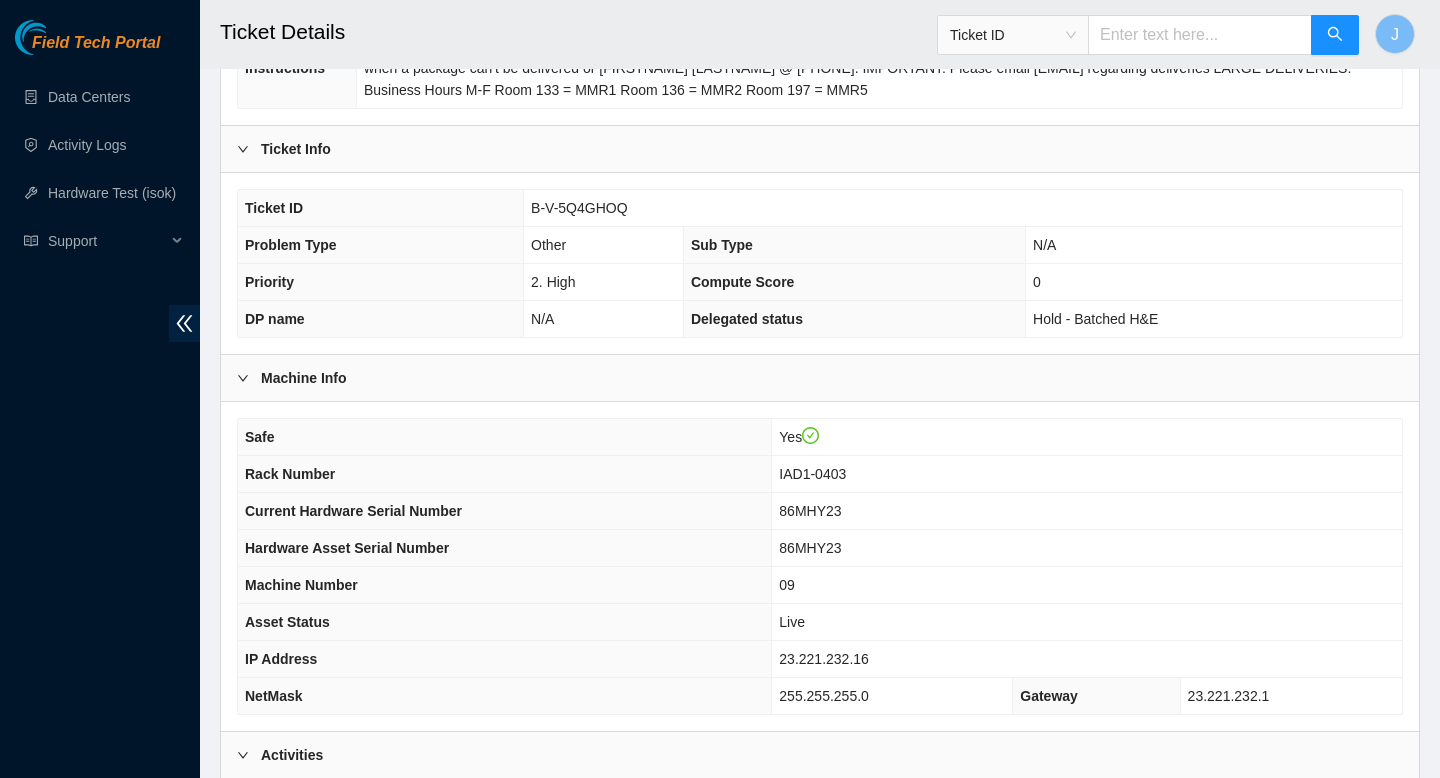 type on "verified SN
powered down
unracked
reseated 100g nic
racked
rescued
configured
rebooted
seated 10 g nic cables
ran isok 317677
[DATE] [TIME]
[IP]
COMPLETE
Result Detail
Message
Ticket ID
[IP] :   passed: ok" 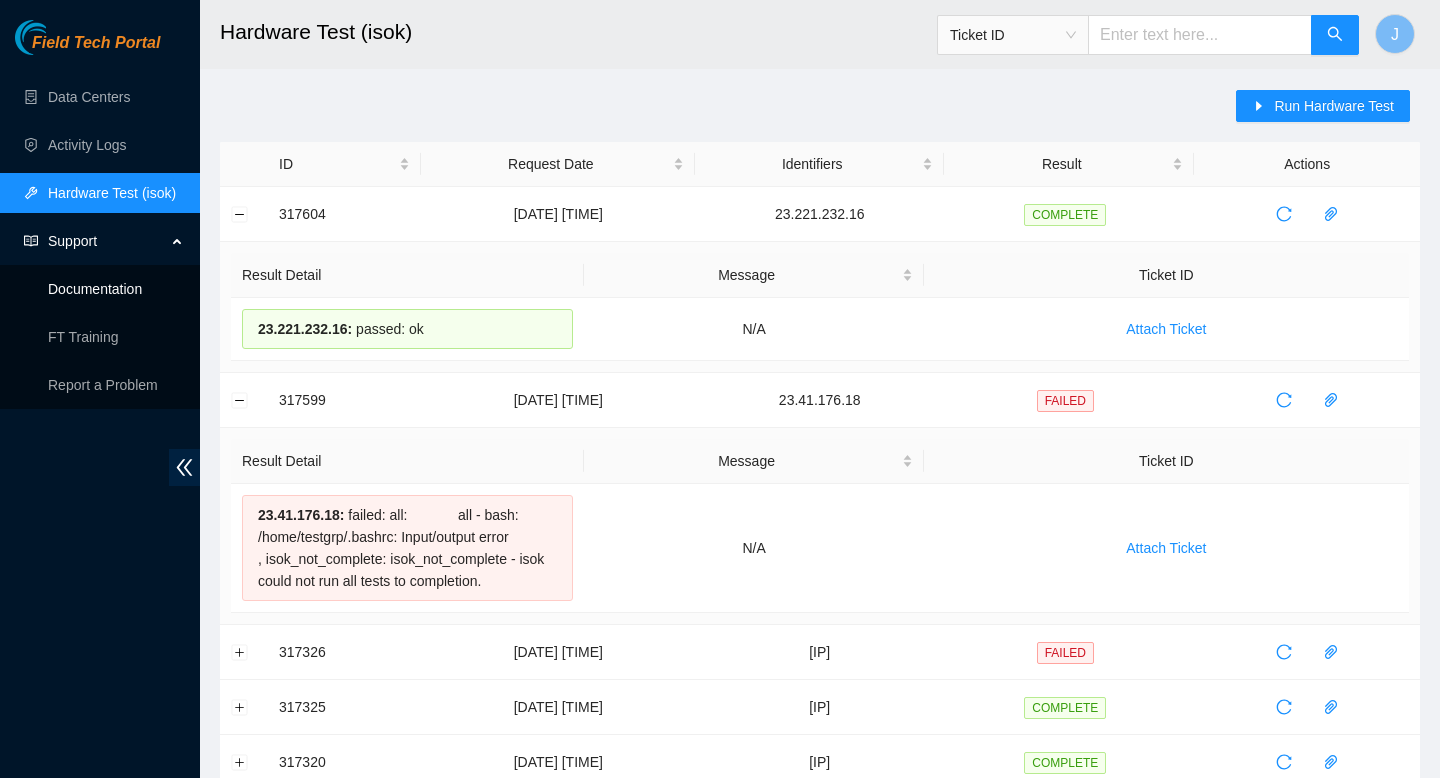 scroll, scrollTop: 0, scrollLeft: 0, axis: both 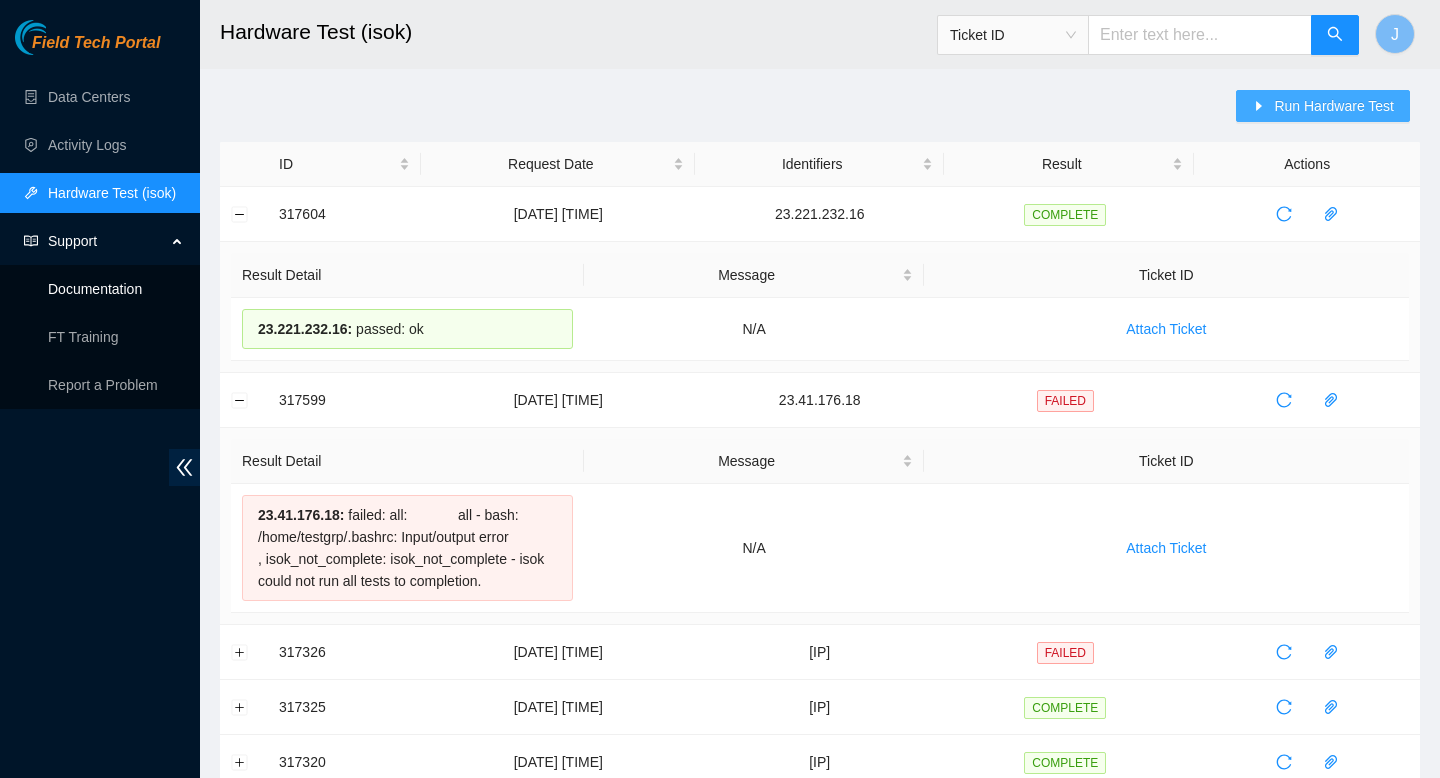 click on "Run Hardware Test" at bounding box center (1334, 106) 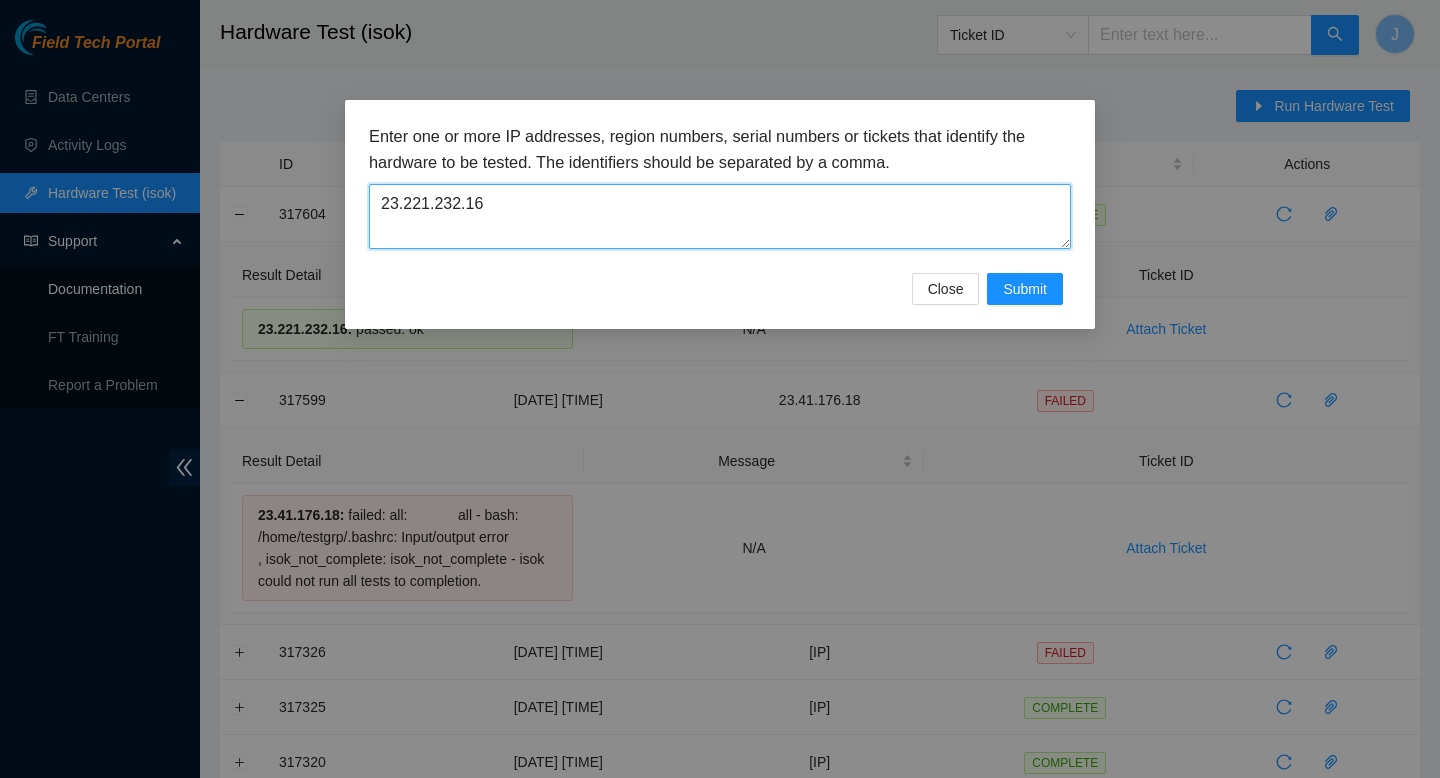 click on "23.221.232.16" at bounding box center [720, 216] 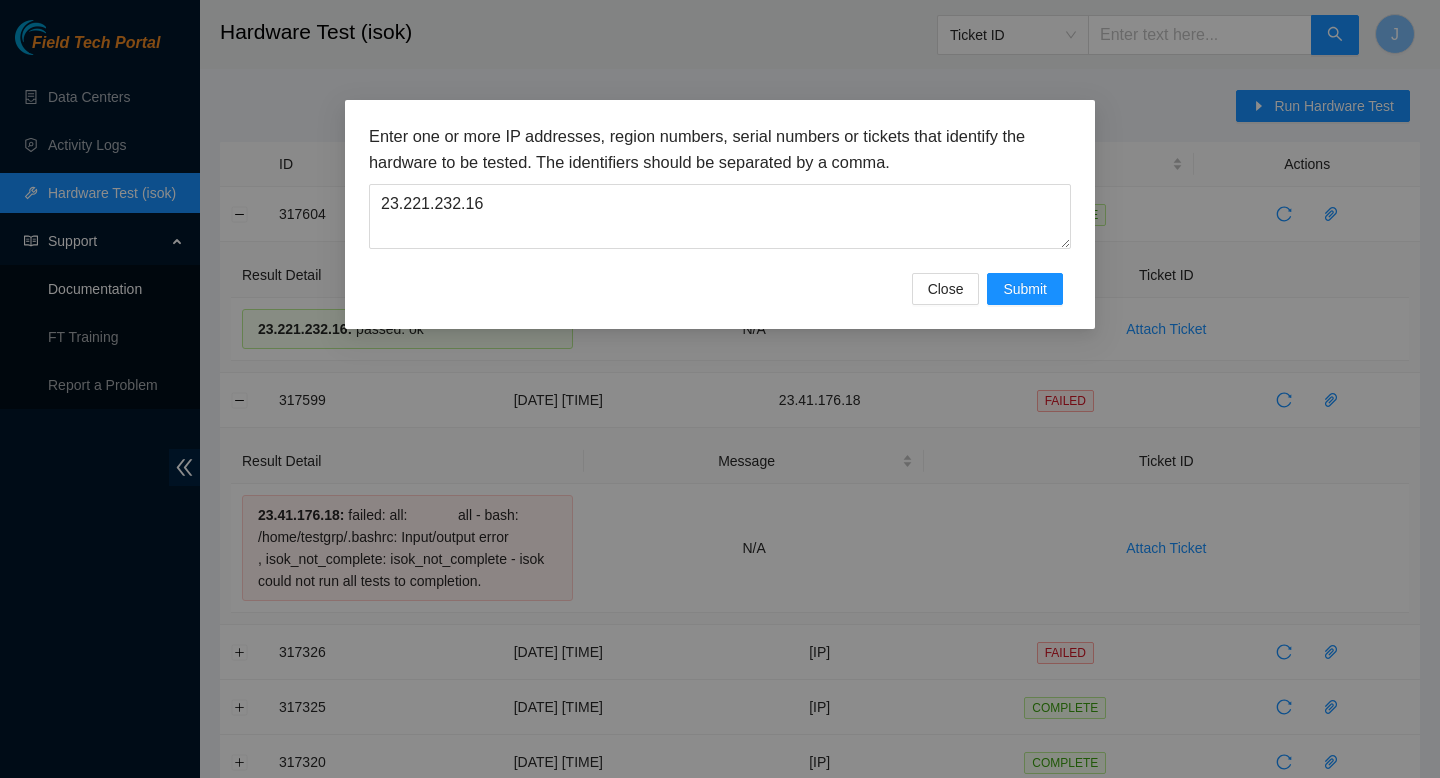 click on "Enter one or more IP addresses, region numbers, serial numbers or tickets that identify the hardware to be tested. The identifiers should be separated by a comma. [IP] Close Submit" at bounding box center (720, 389) 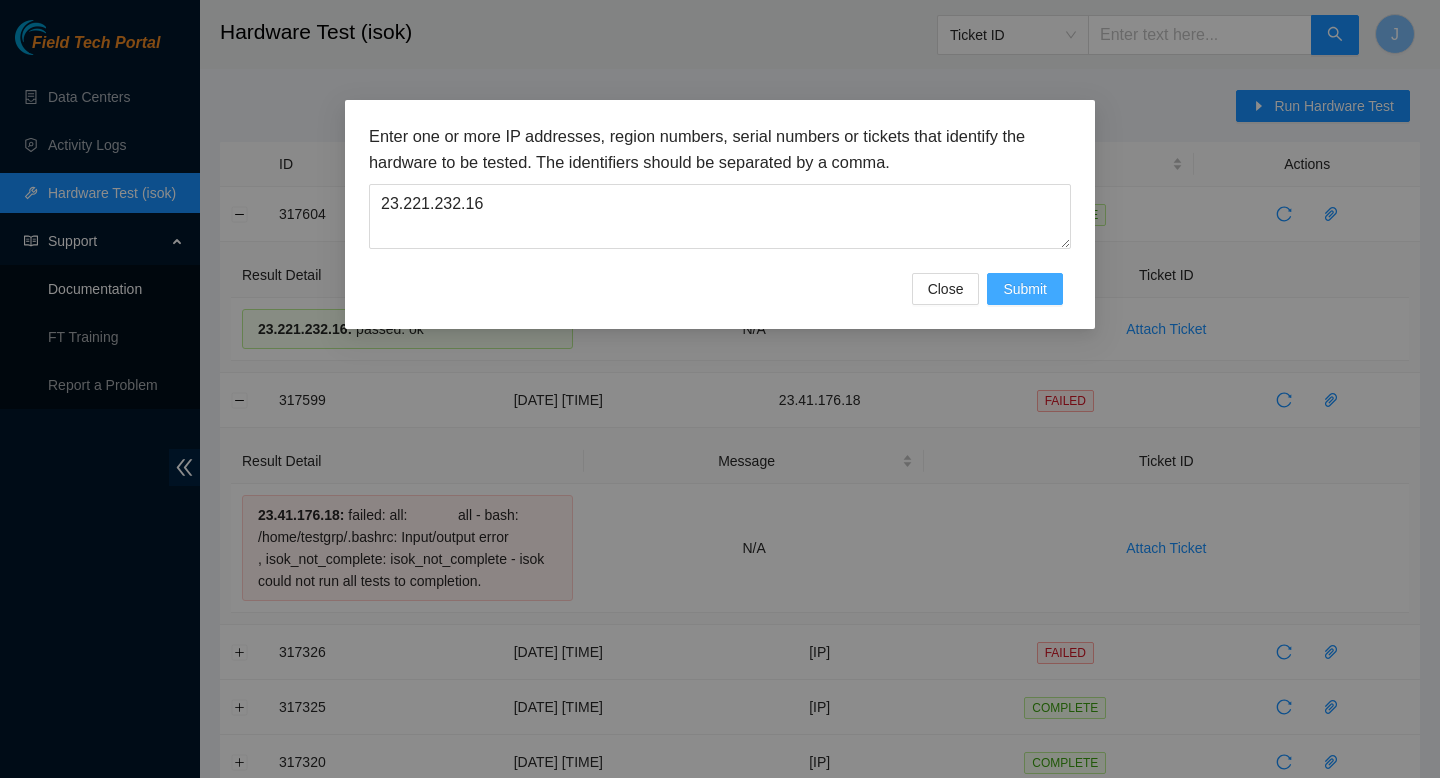 click on "Submit" at bounding box center (1025, 289) 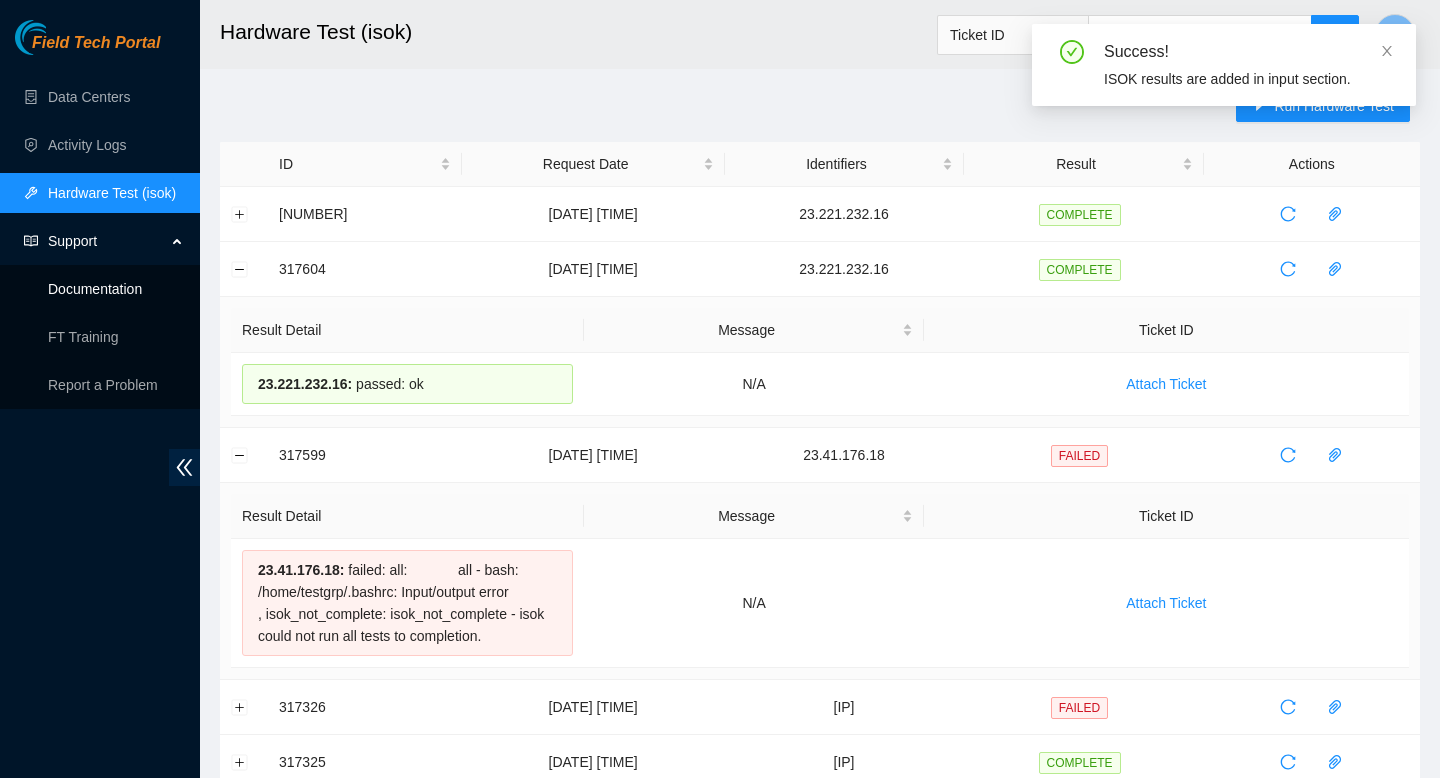 click on "Success! ISOK results are added in input section." at bounding box center [1224, 73] 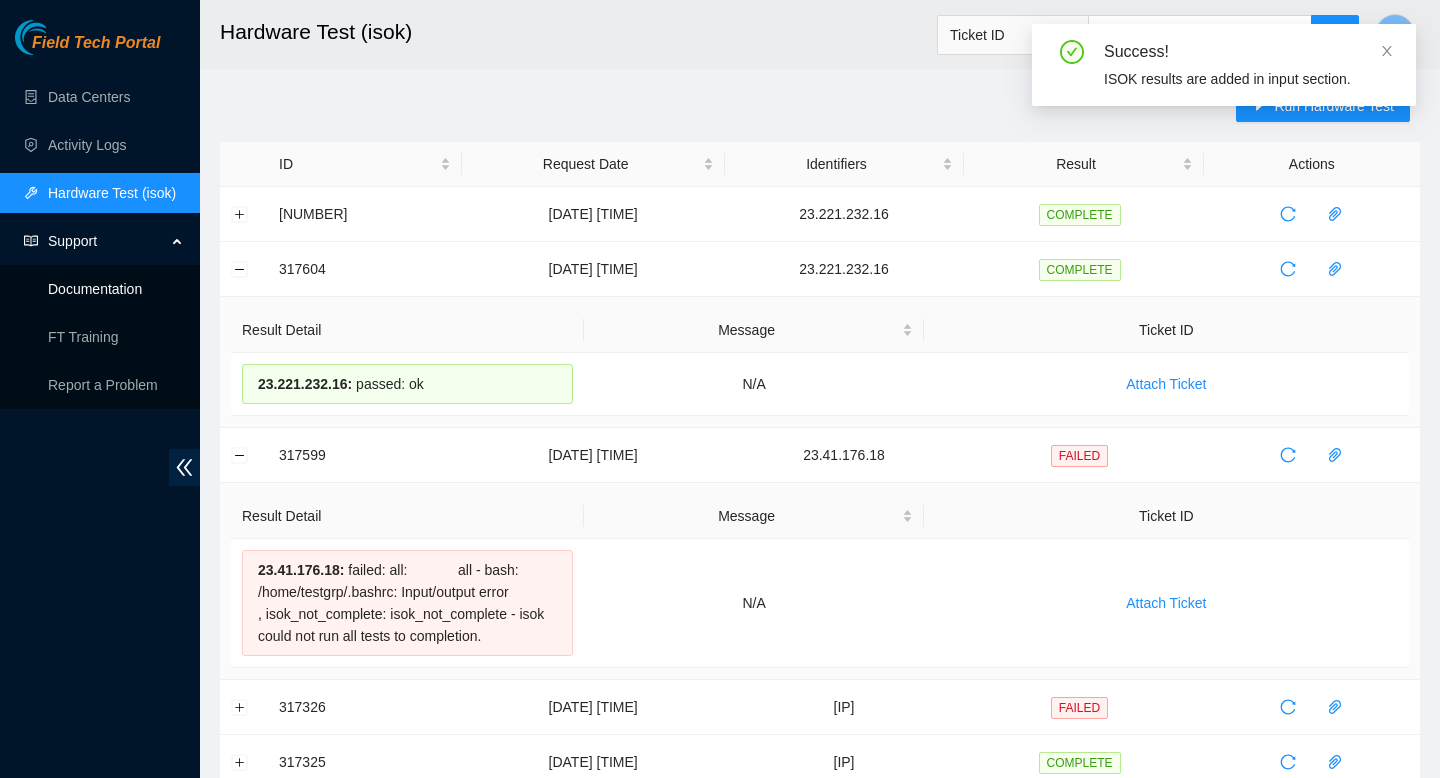 click on "Success! ISOK results are added in input section." at bounding box center [1224, 73] 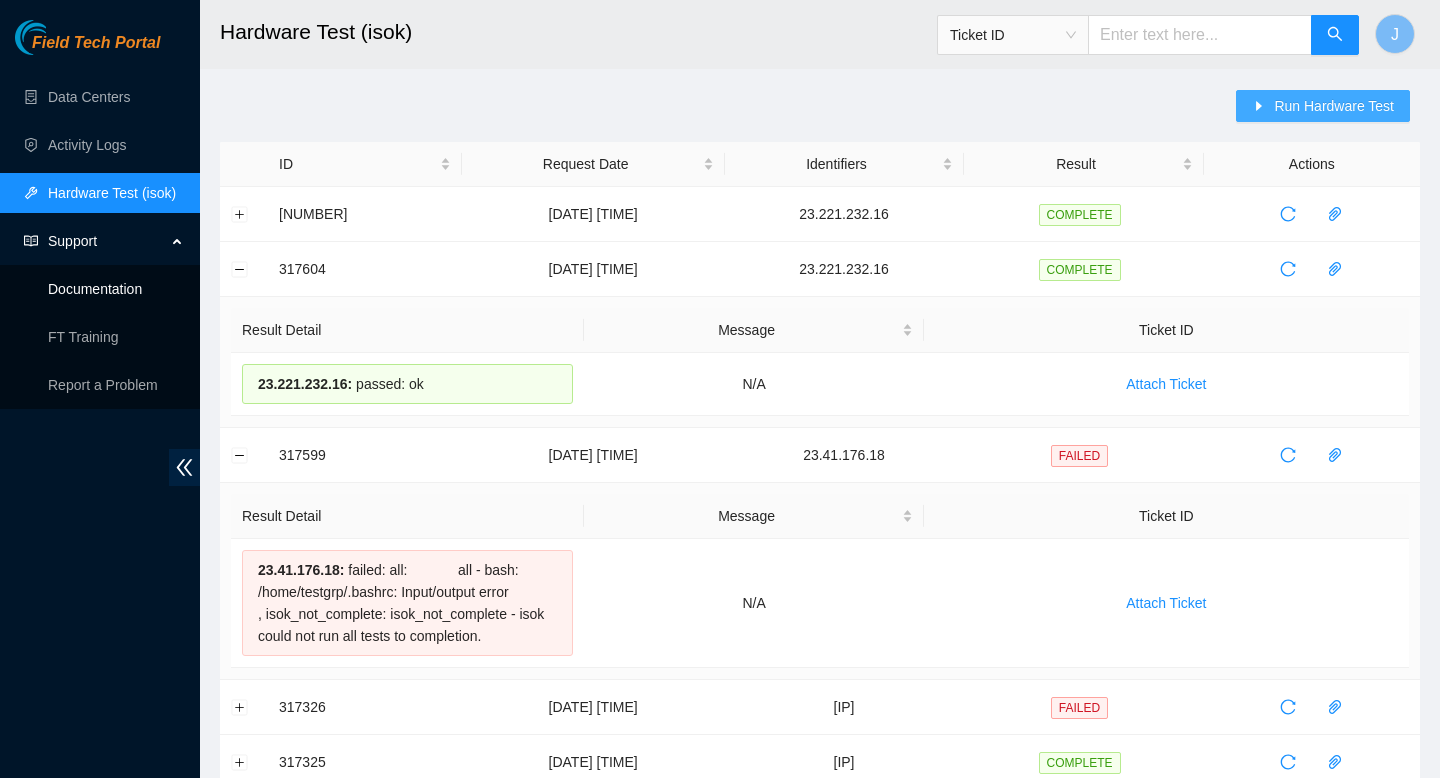 click on "Run Hardware Test" at bounding box center (1334, 106) 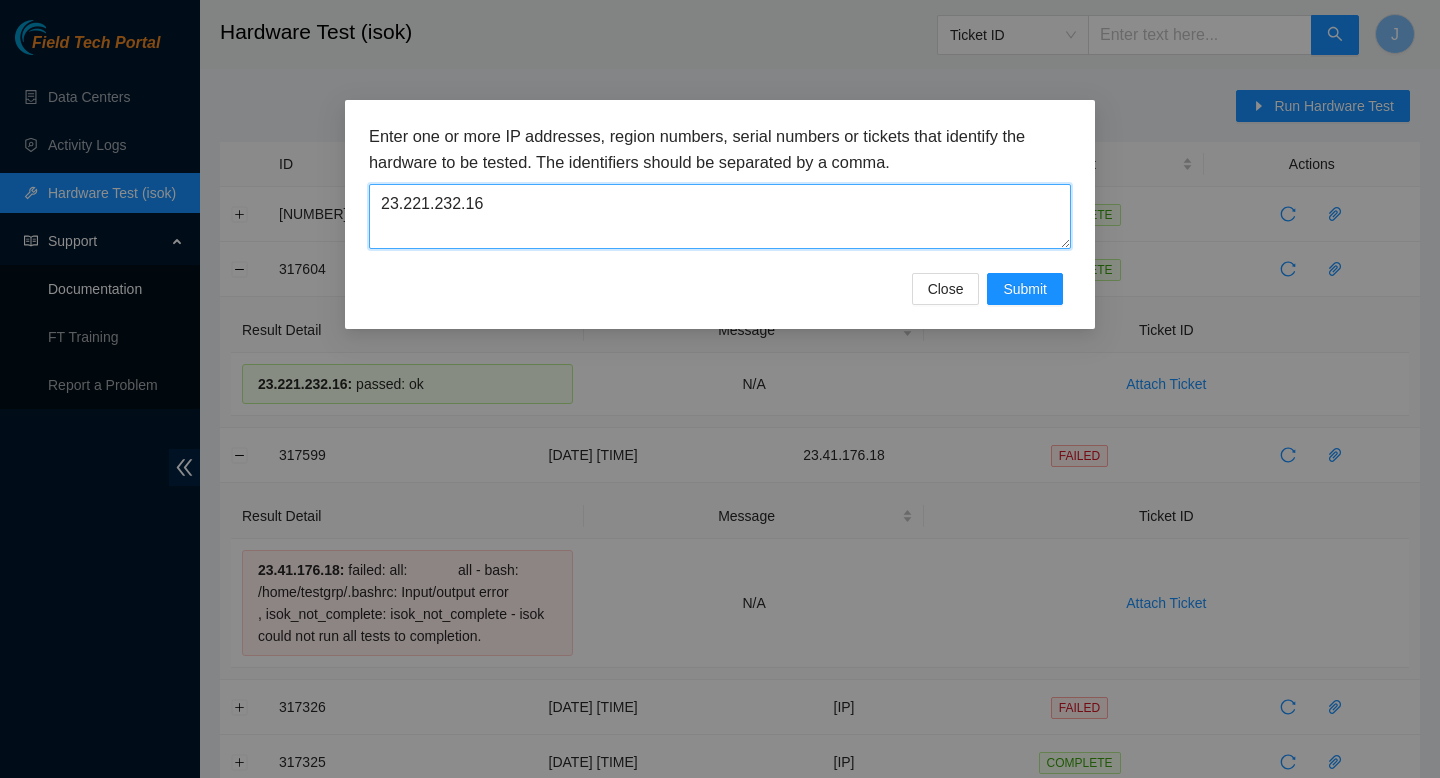 paste on "23.41.176.18" 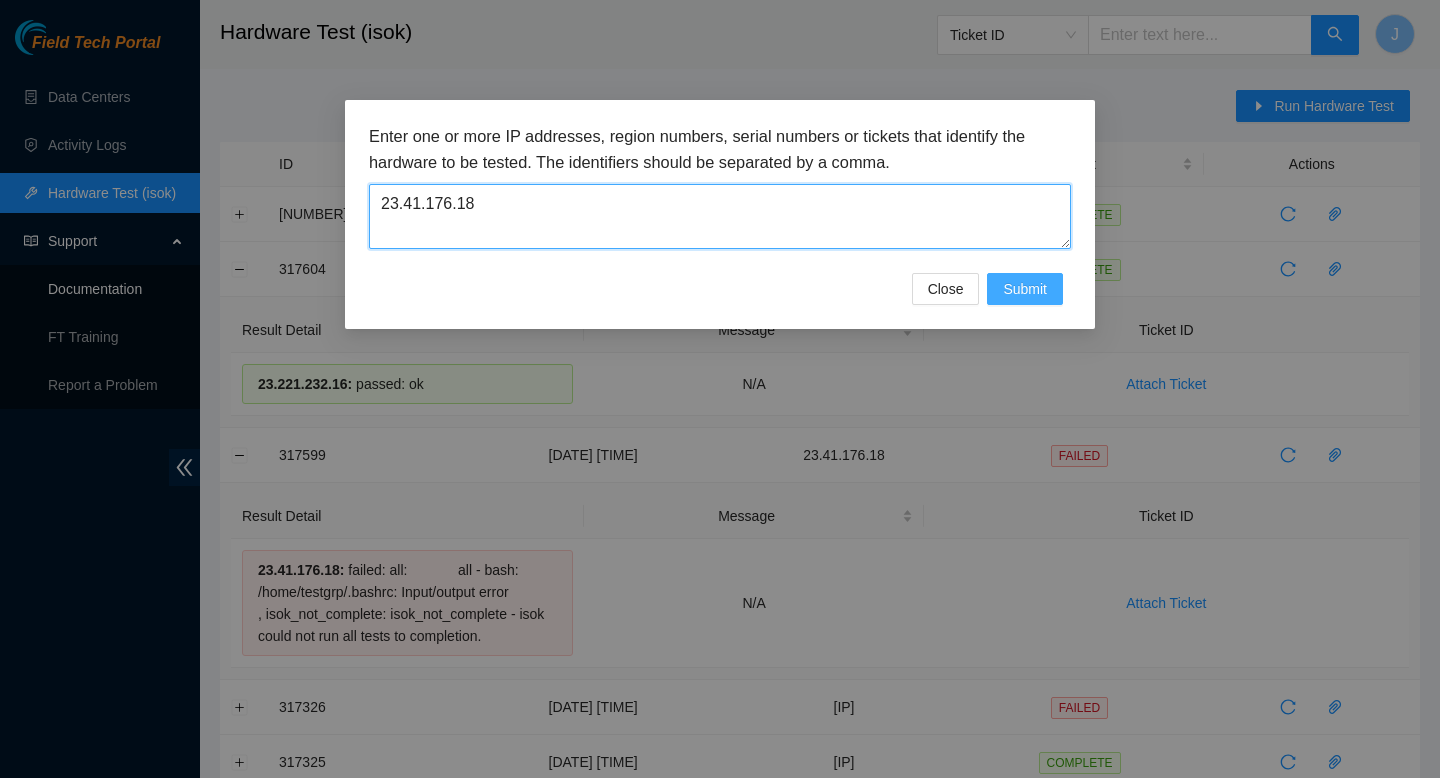 type on "23.41.176.18" 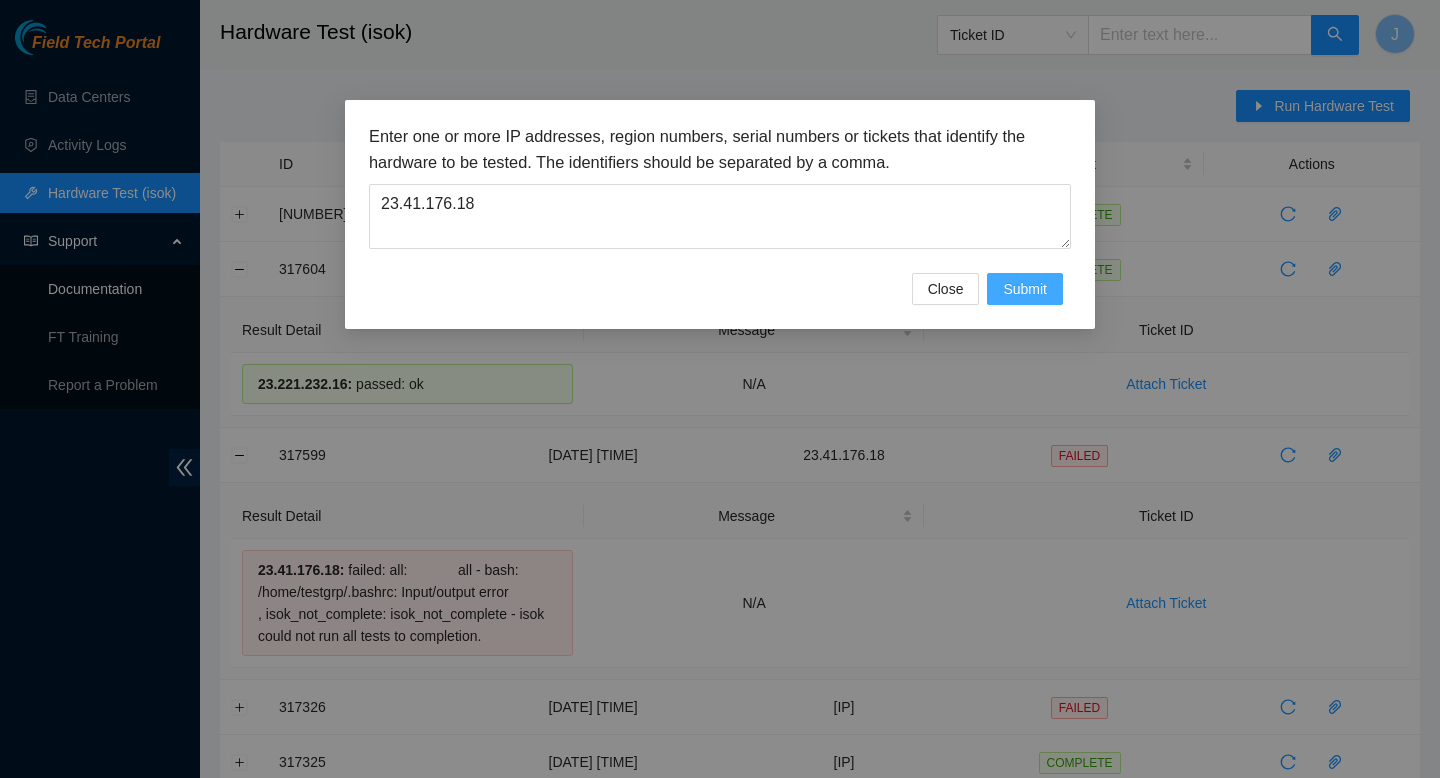 click on "Submit" at bounding box center [1025, 289] 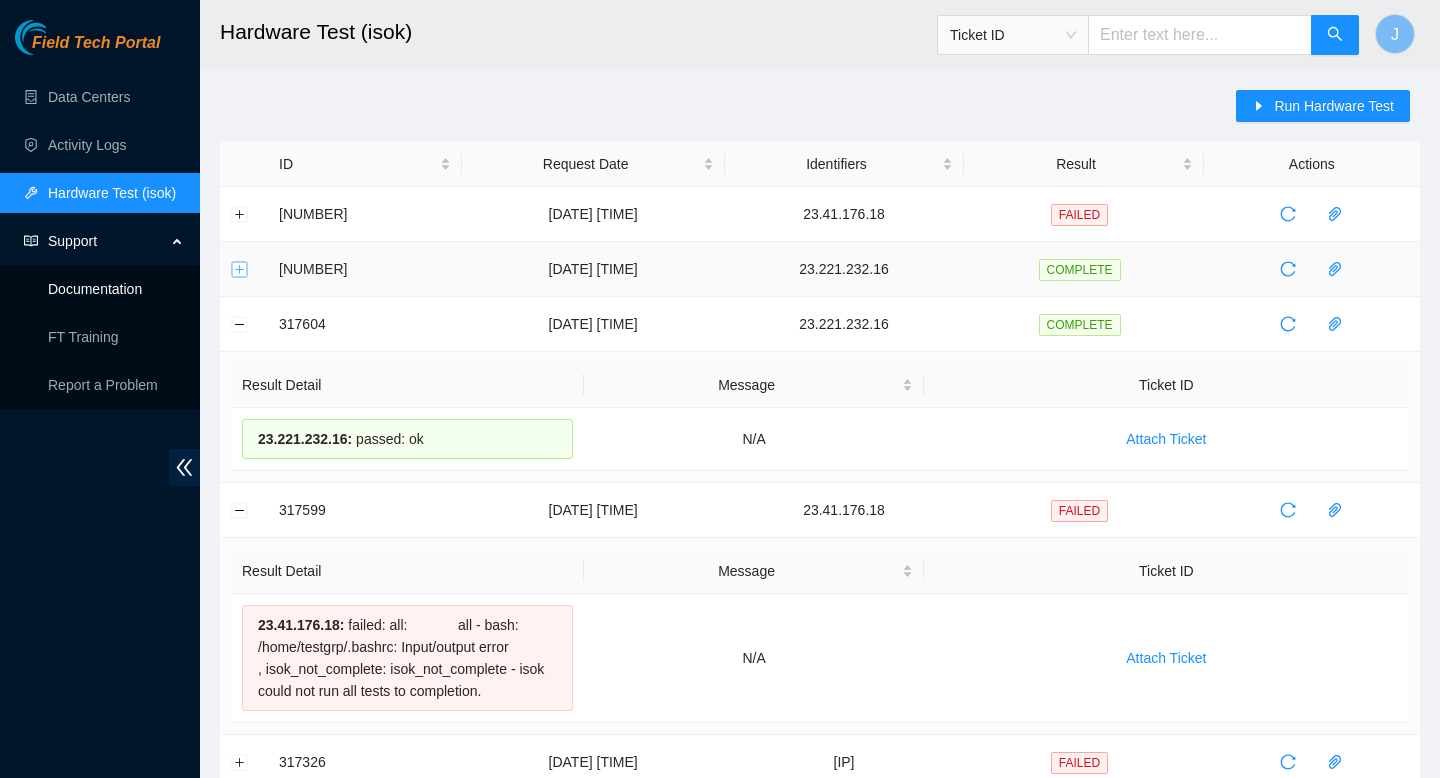 click at bounding box center [240, 269] 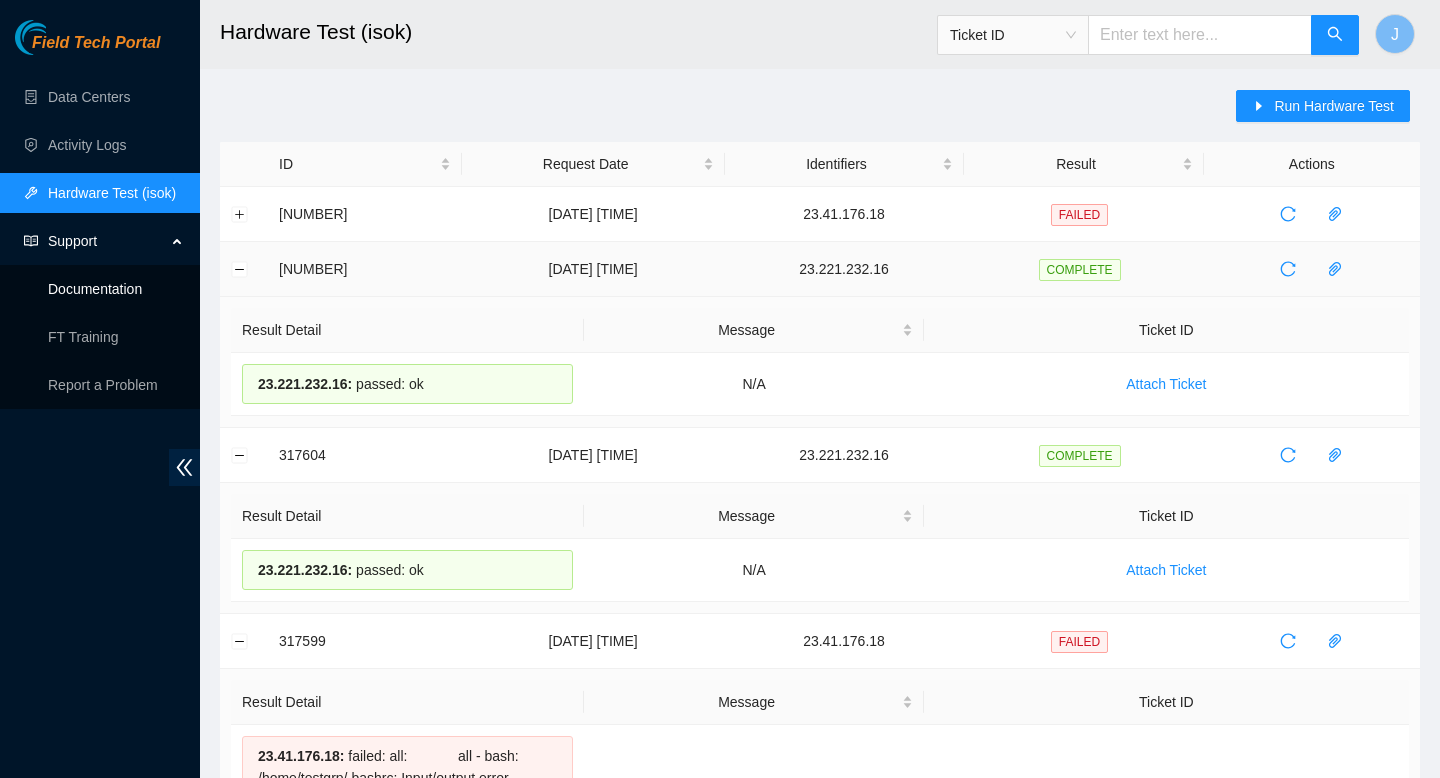 drag, startPoint x: 461, startPoint y: 389, endPoint x: 269, endPoint y: 270, distance: 225.88715 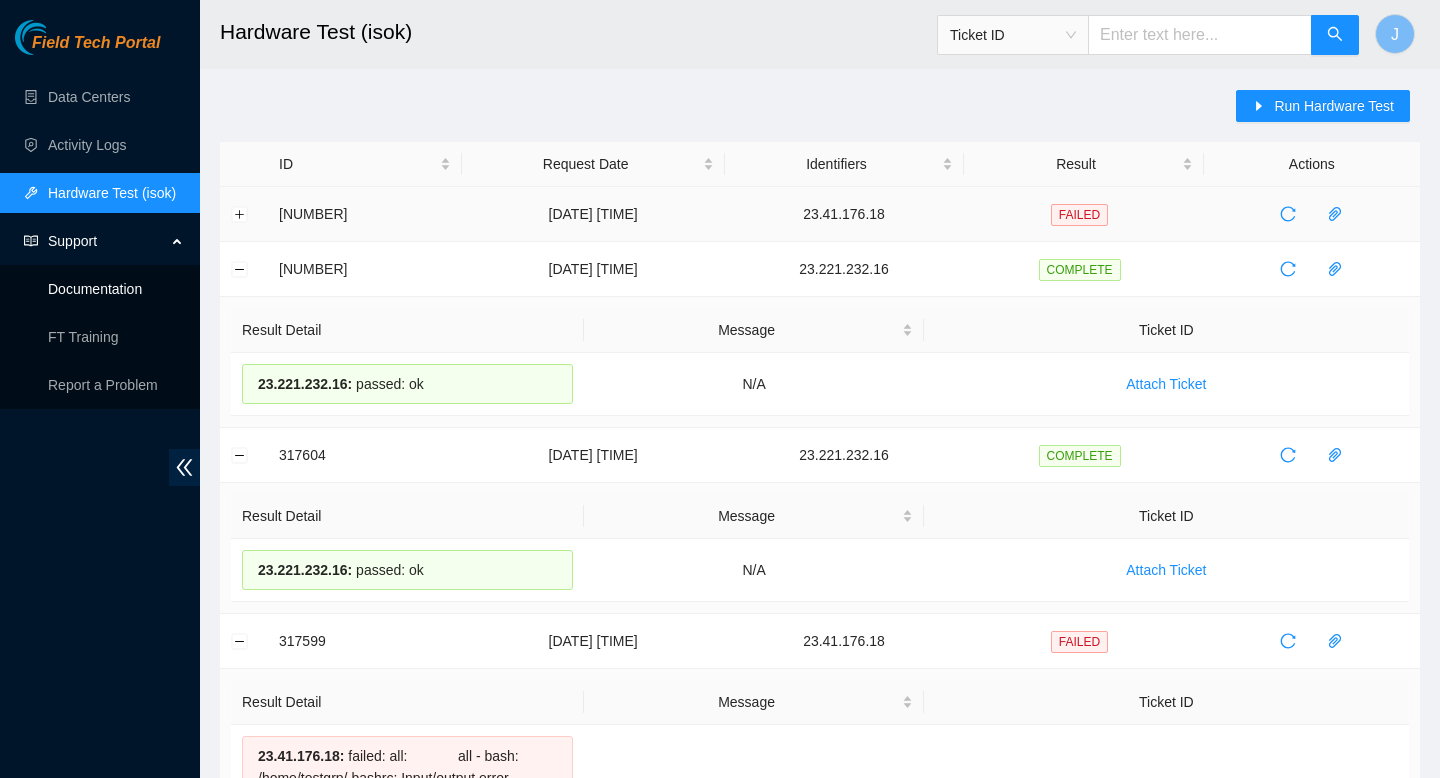 copy on "317677 01-08-2025 10:51:05 23.221.232.16 COMPLETE     Result Detail Message Ticket ID       23.221.232.16  :     passed: ok" 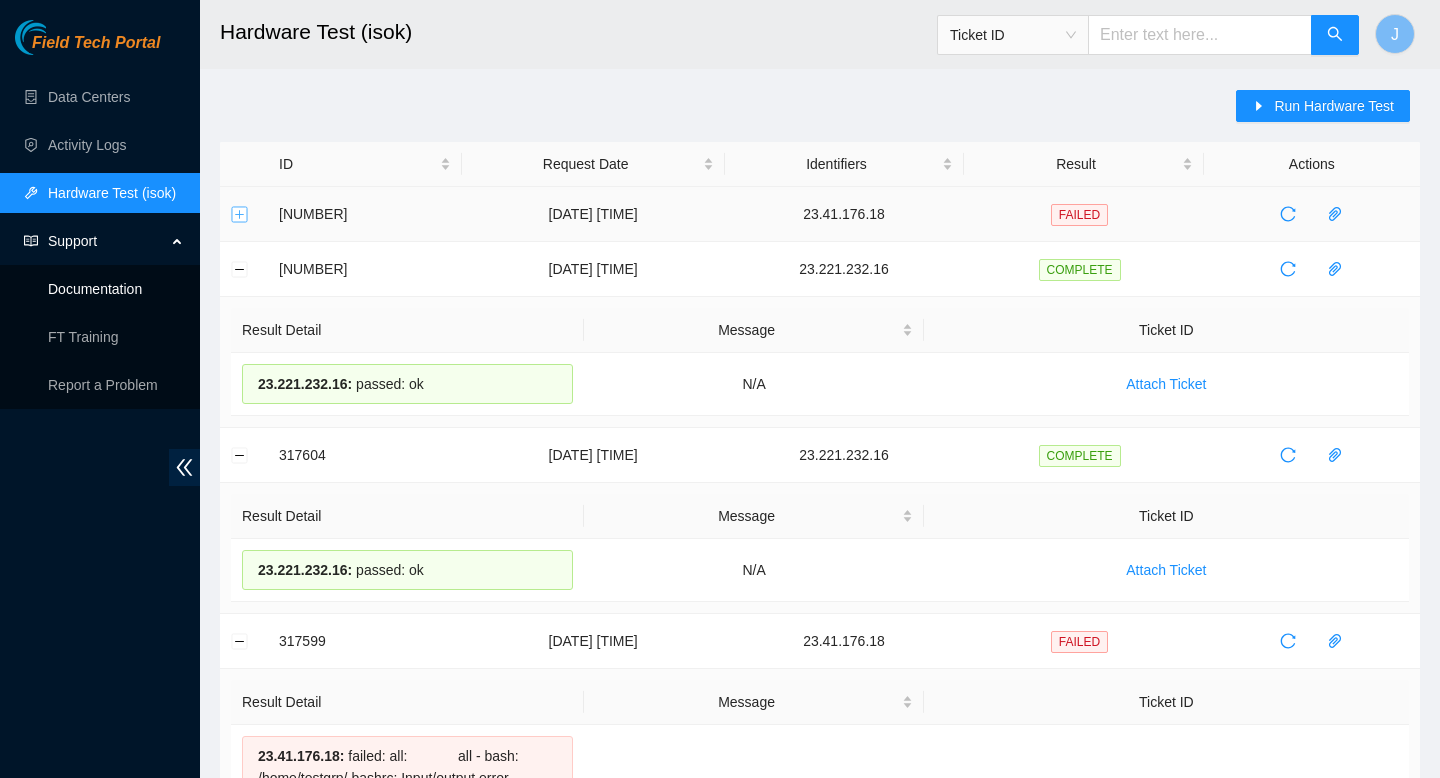 click at bounding box center (240, 214) 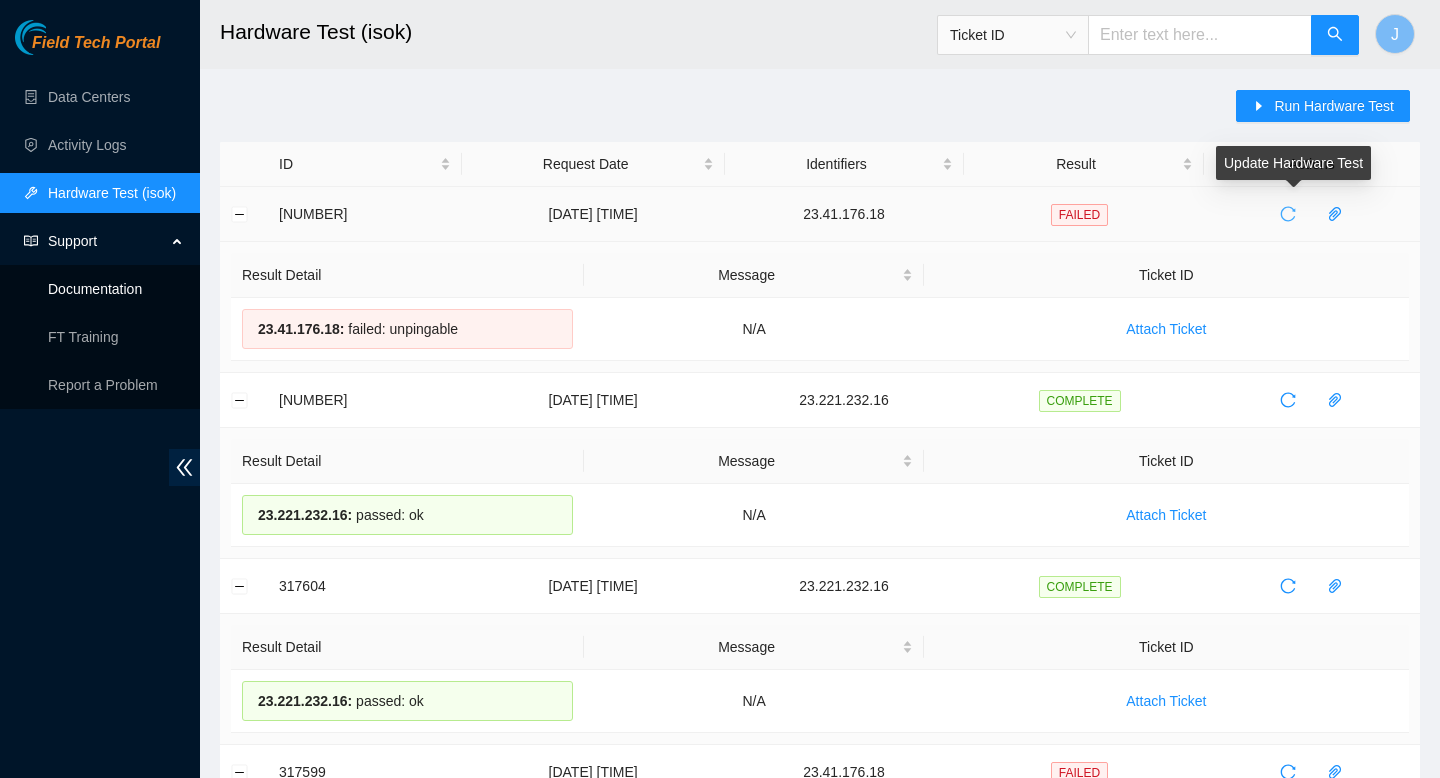 click 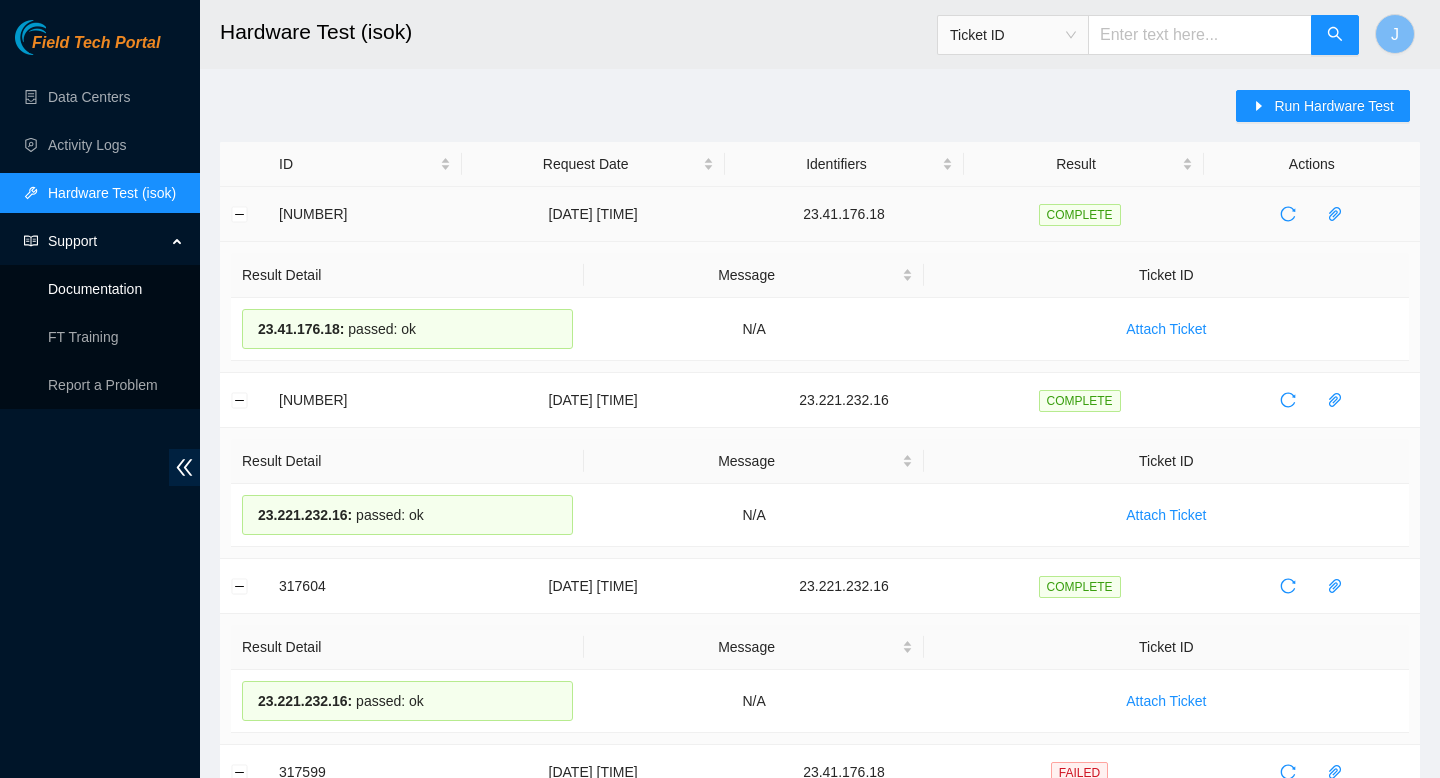drag, startPoint x: 467, startPoint y: 334, endPoint x: 272, endPoint y: 209, distance: 231.6247 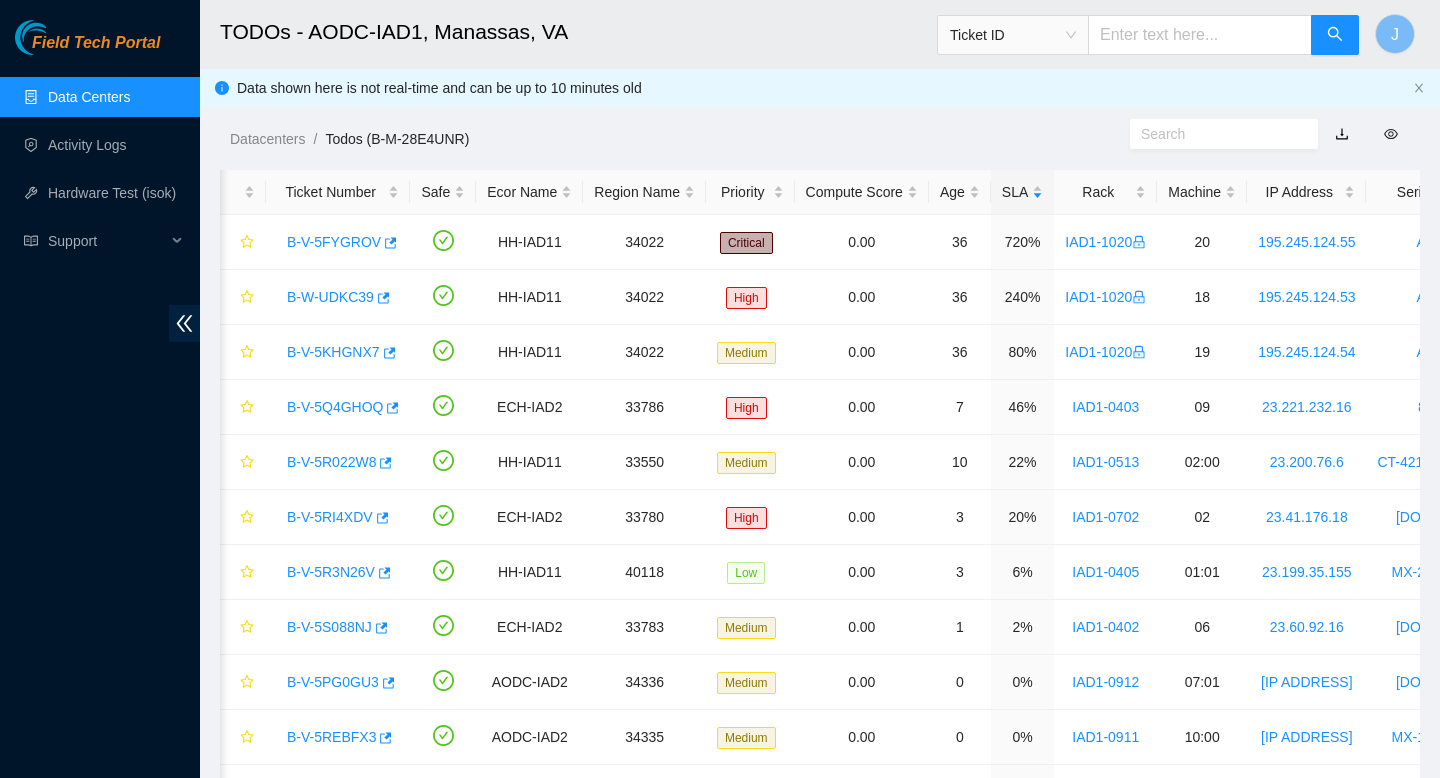 scroll, scrollTop: 104, scrollLeft: 0, axis: vertical 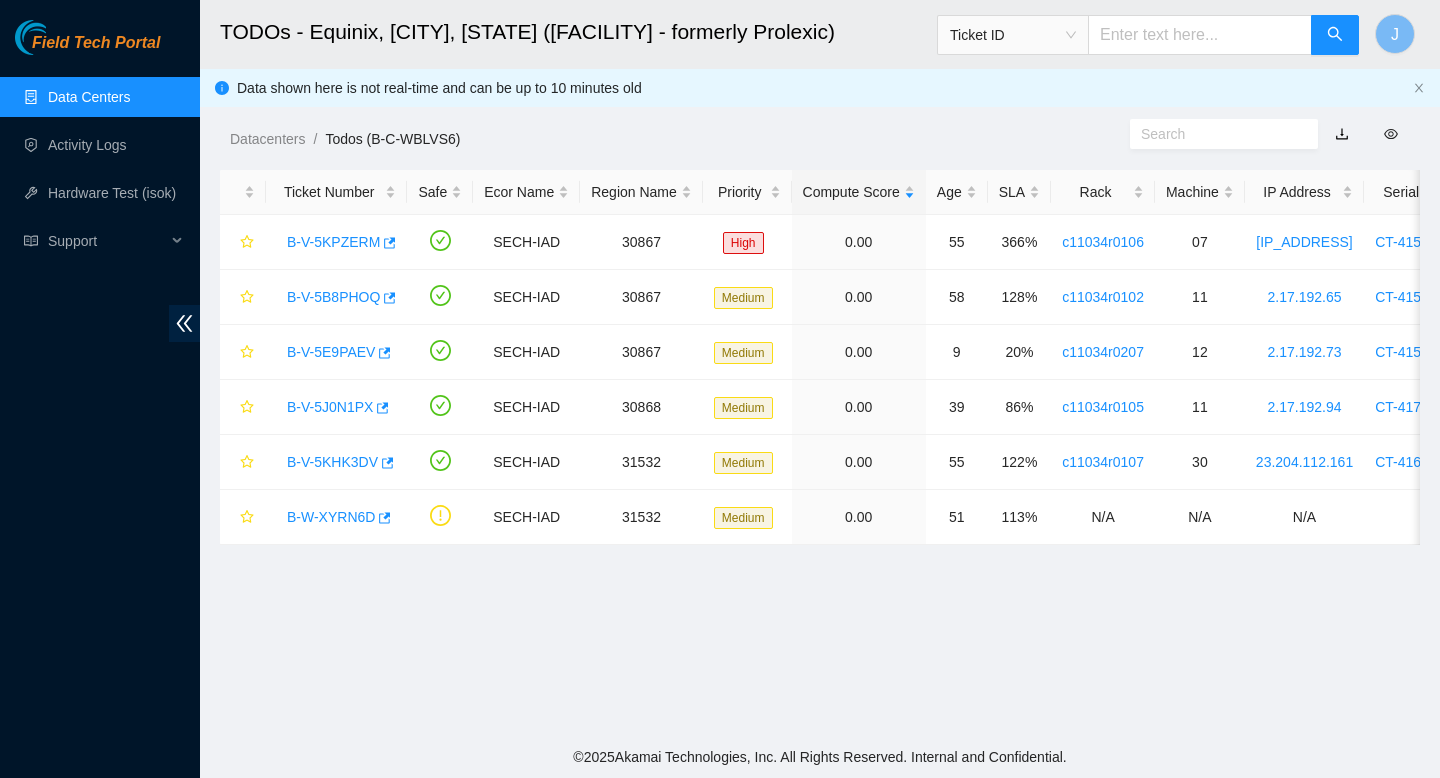 click on "Data Centers" at bounding box center (89, 97) 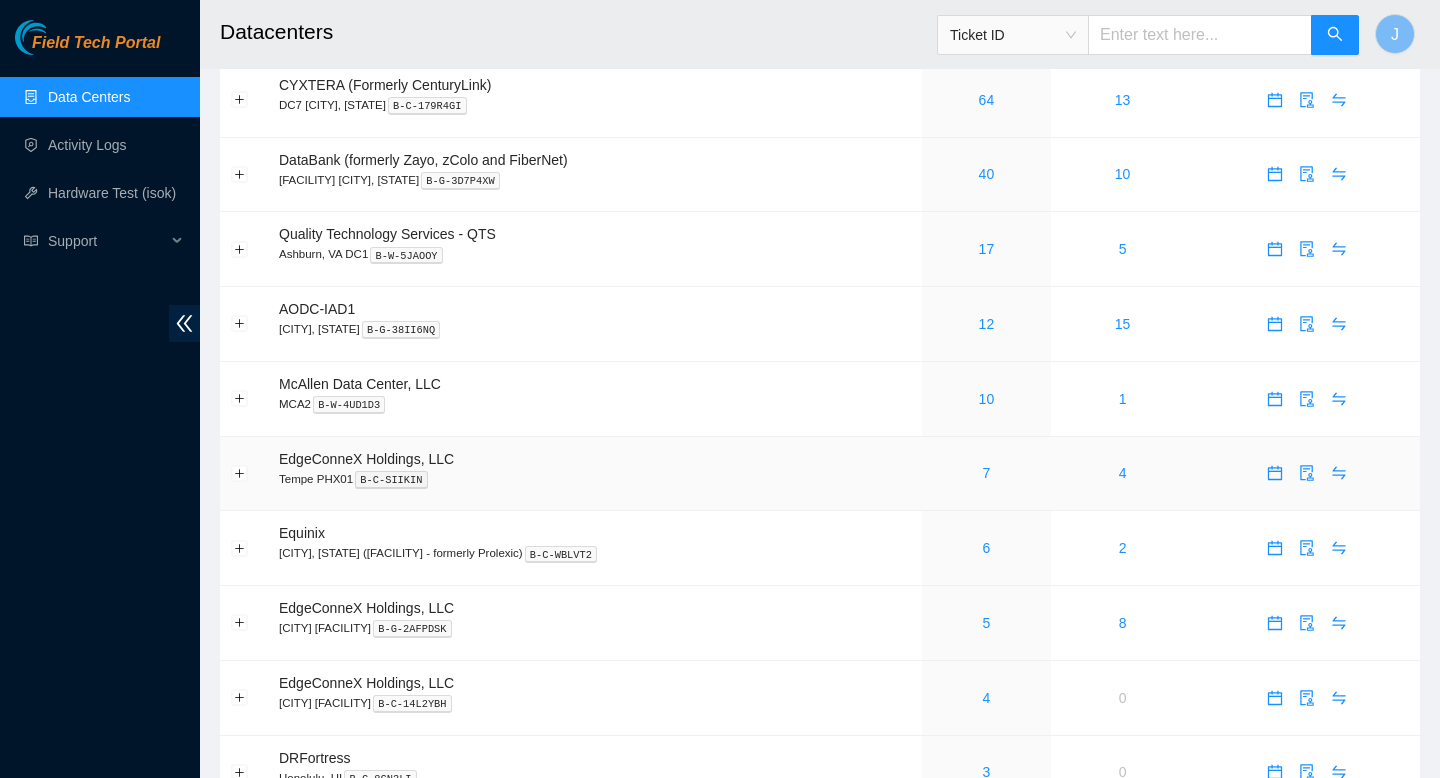 scroll, scrollTop: 146, scrollLeft: 0, axis: vertical 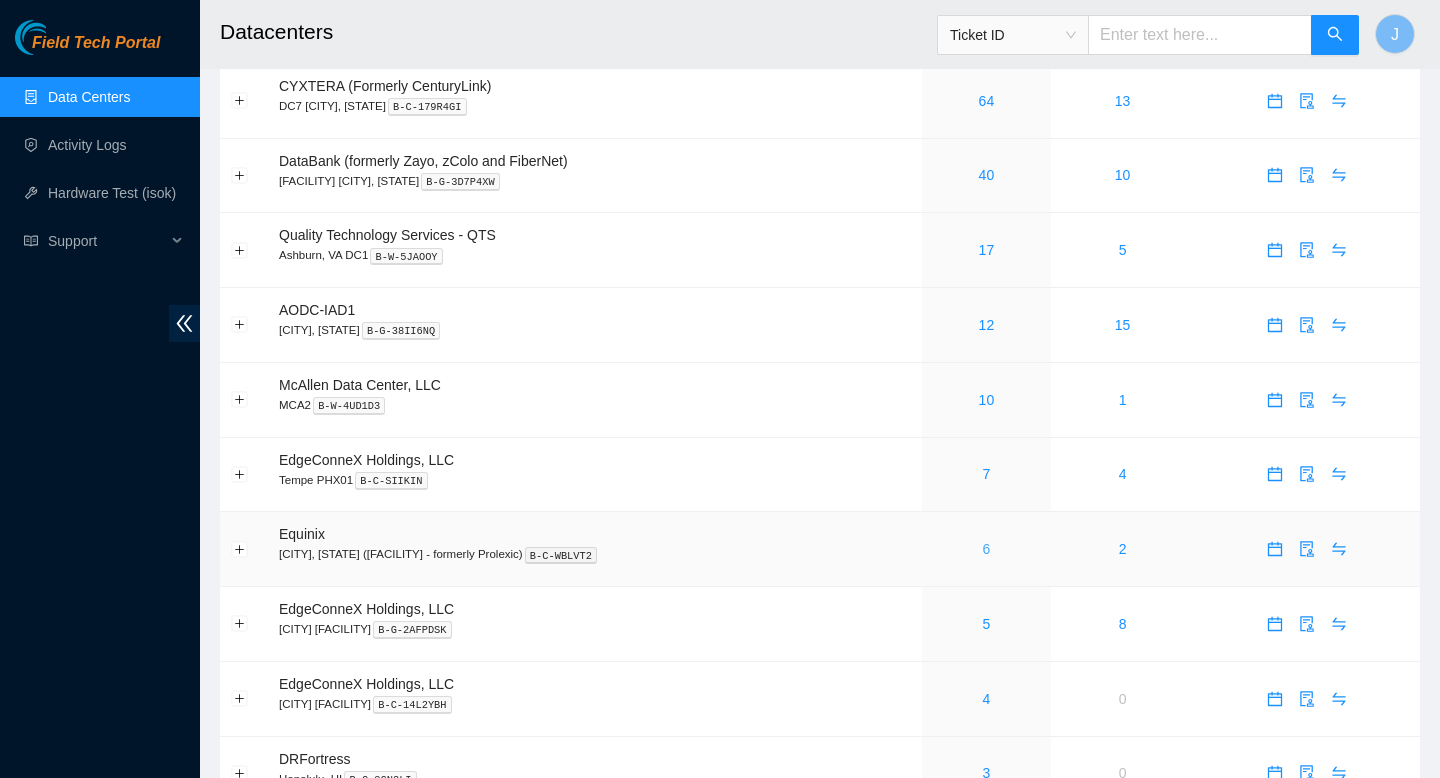 click on "6" at bounding box center (987, 549) 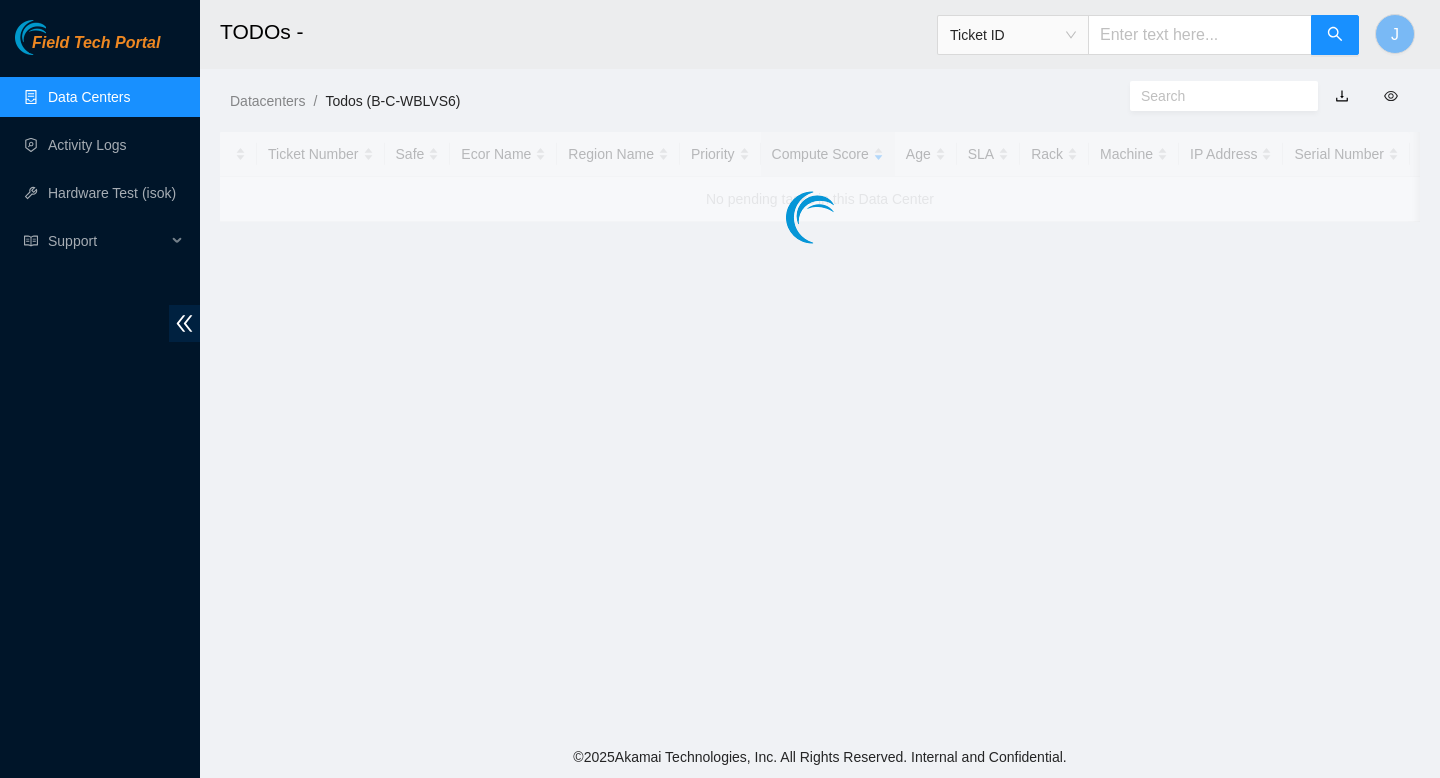 scroll, scrollTop: 0, scrollLeft: 0, axis: both 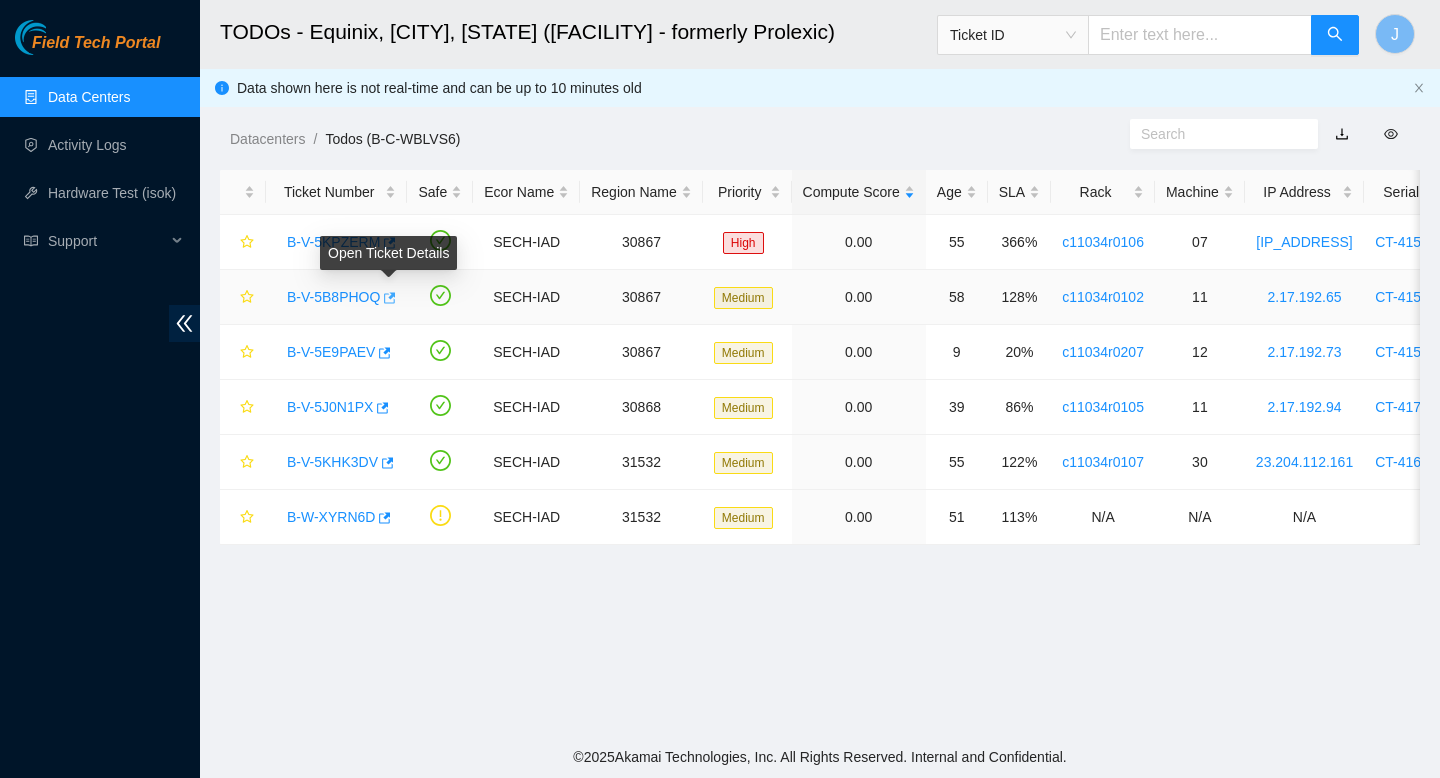 click 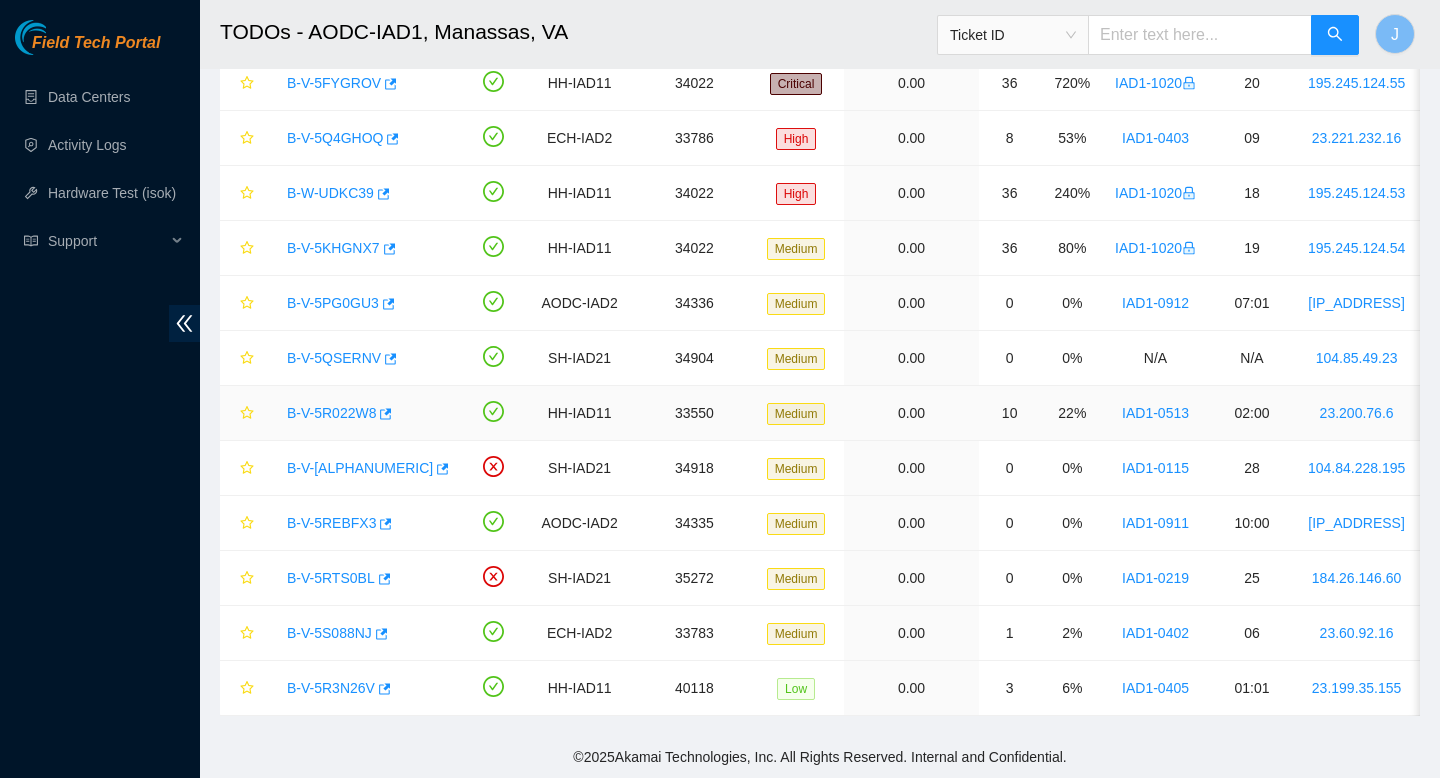 scroll, scrollTop: 0, scrollLeft: 0, axis: both 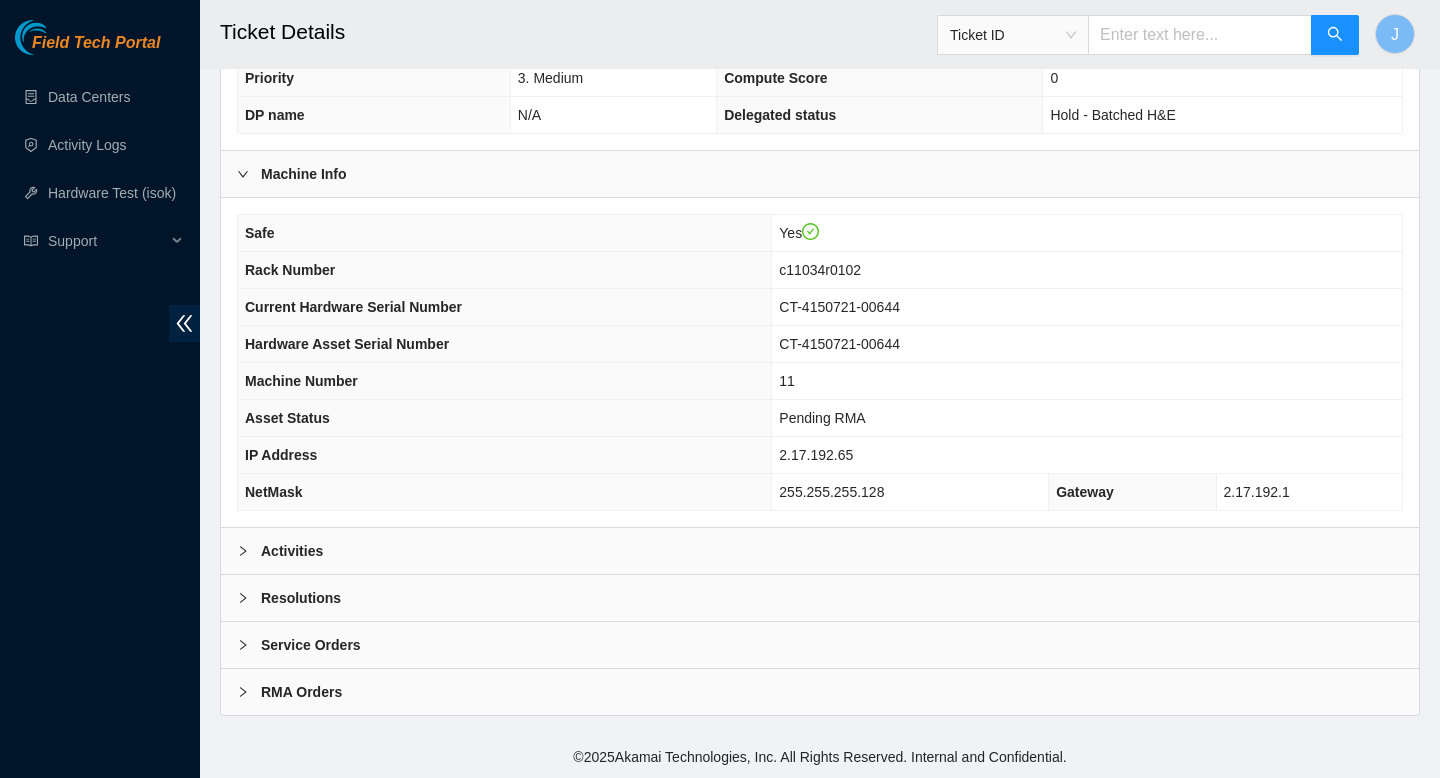 click on "Activities" at bounding box center (820, 551) 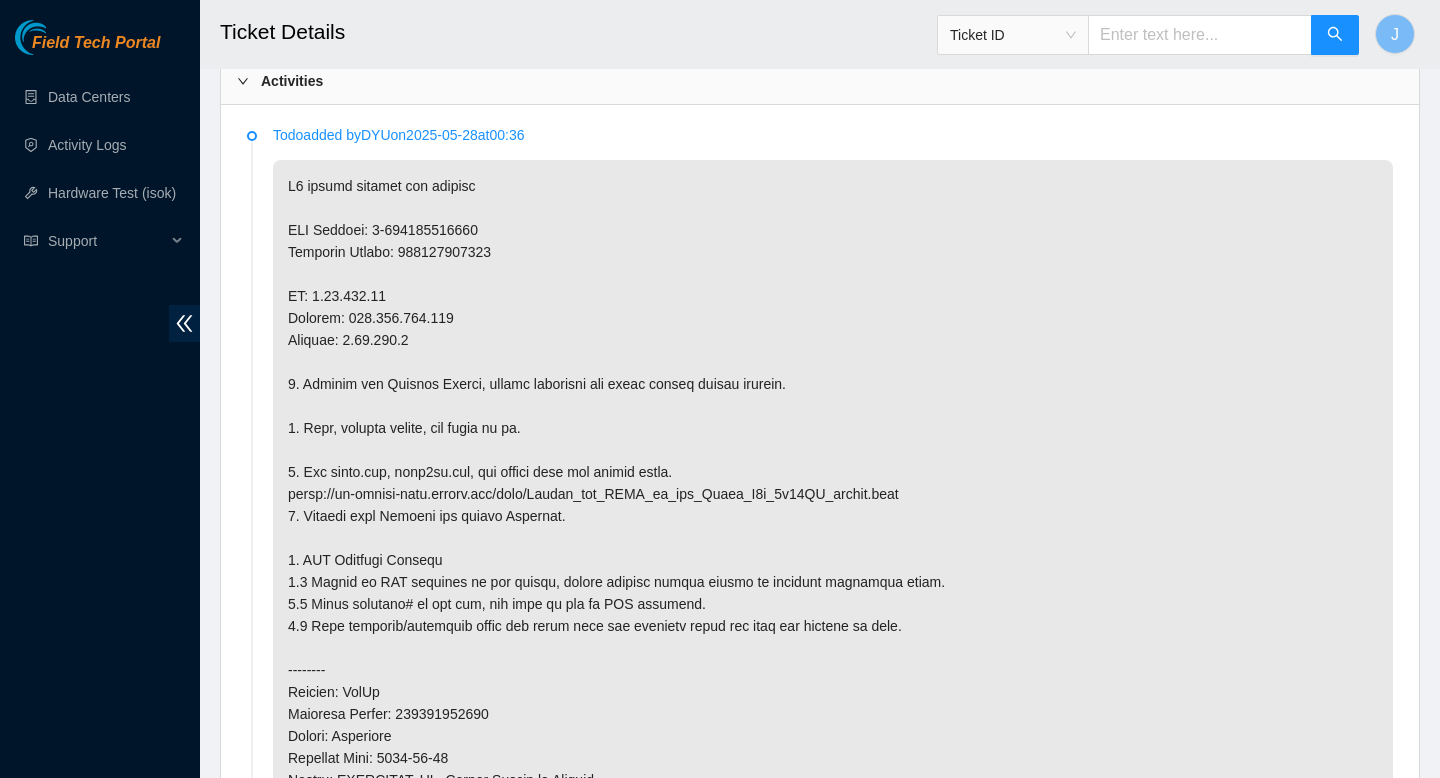 scroll, scrollTop: 941, scrollLeft: 0, axis: vertical 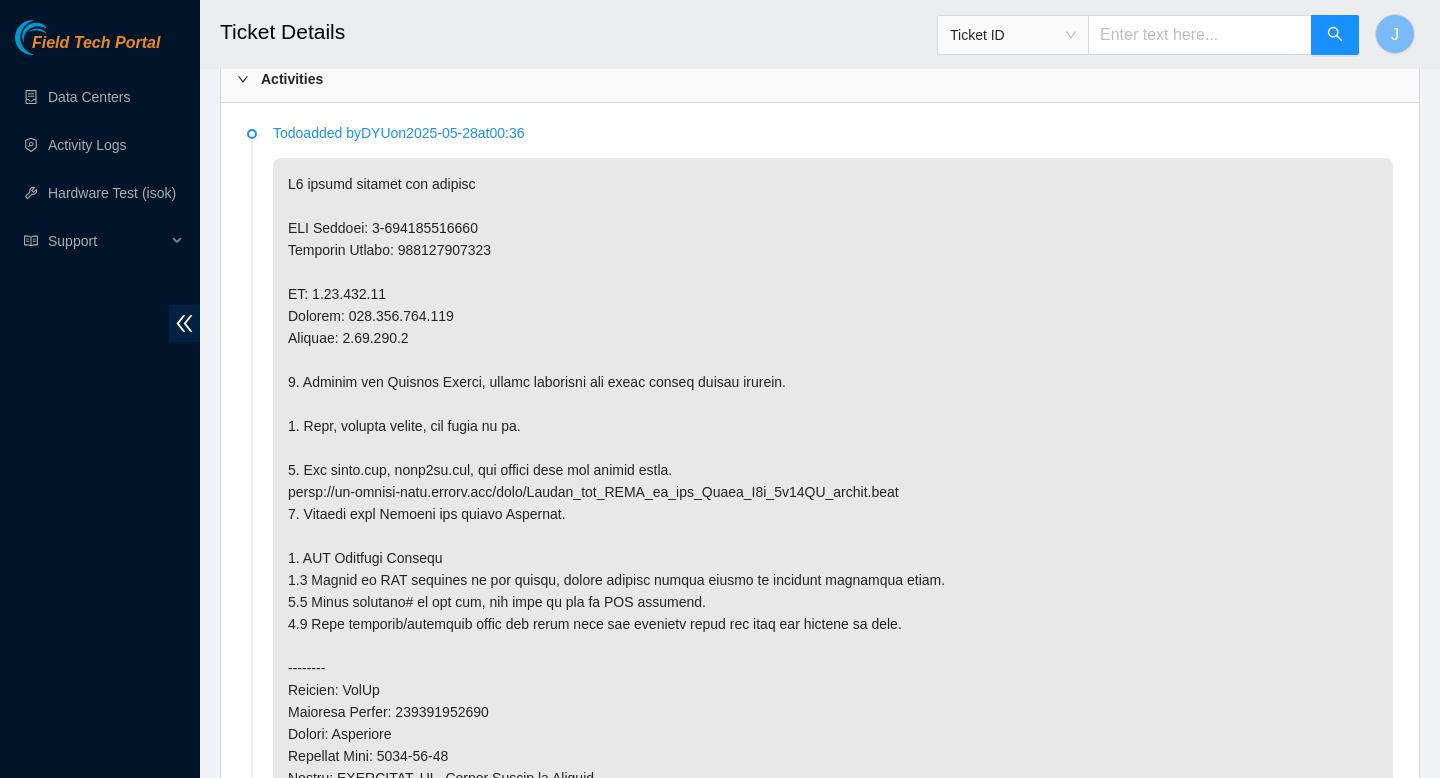 click at bounding box center [833, 580] 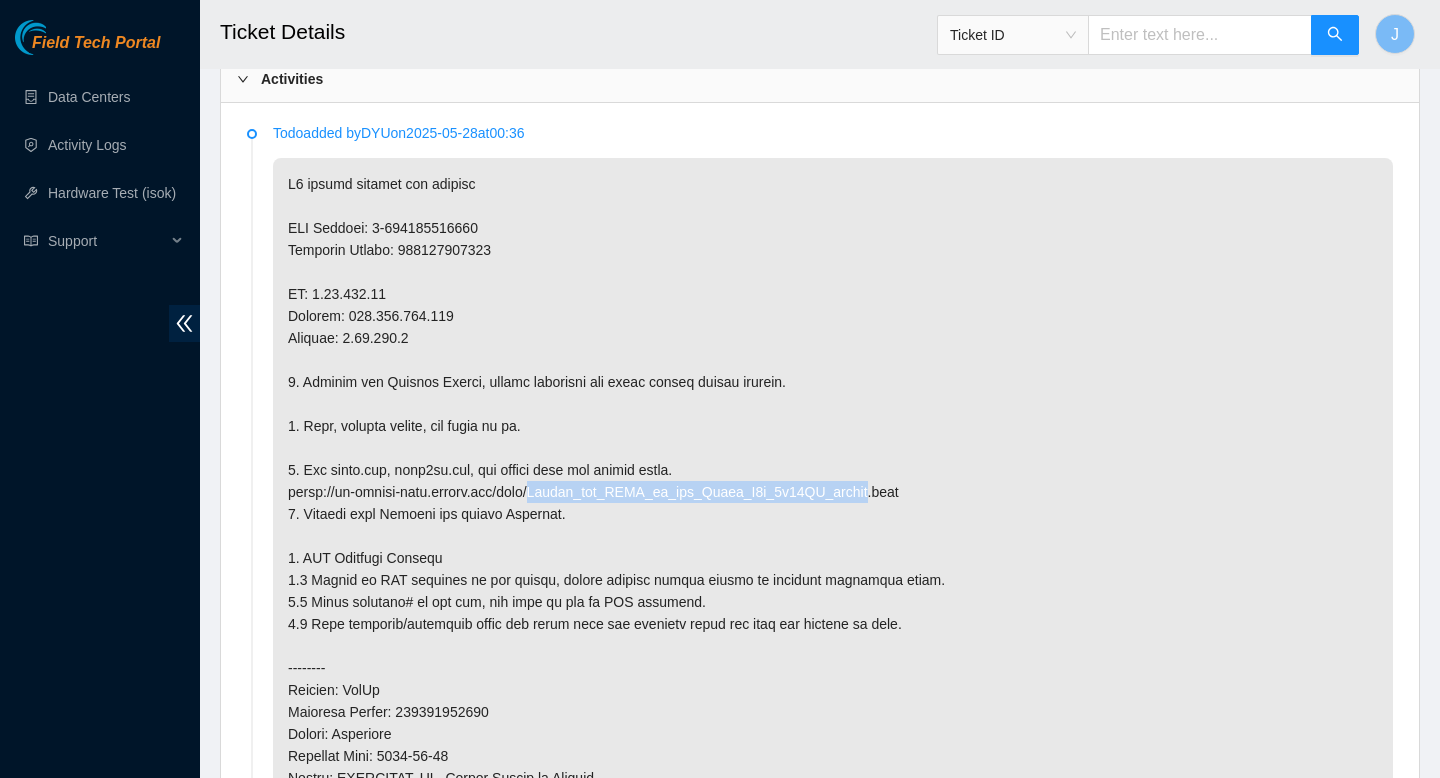click at bounding box center [833, 580] 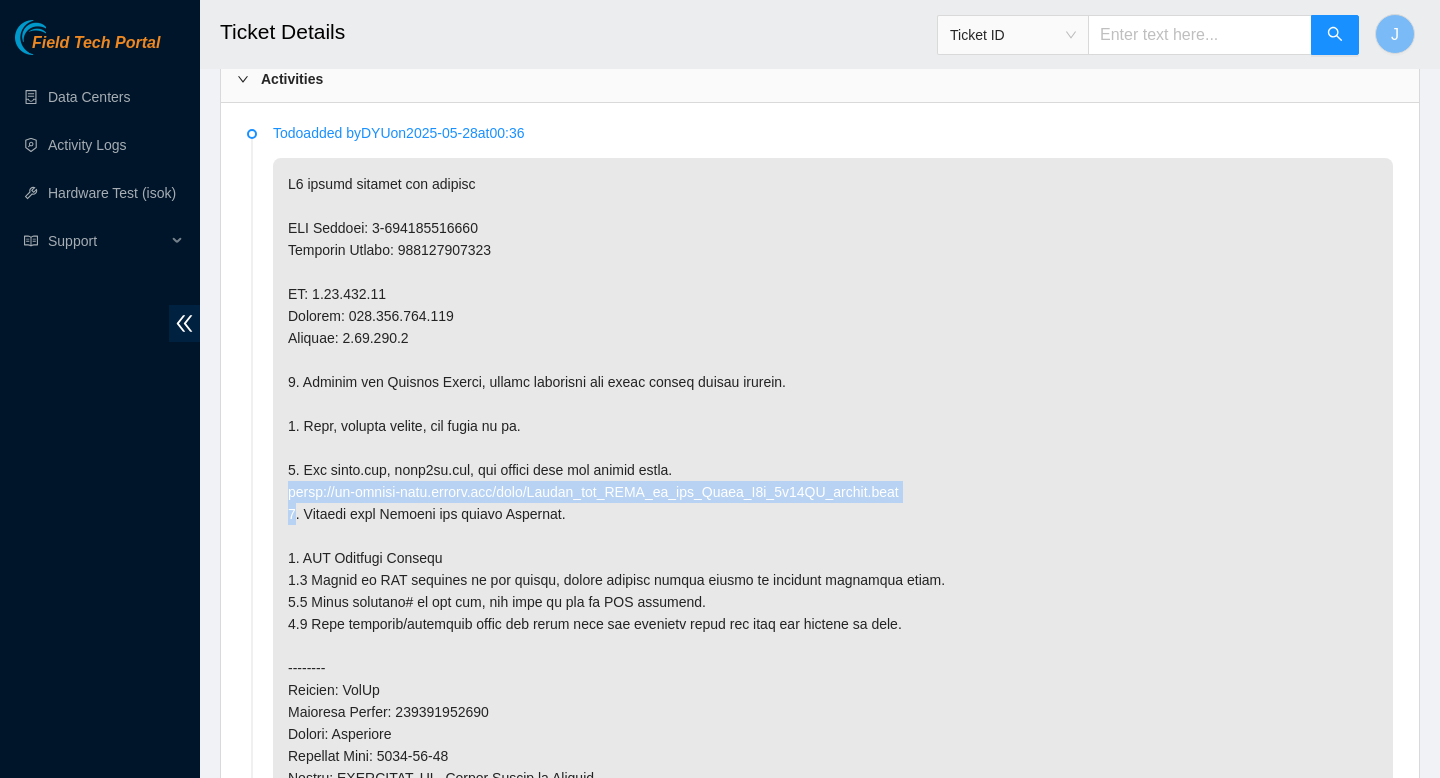 click at bounding box center [833, 580] 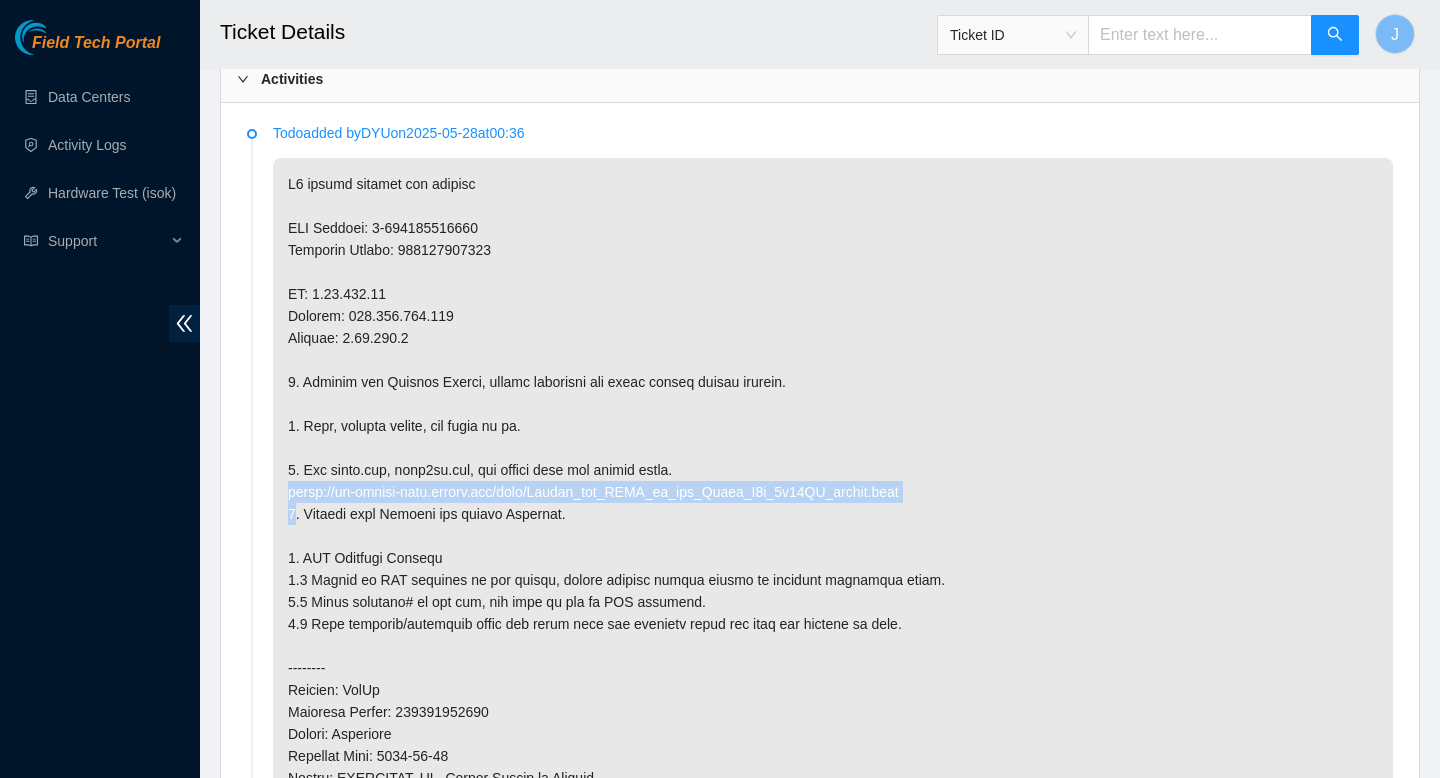 click at bounding box center [833, 580] 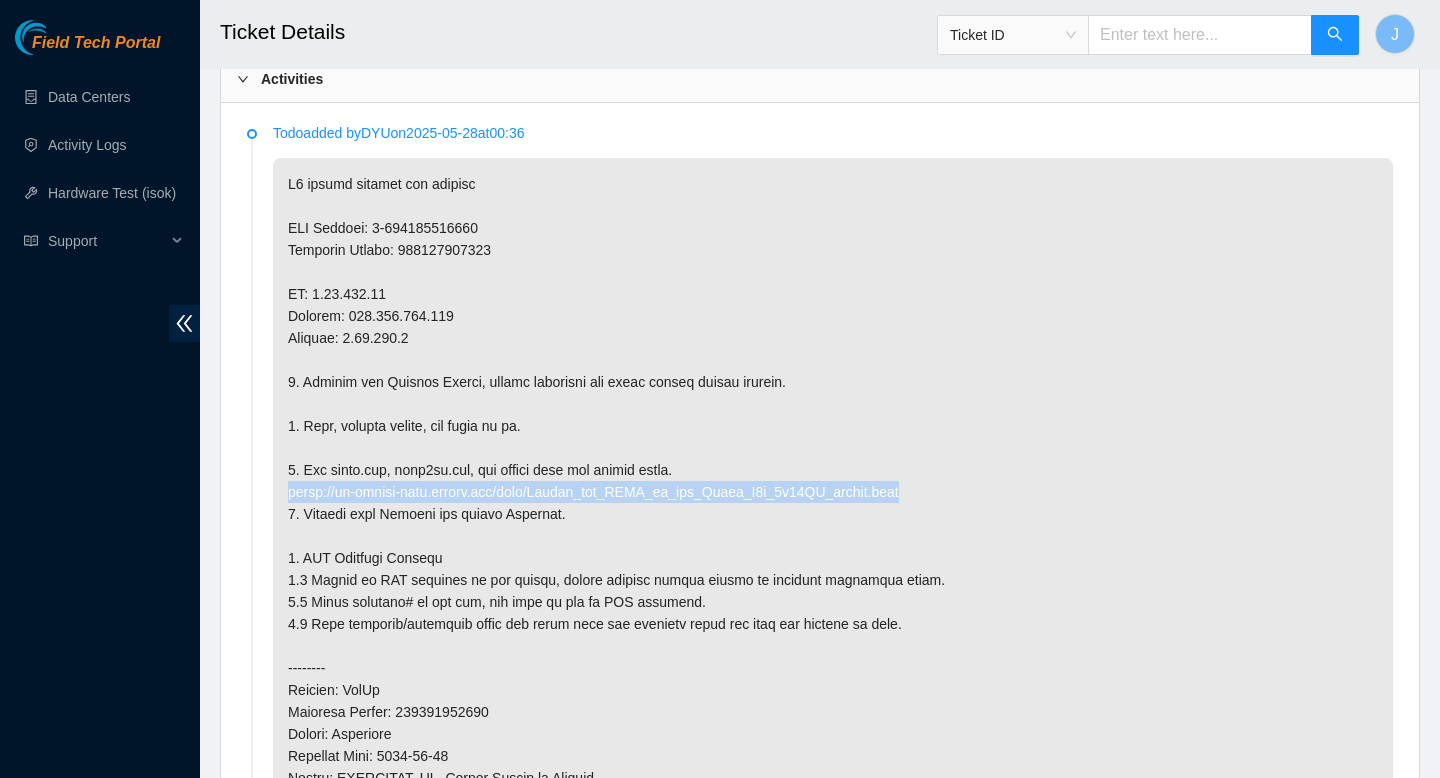 drag, startPoint x: 926, startPoint y: 488, endPoint x: 263, endPoint y: 497, distance: 663.0611 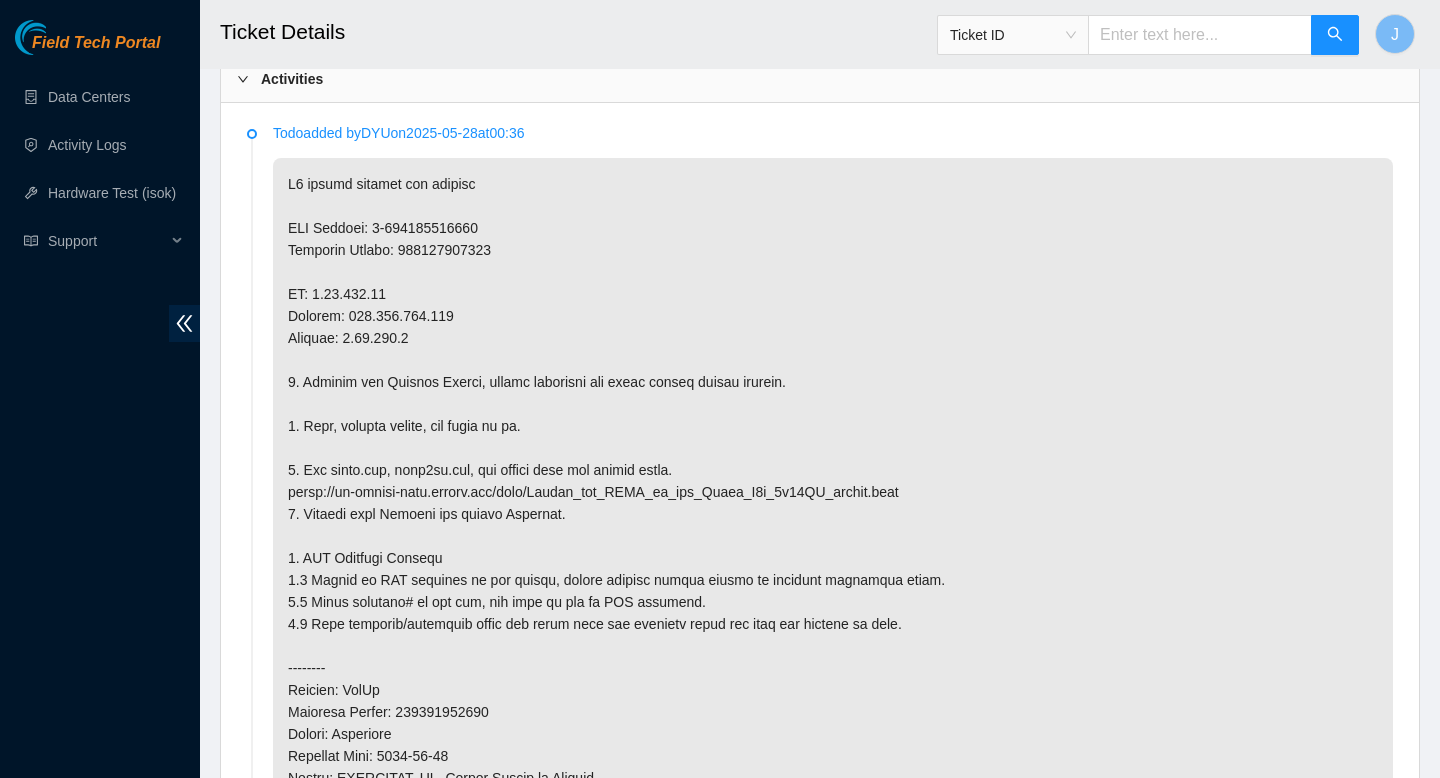 click at bounding box center (833, 580) 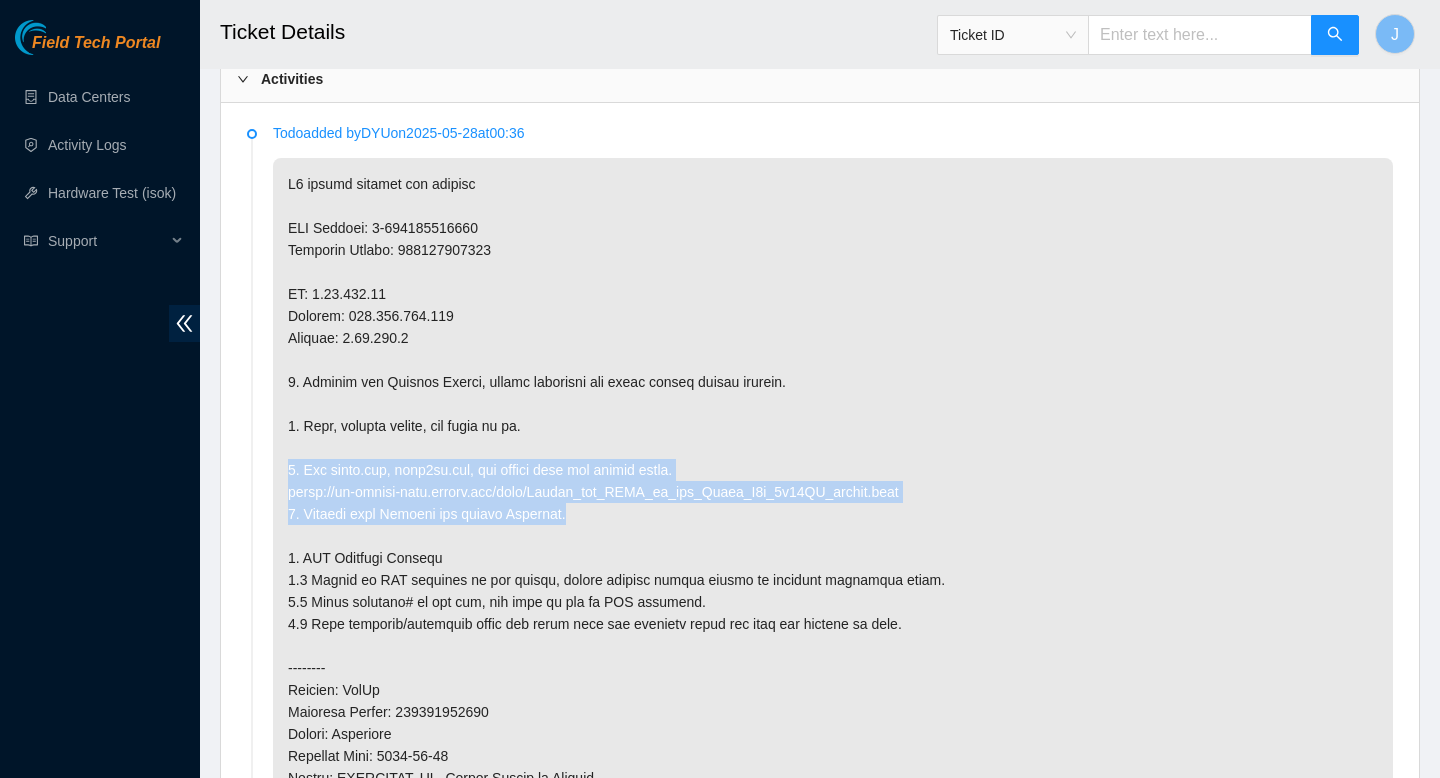 drag, startPoint x: 287, startPoint y: 472, endPoint x: 929, endPoint y: 515, distance: 643.4384 